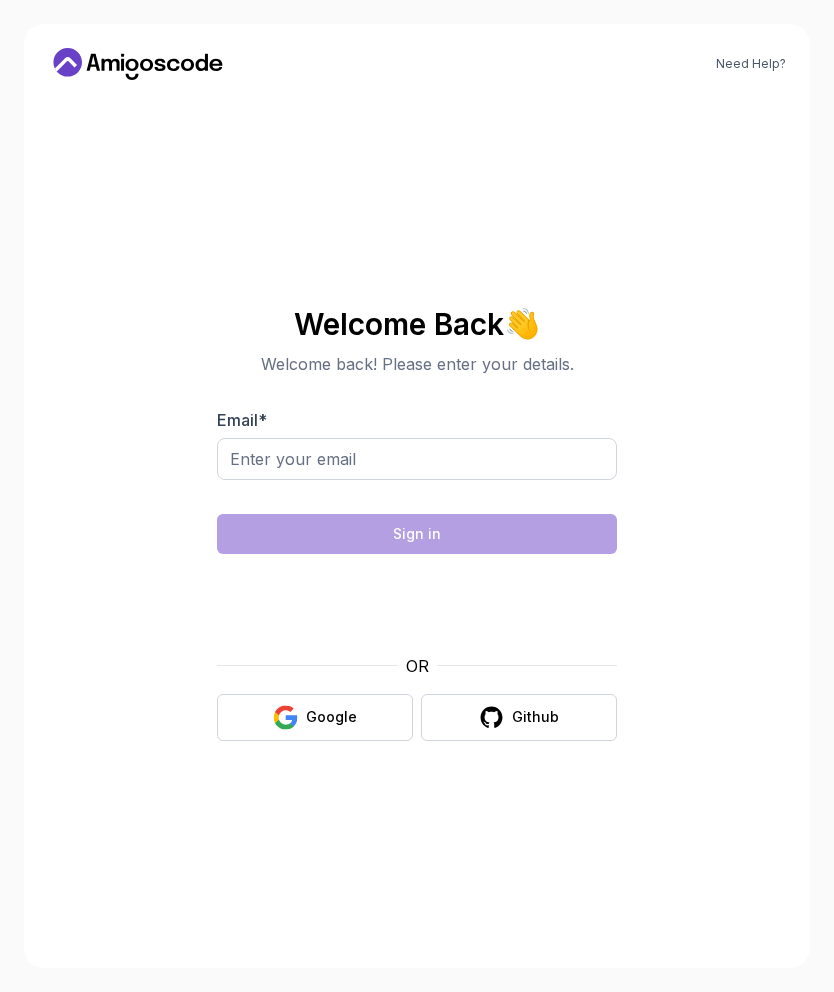 scroll, scrollTop: 0, scrollLeft: 0, axis: both 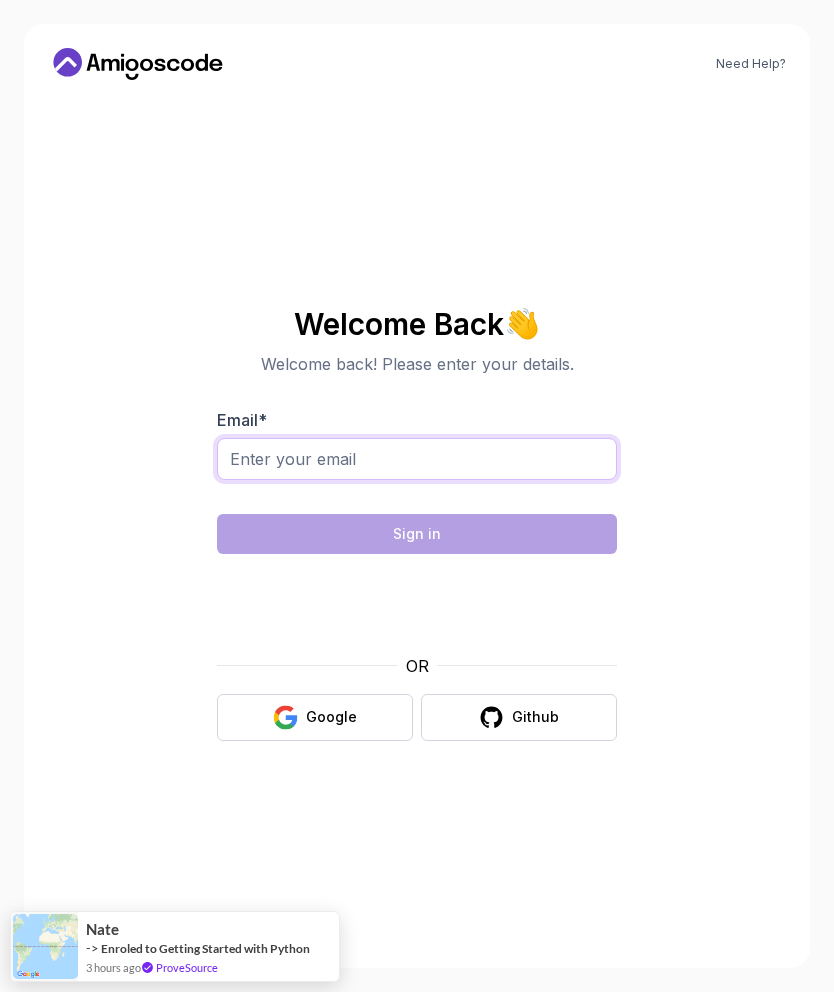 click on "Email *" at bounding box center [417, 459] 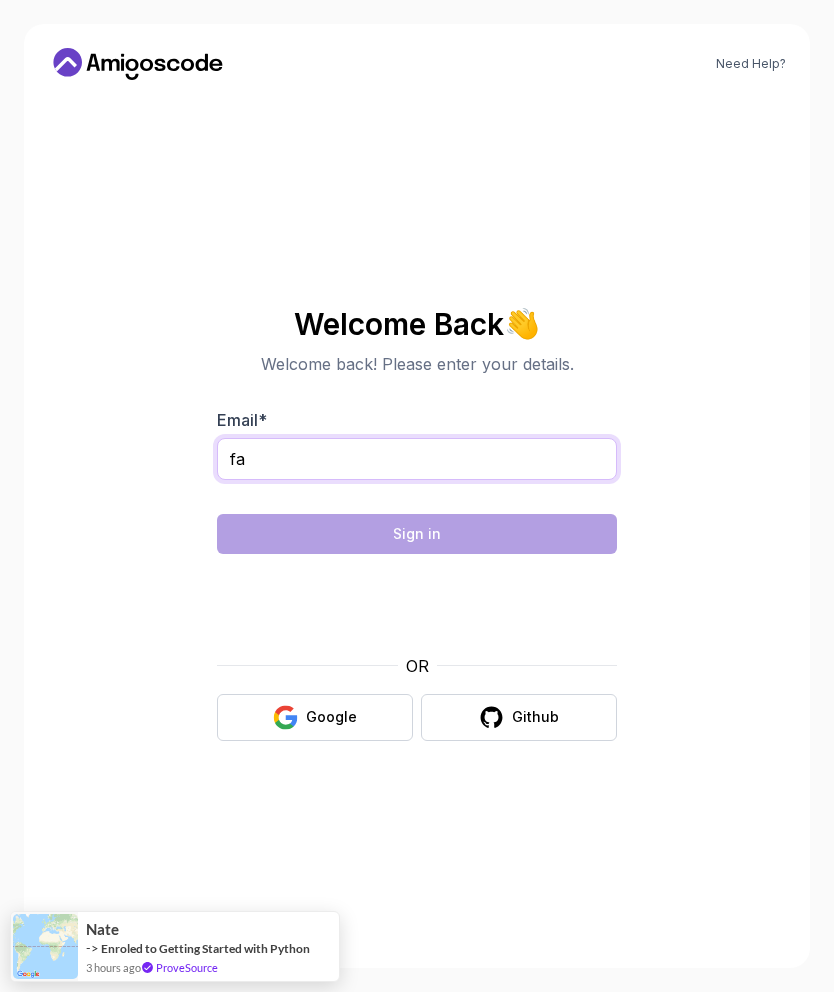type on "faruk.karahan@outlook.de" 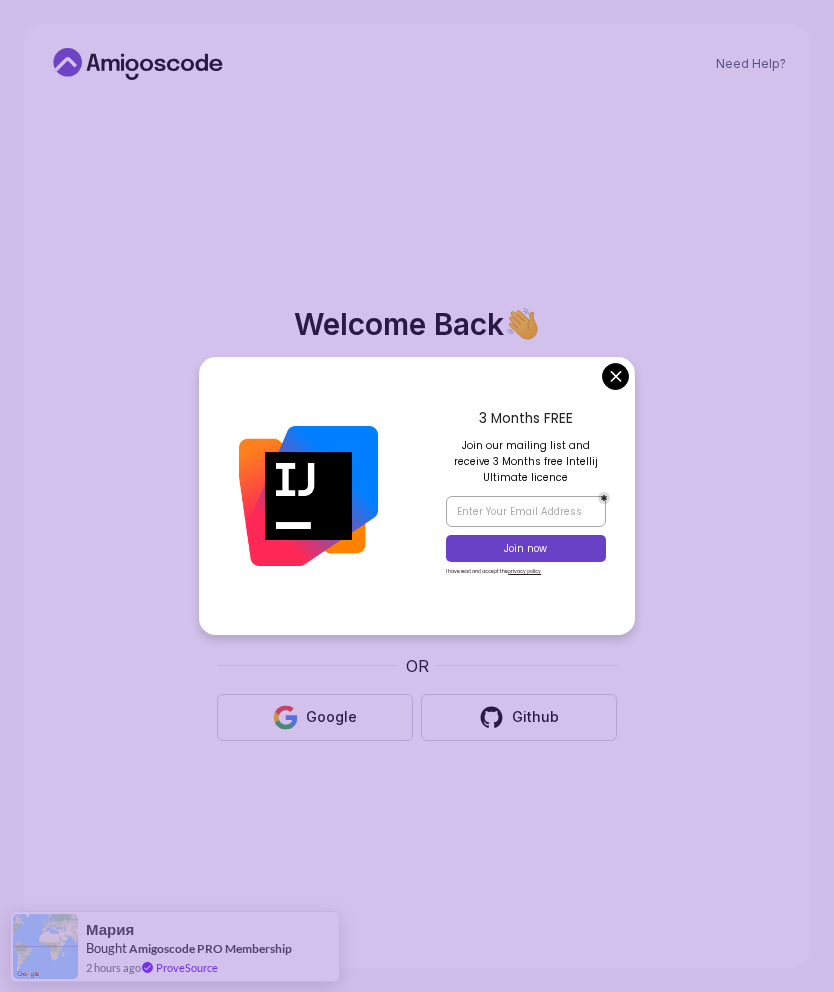 click on "Welcome Back 👋 Welcome back! Please enter your details. Email * faruk.karahan@outlook.de Sign in OR Google Github" at bounding box center [417, 524] 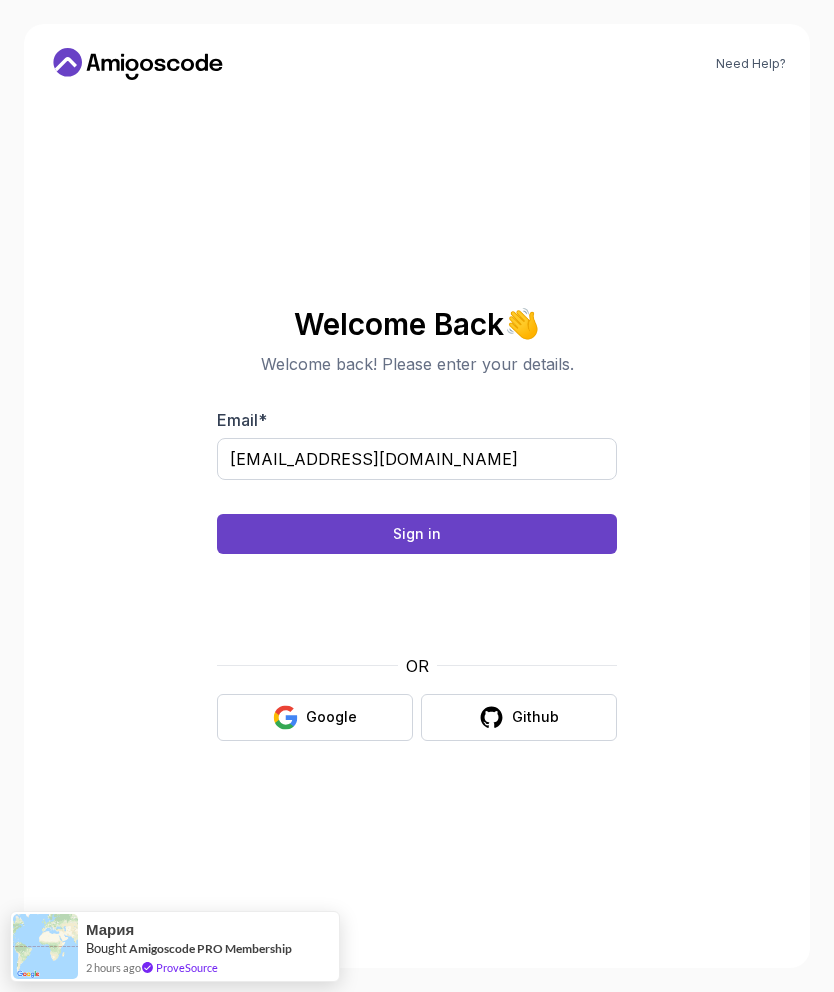 click on "Sign in" at bounding box center (417, 534) 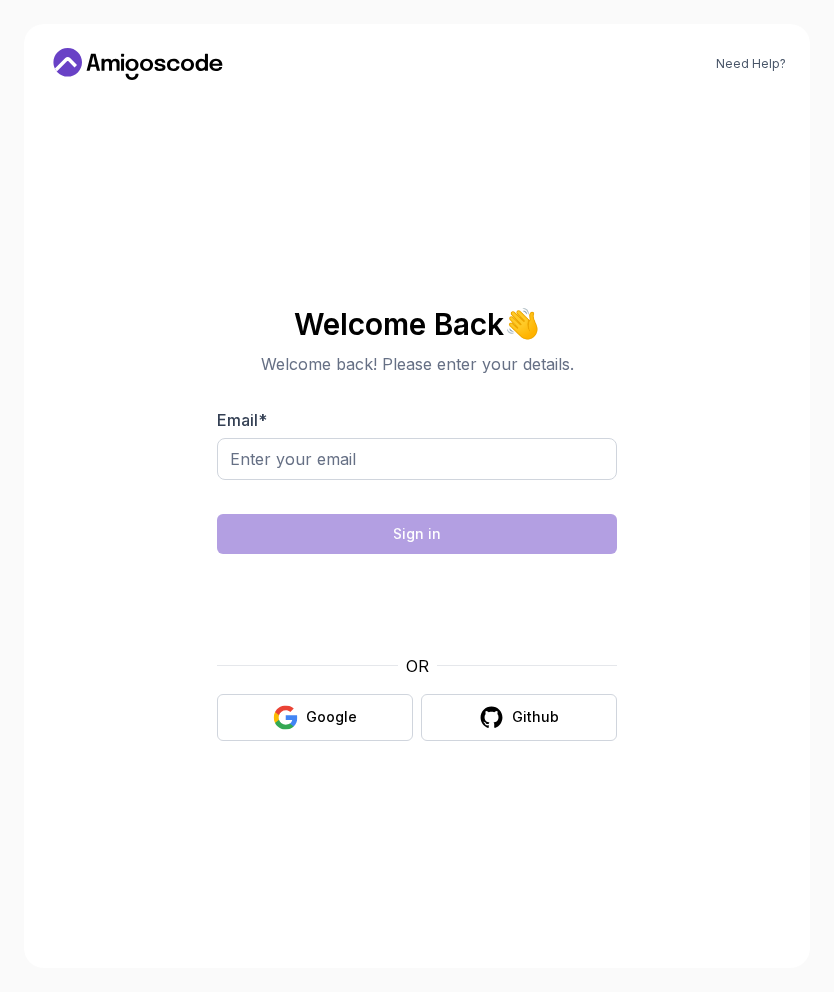 scroll, scrollTop: 0, scrollLeft: 0, axis: both 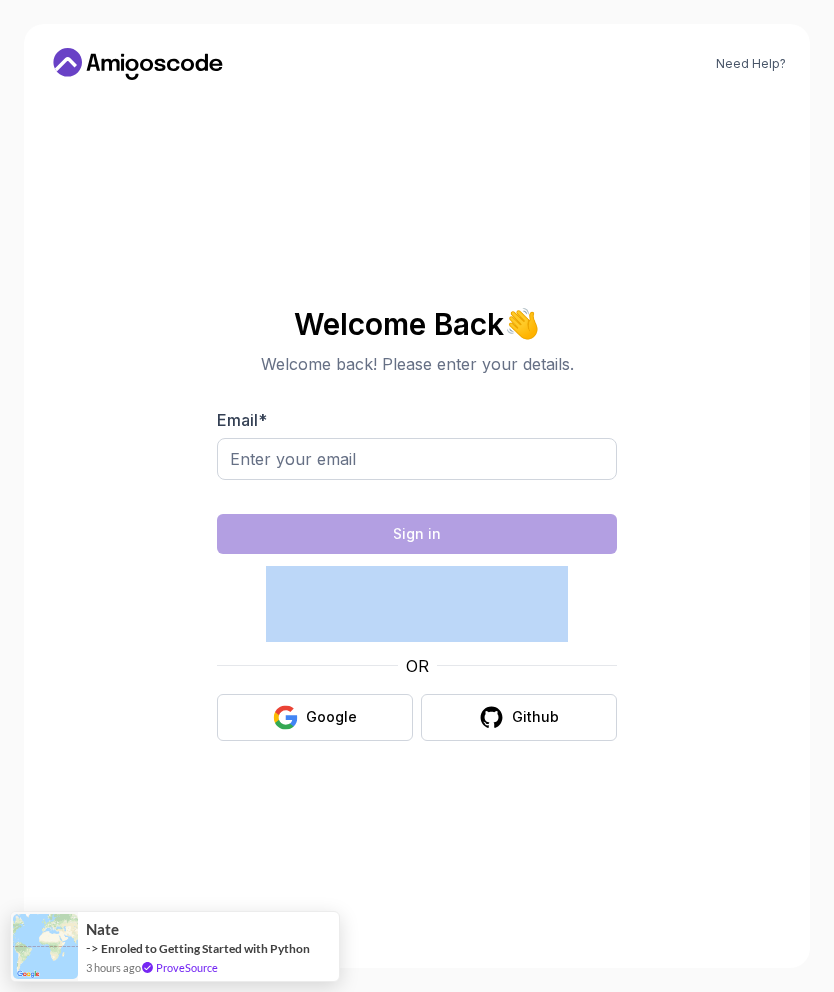 click on "Welcome Back 👋 Welcome back! Please enter your details. Email * Sign in OR Google Github" at bounding box center [417, 524] 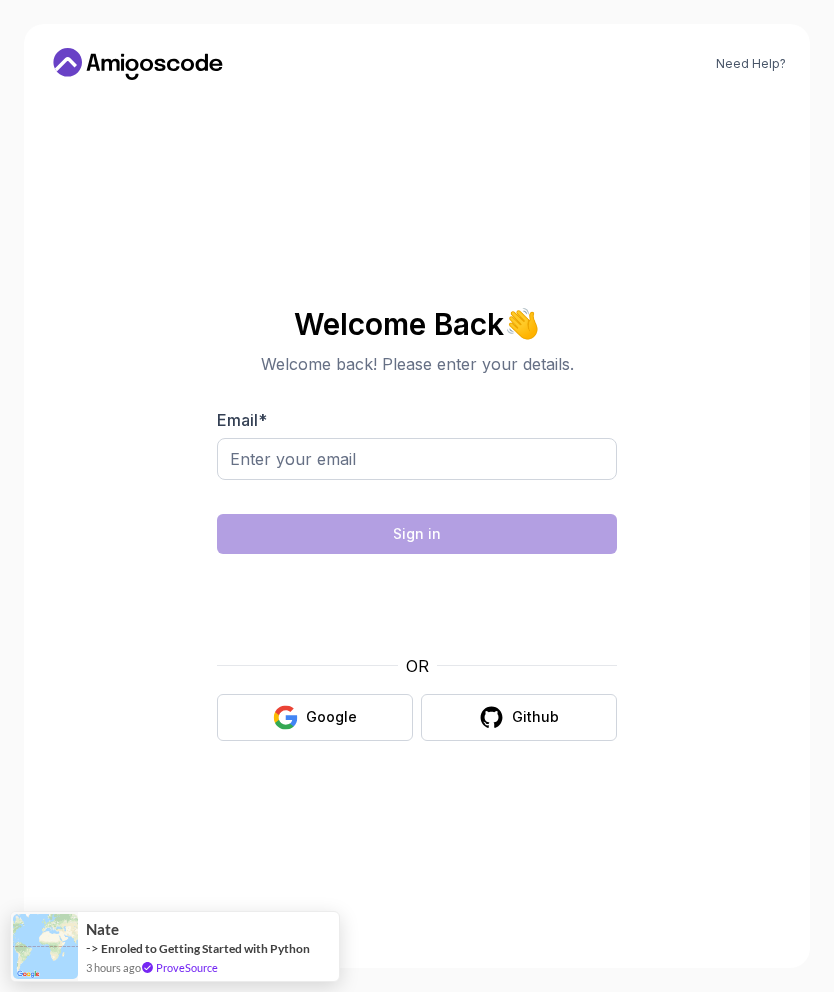 click on "Welcome Back 👋 Welcome back! Please enter your details. Email * Sign in OR Google Github" at bounding box center [417, 524] 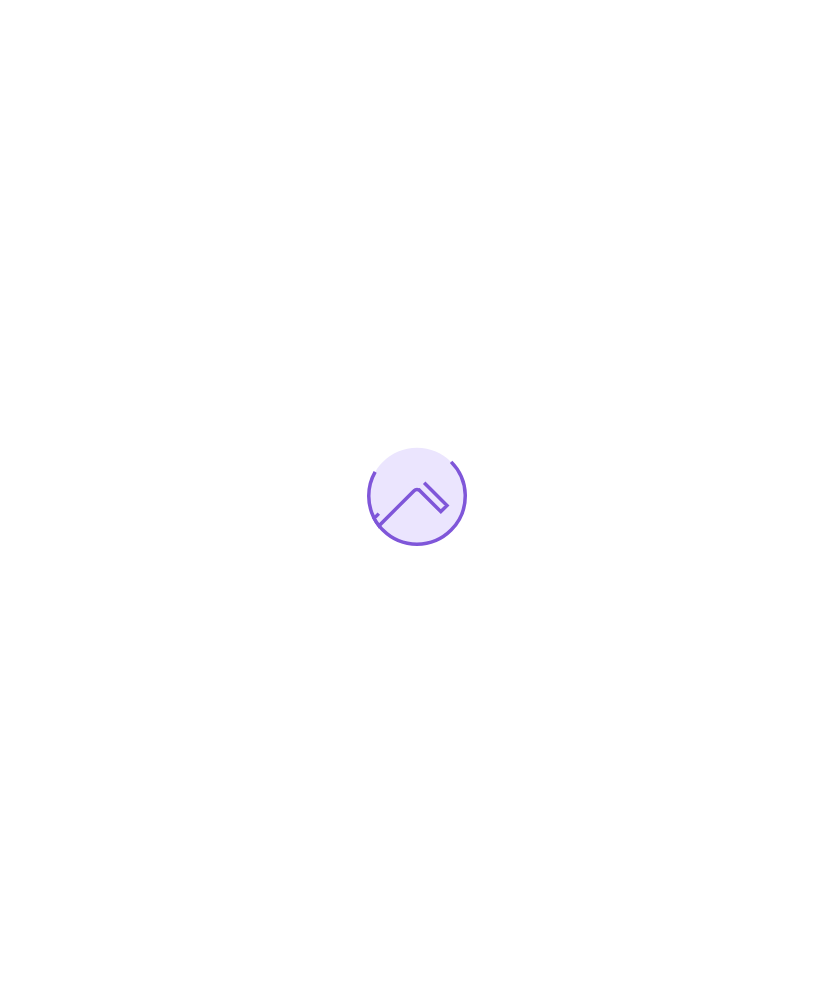 scroll, scrollTop: 0, scrollLeft: 0, axis: both 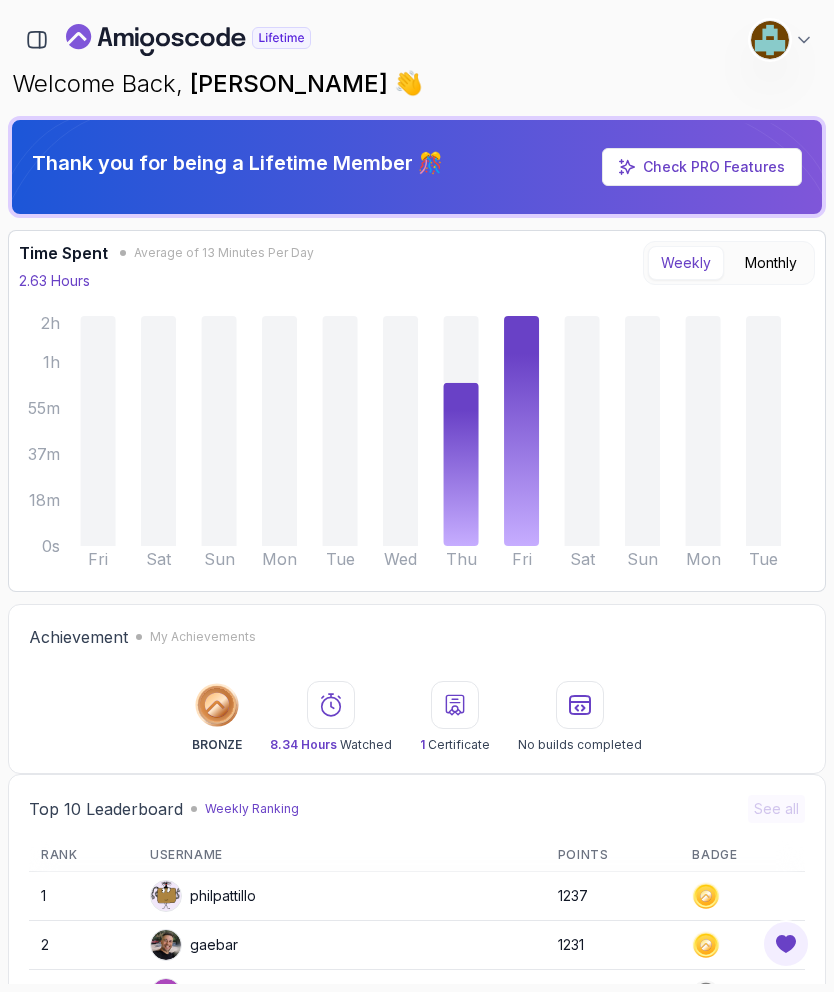 click 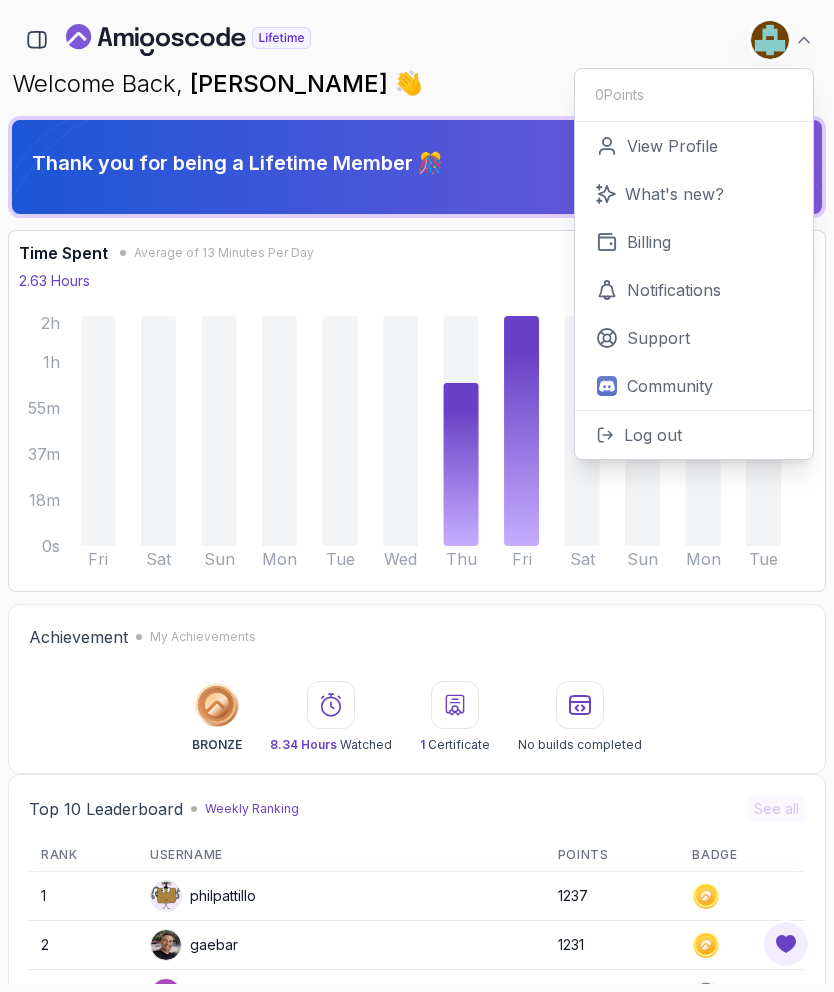 click 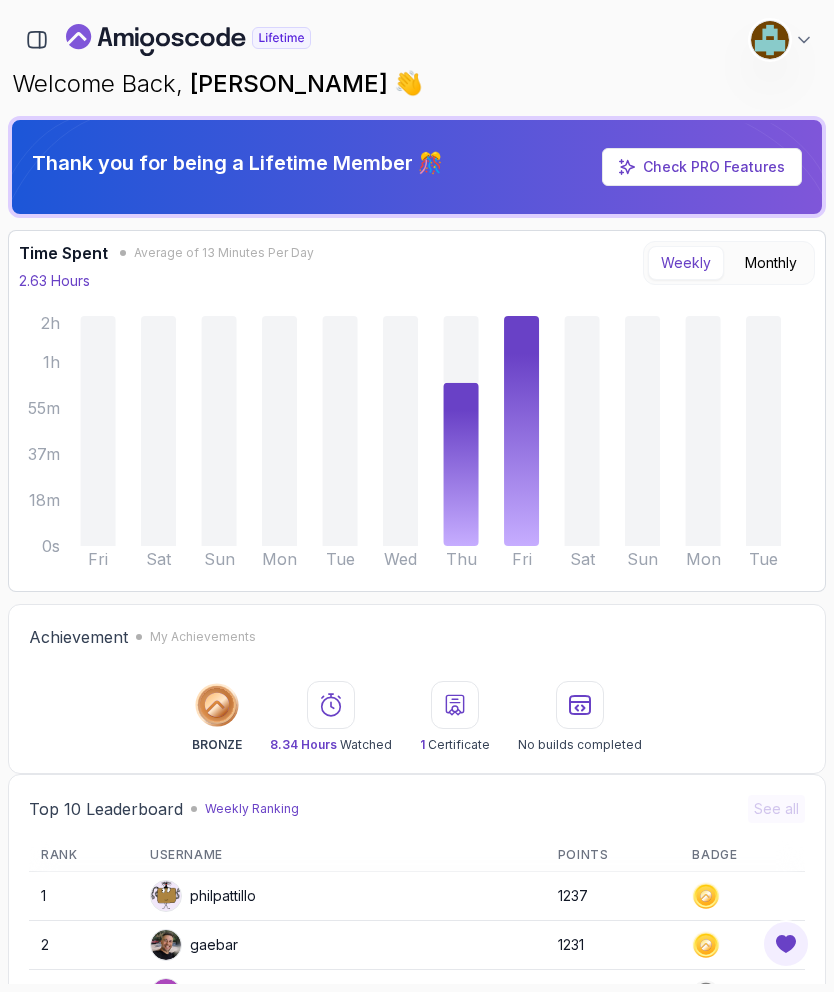 click at bounding box center [188, 40] 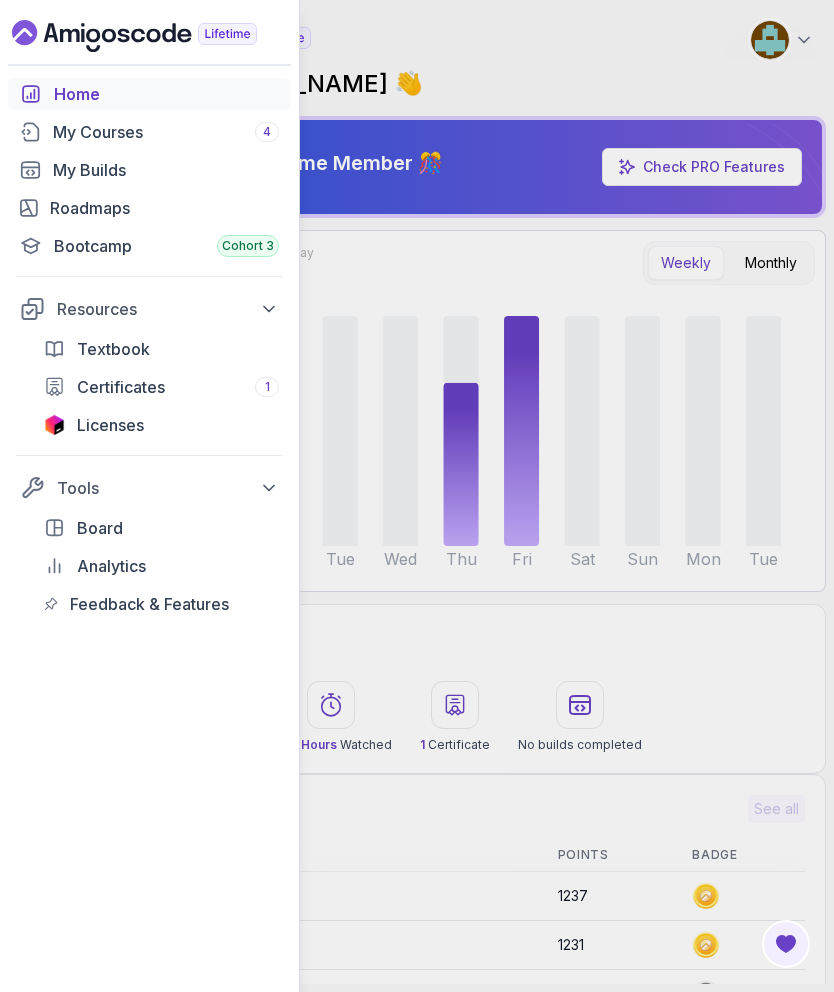 click on "My Courses 4" at bounding box center (166, 132) 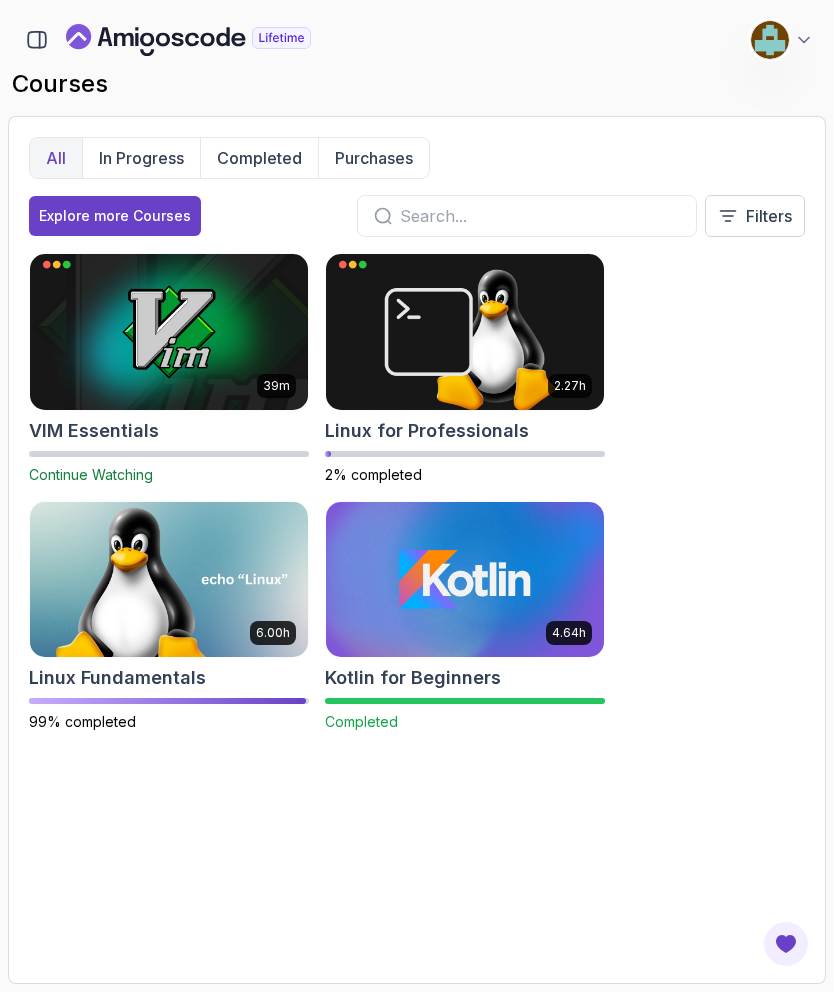 click at bounding box center (169, 580) 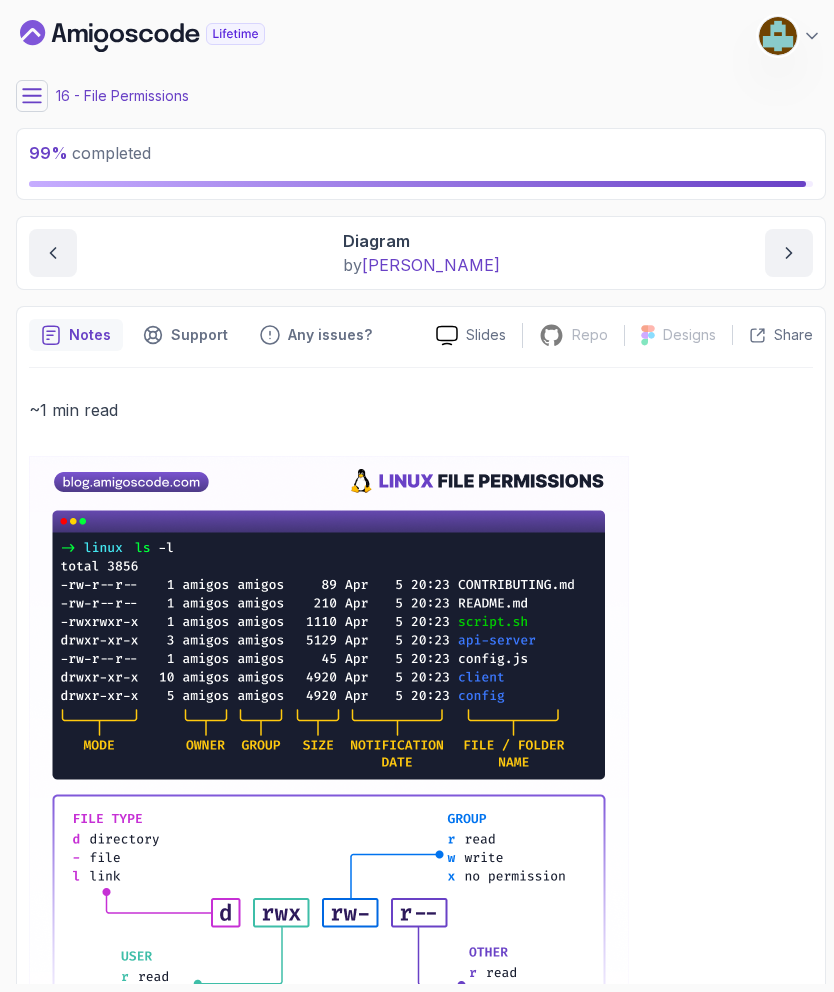 click 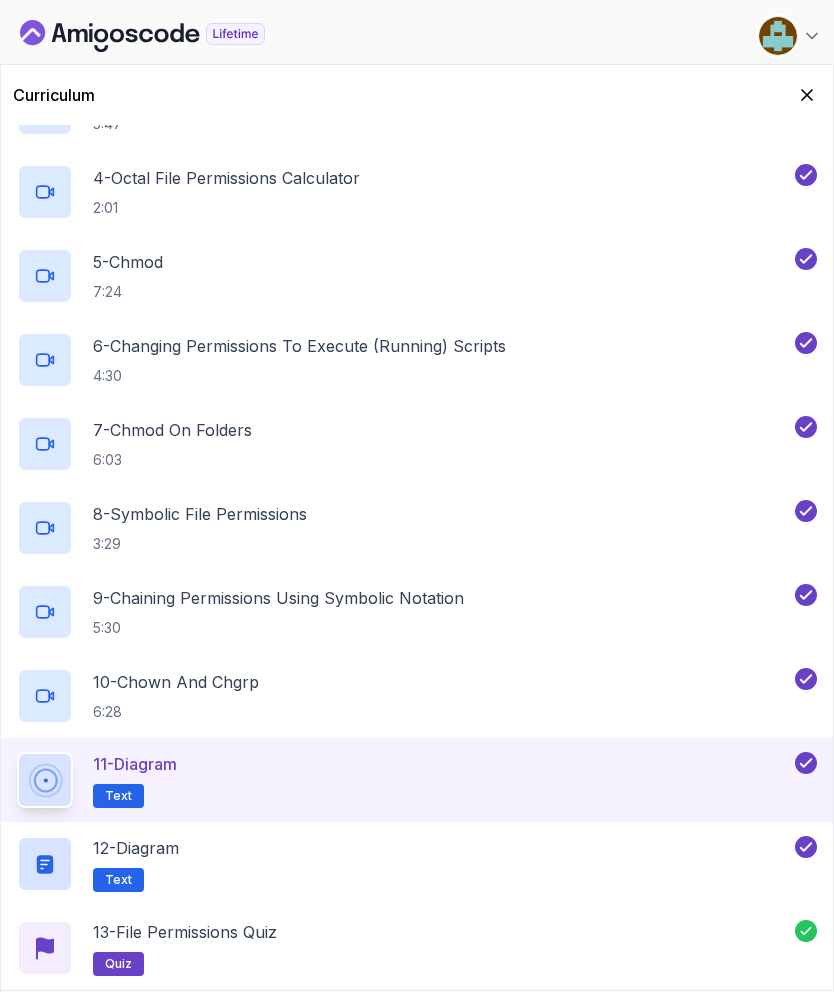 scroll, scrollTop: 1136, scrollLeft: 0, axis: vertical 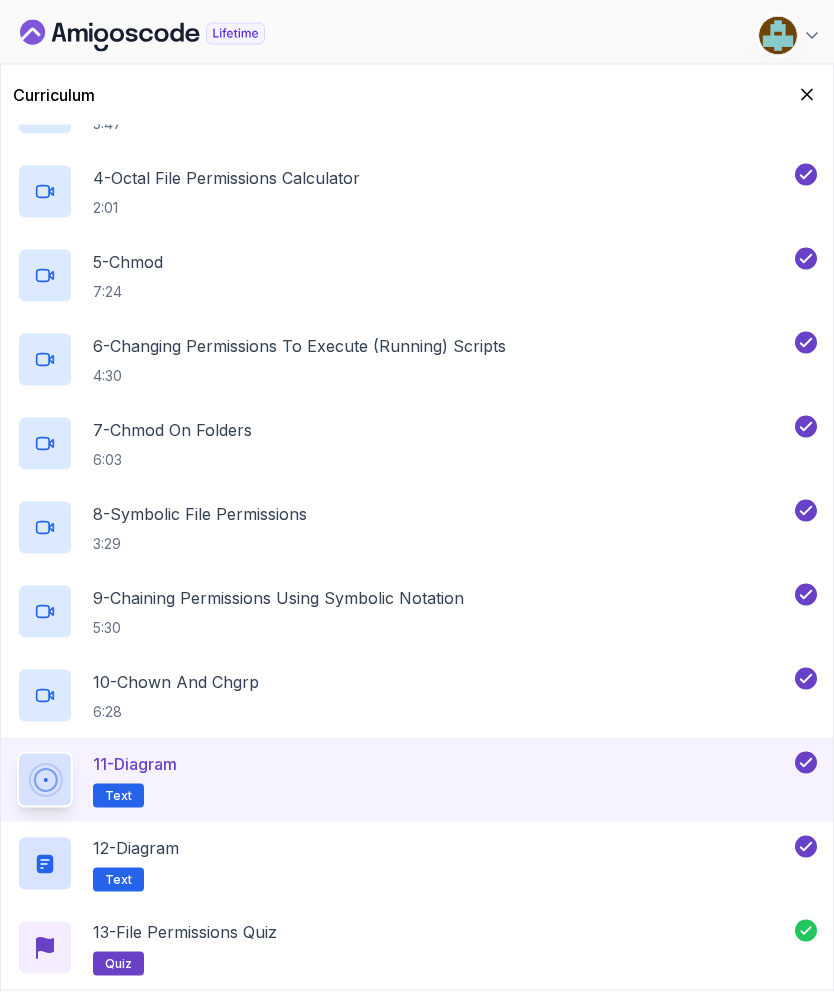 click 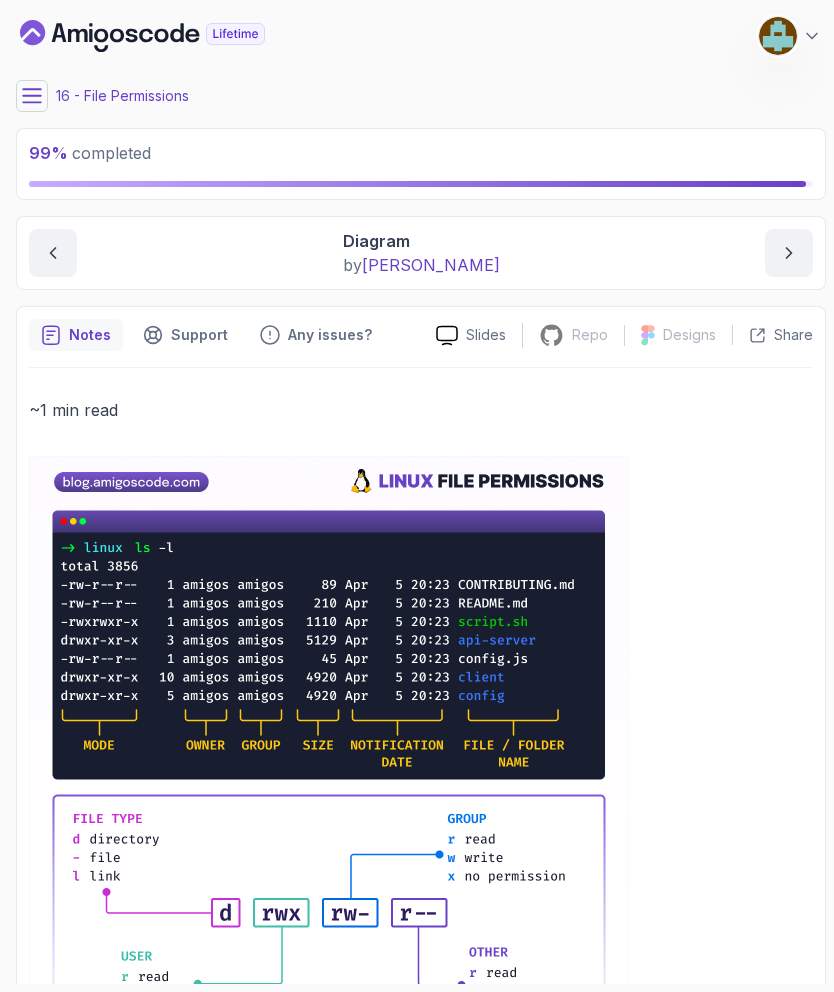scroll, scrollTop: 0, scrollLeft: 0, axis: both 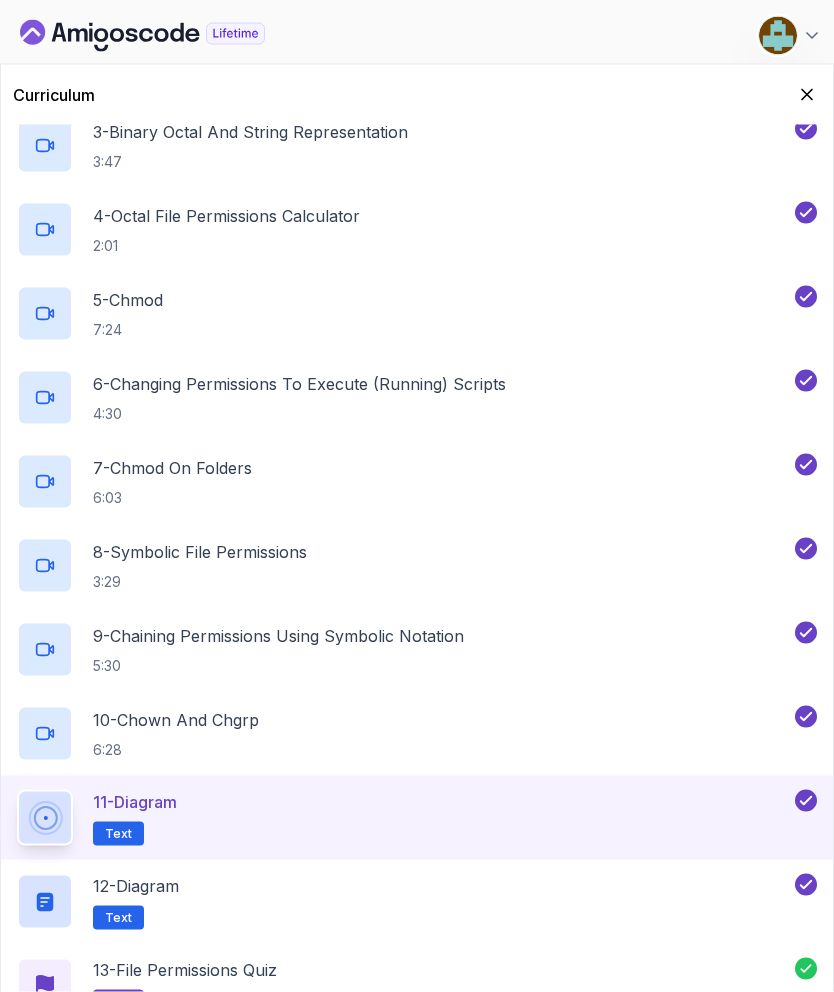 click 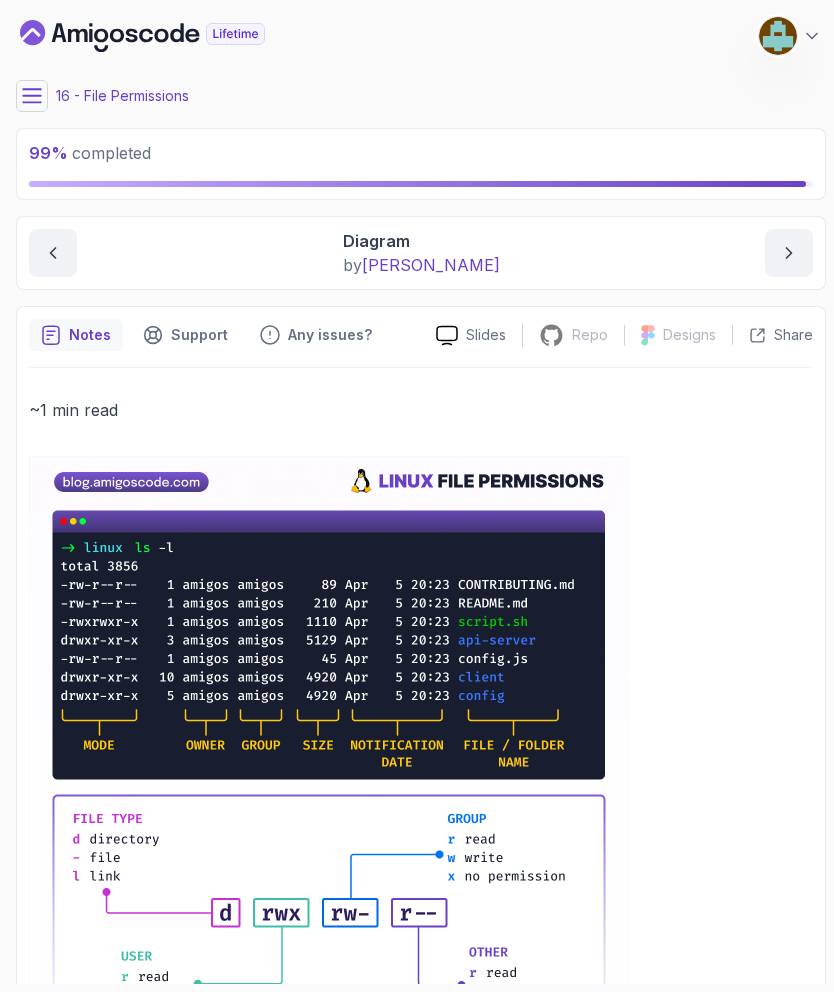 scroll, scrollTop: 0, scrollLeft: 0, axis: both 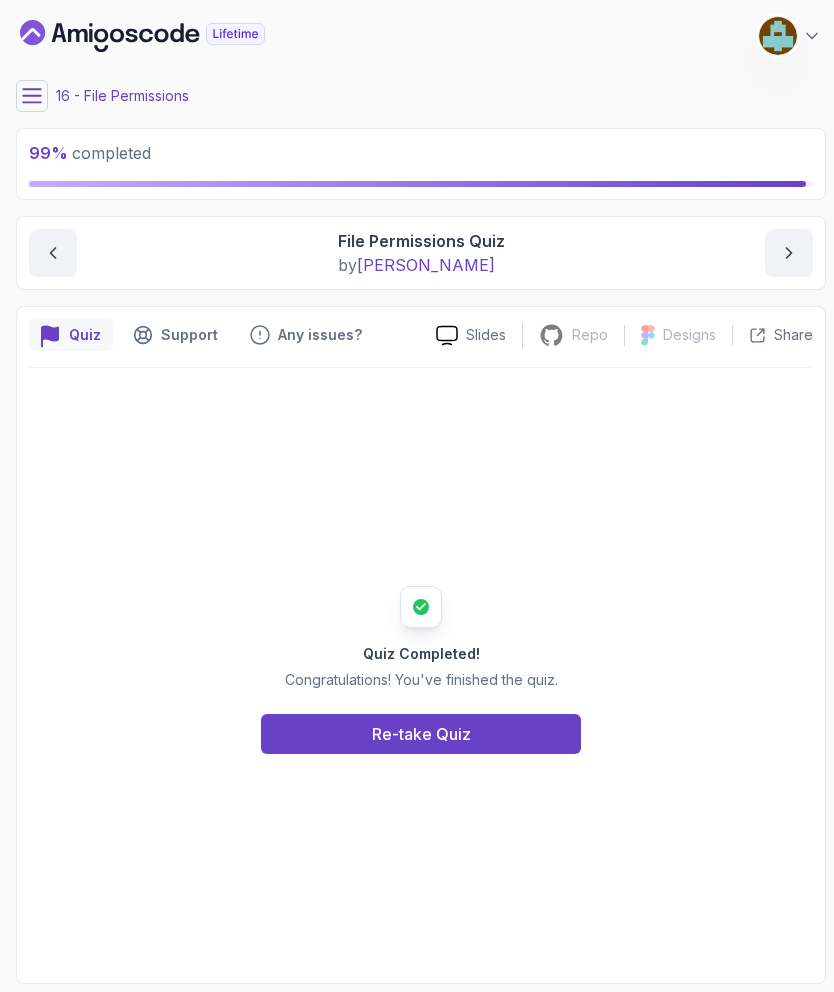 click at bounding box center (32, 96) 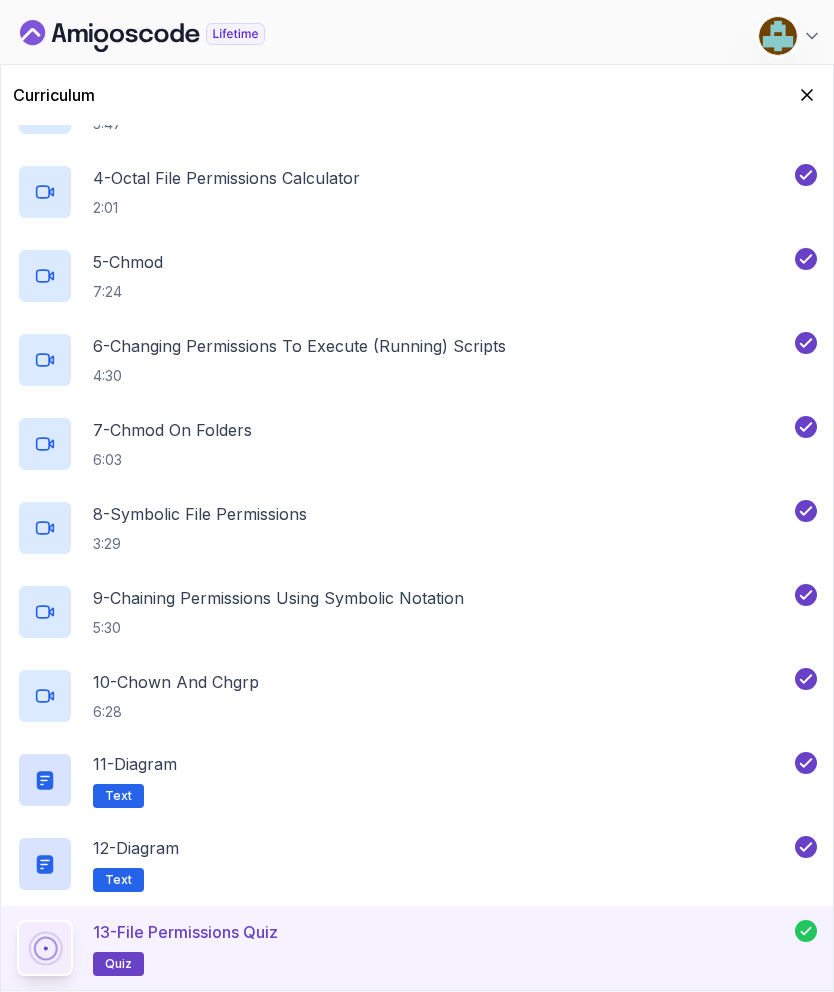 scroll, scrollTop: 1136, scrollLeft: 0, axis: vertical 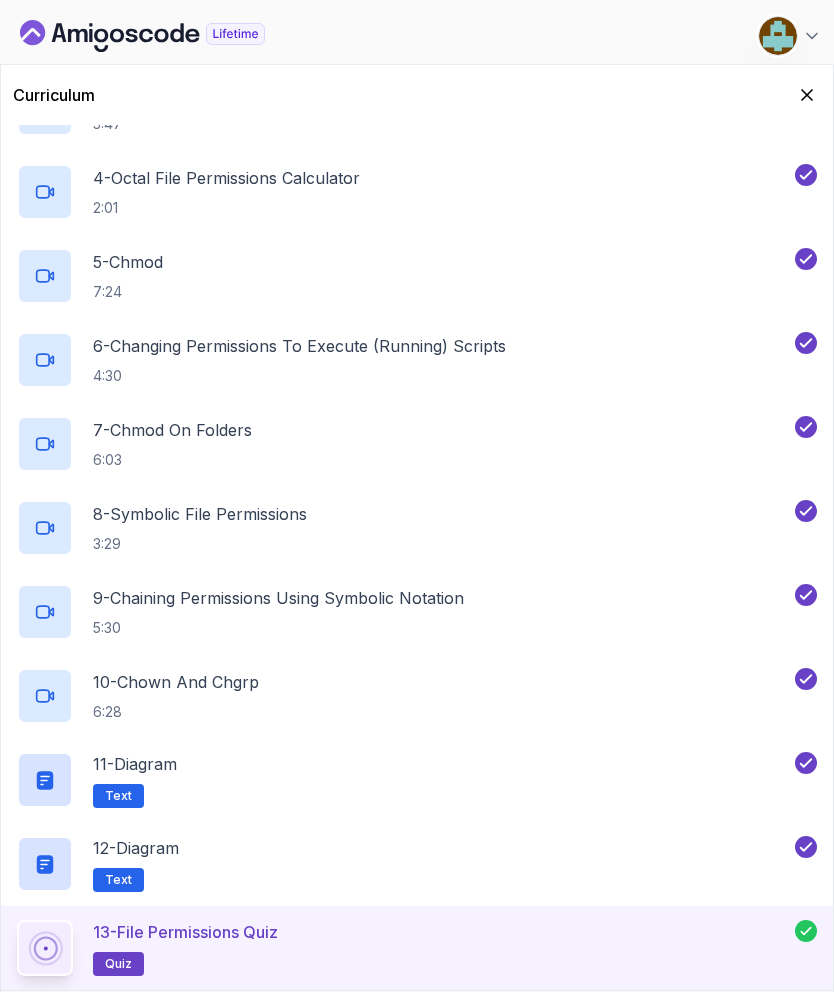 click at bounding box center (807, 95) 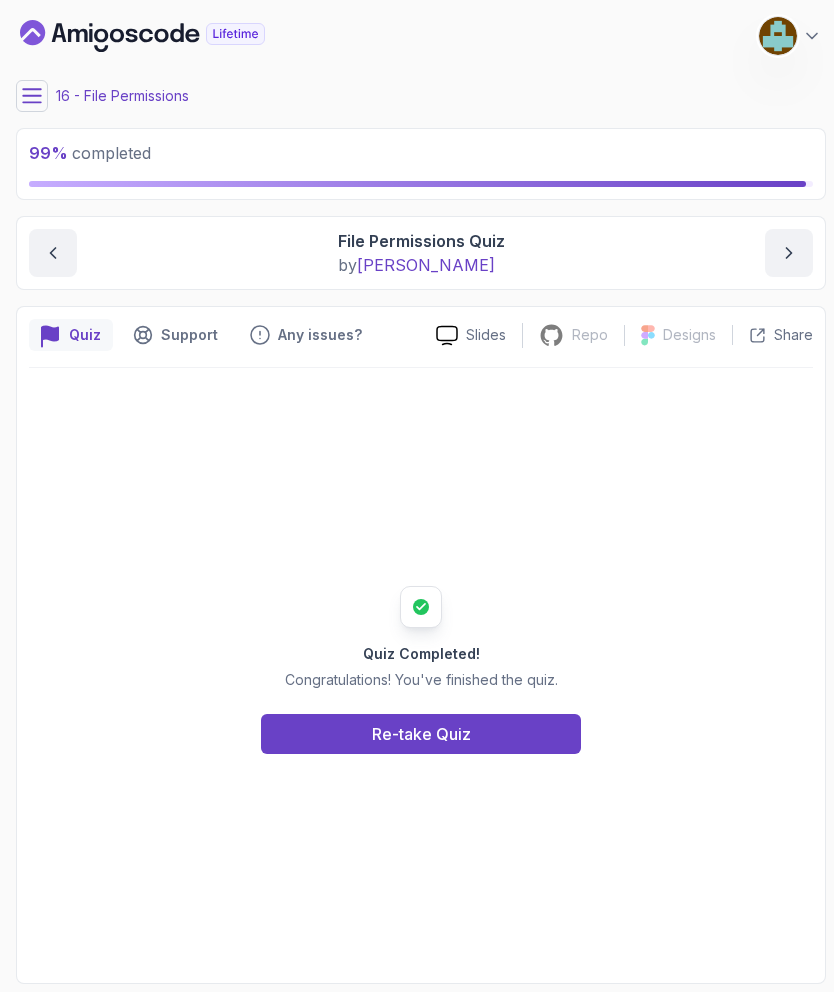 click 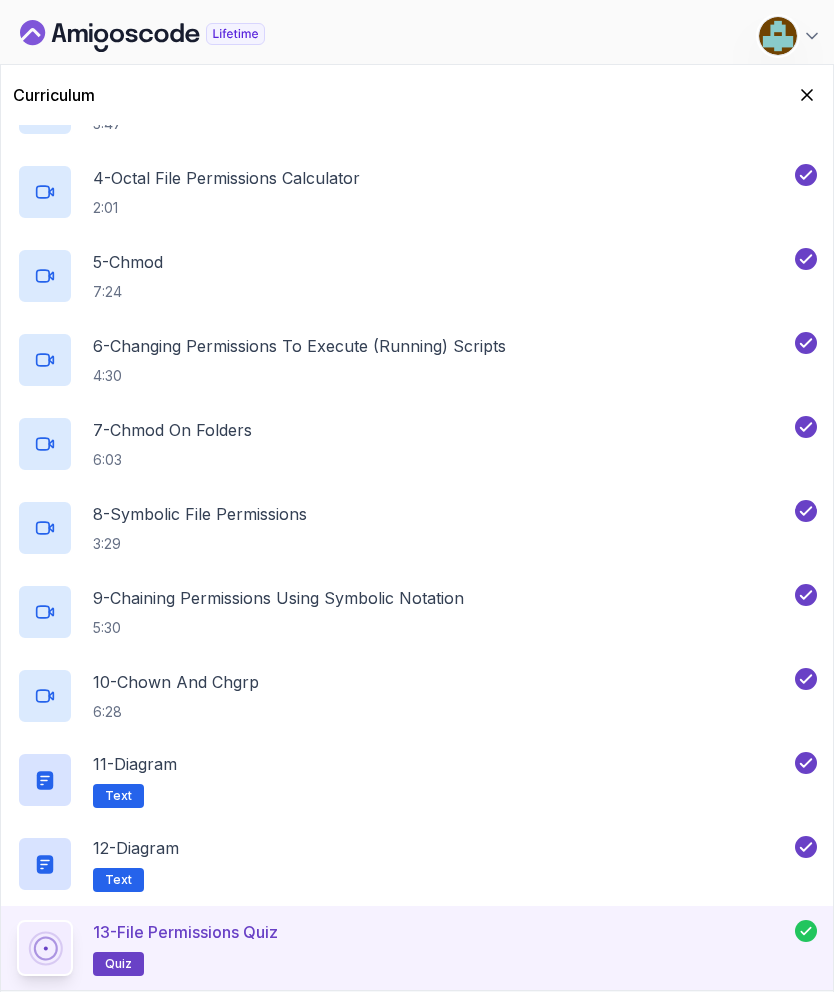 scroll, scrollTop: 1136, scrollLeft: 0, axis: vertical 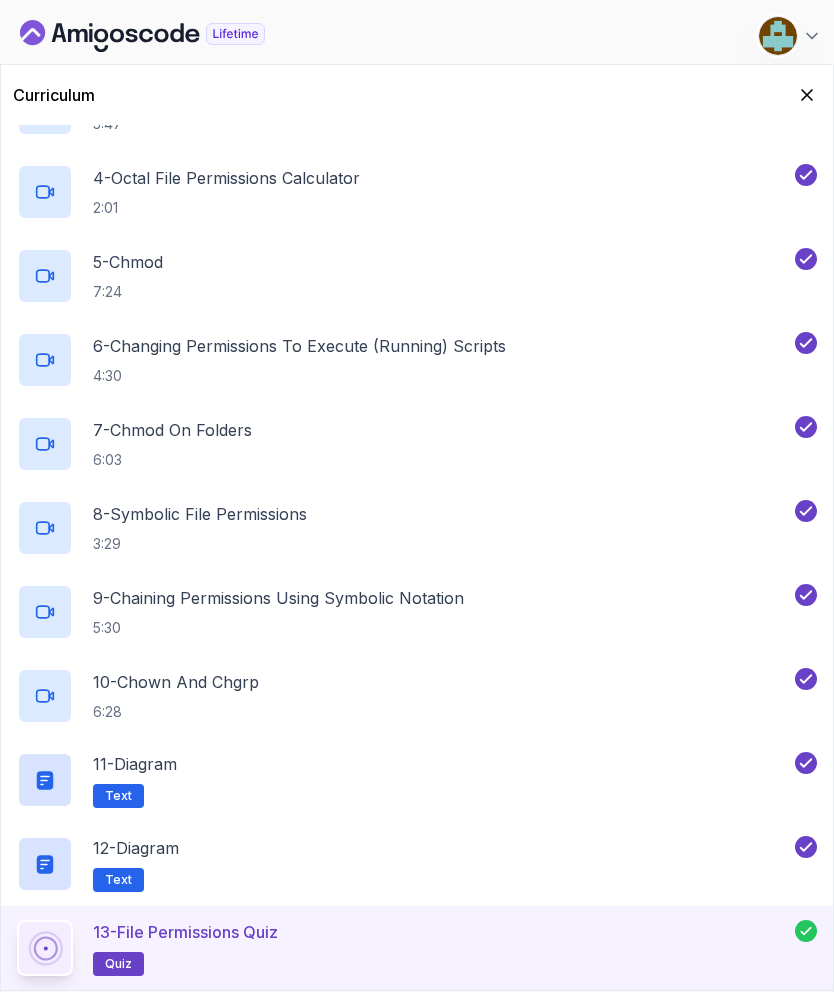 click on "Curriculum" at bounding box center (417, 95) 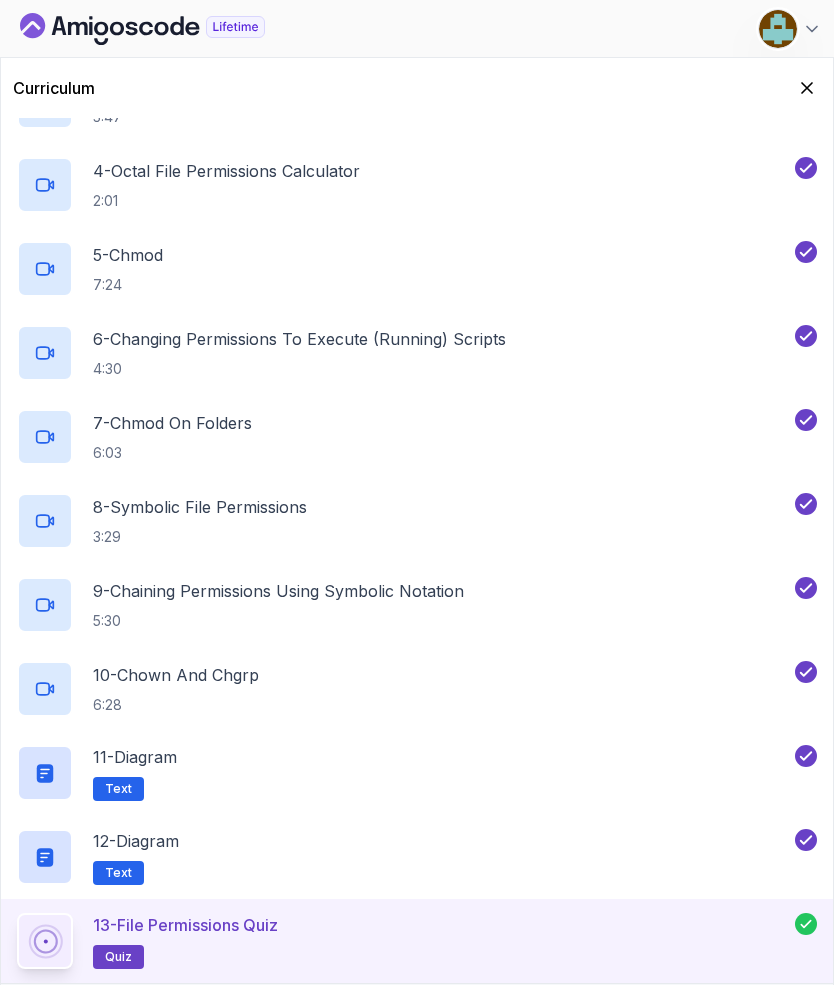 scroll, scrollTop: 0, scrollLeft: 0, axis: both 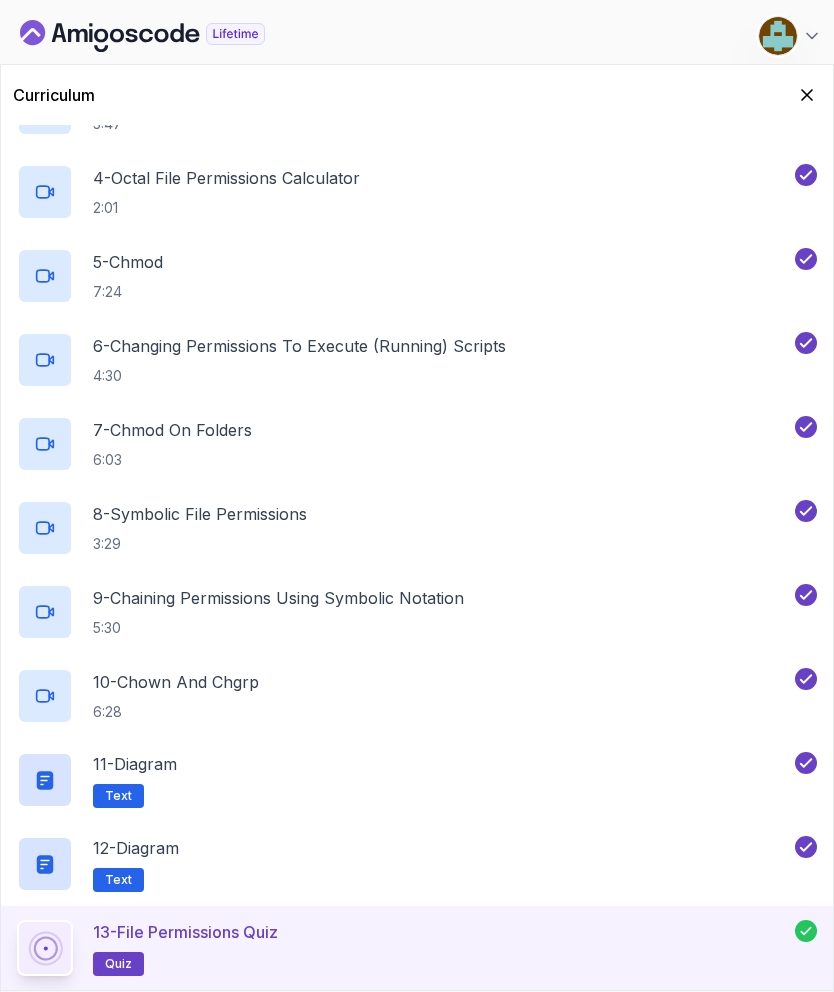 click on "My Courses Linux Fundamentals 100  Points Faruk Karahan Software Engineer" at bounding box center [421, 36] 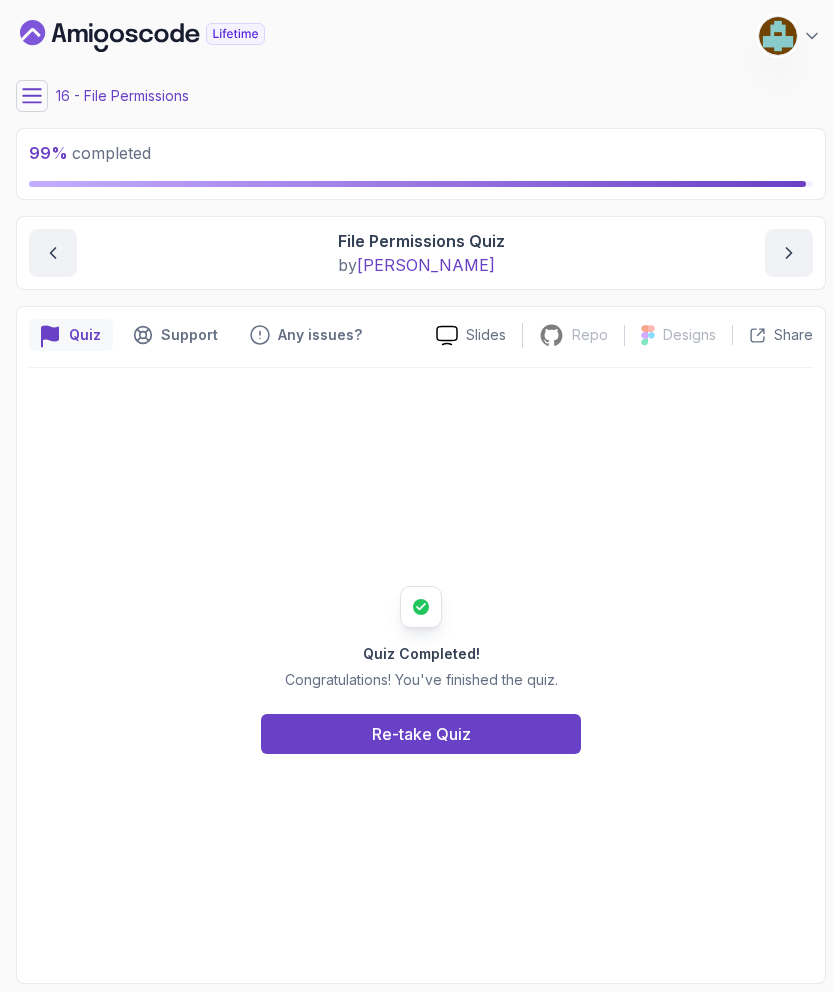 click 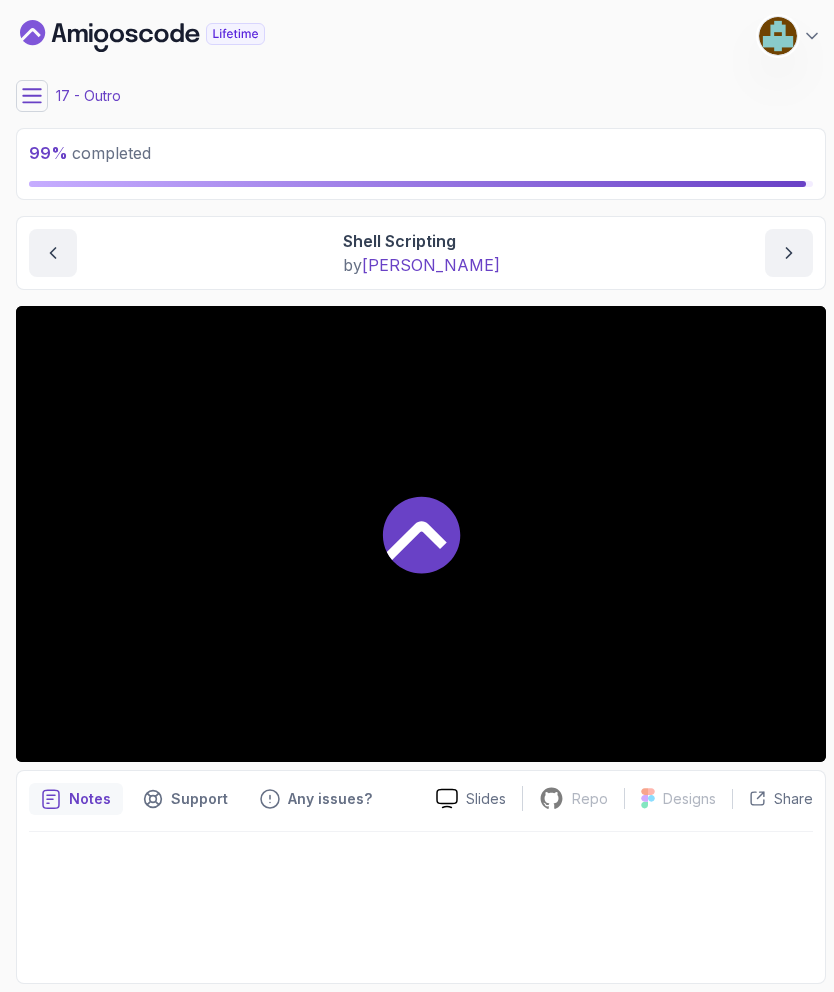 click 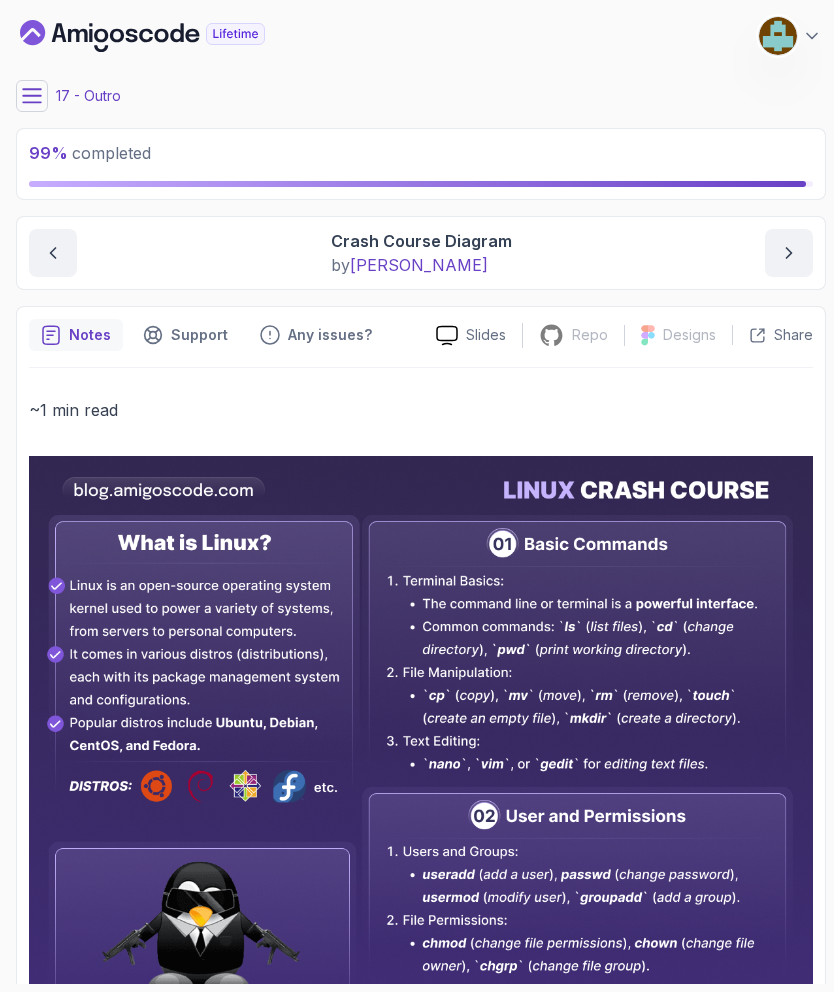 click 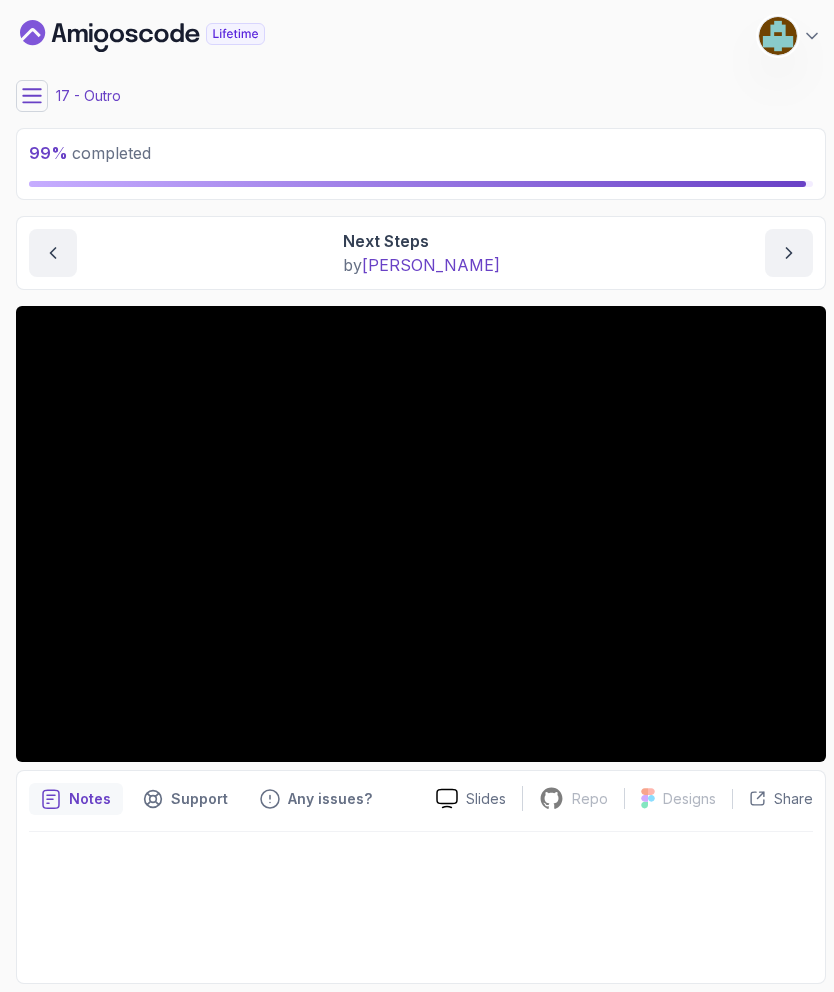 click 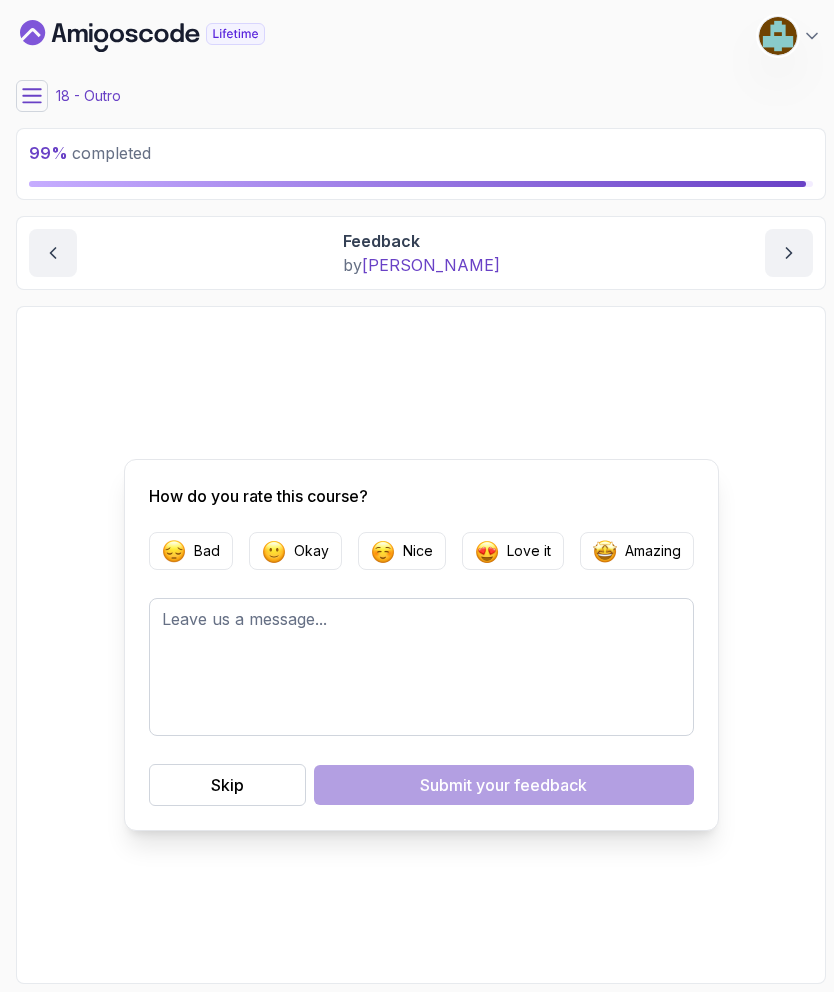 click 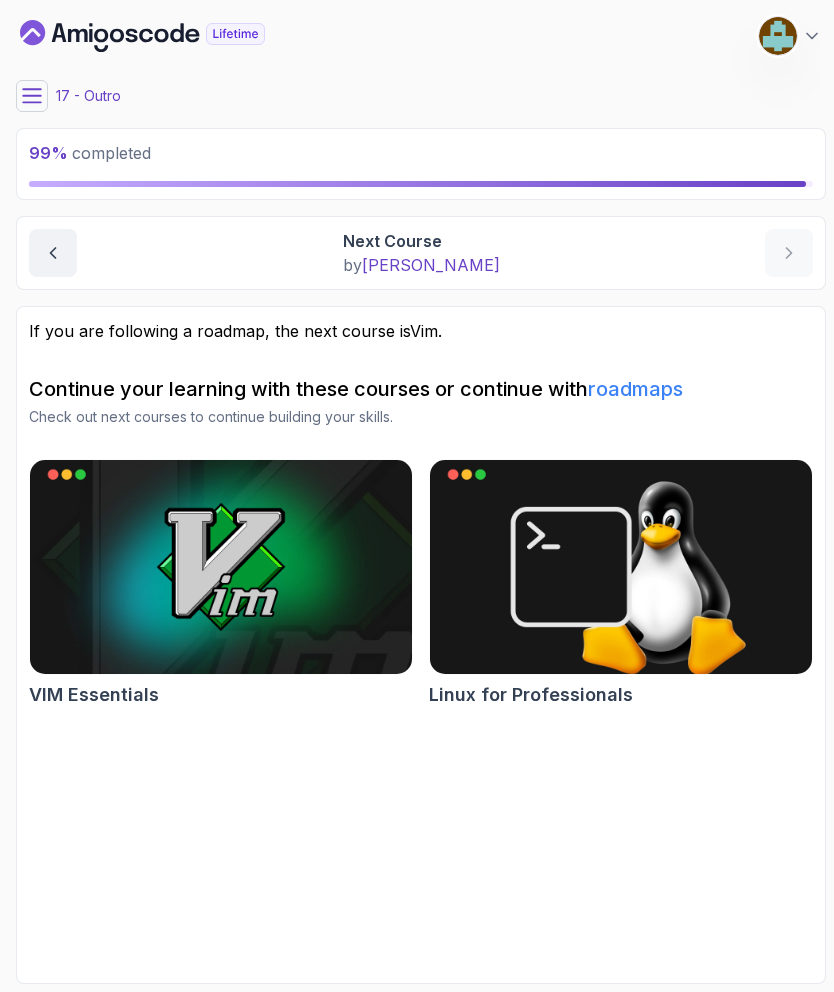 scroll, scrollTop: 80, scrollLeft: 0, axis: vertical 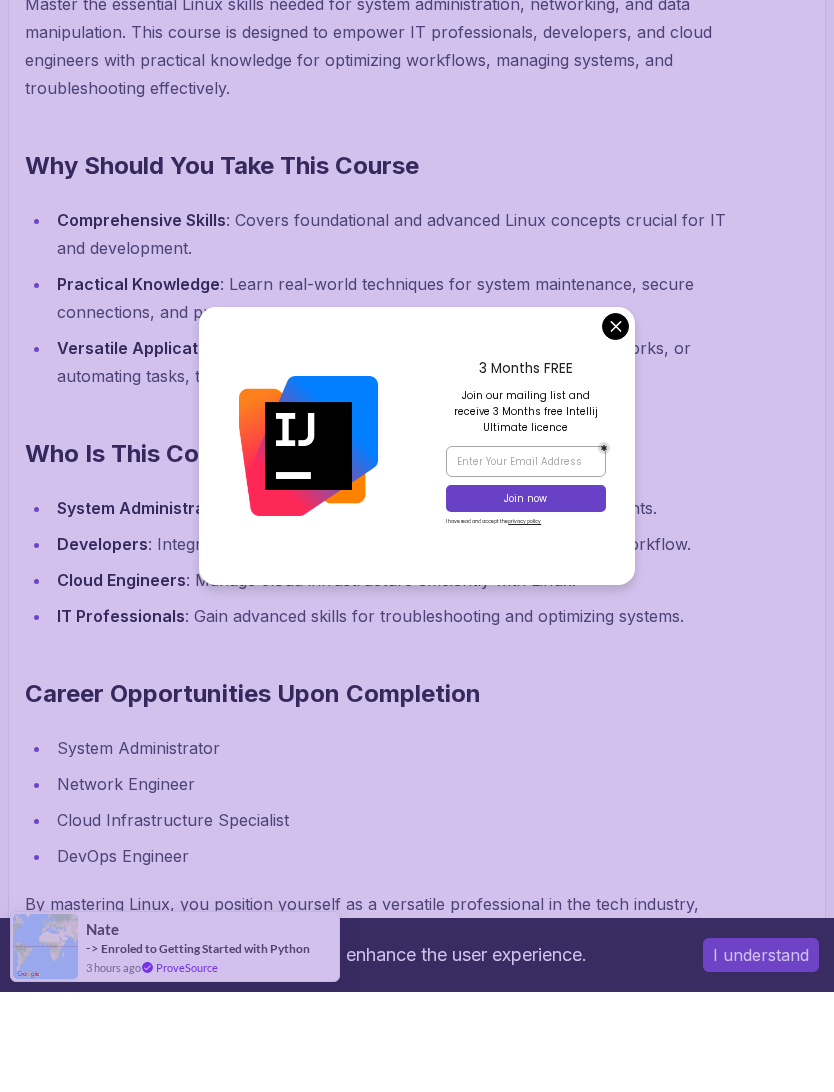 click on "3 Months FREE Join our mailing list and receive 3 Months free Intellij Ultimate licence Join now I have read and accept the  privacy policy" at bounding box center (526, 545) 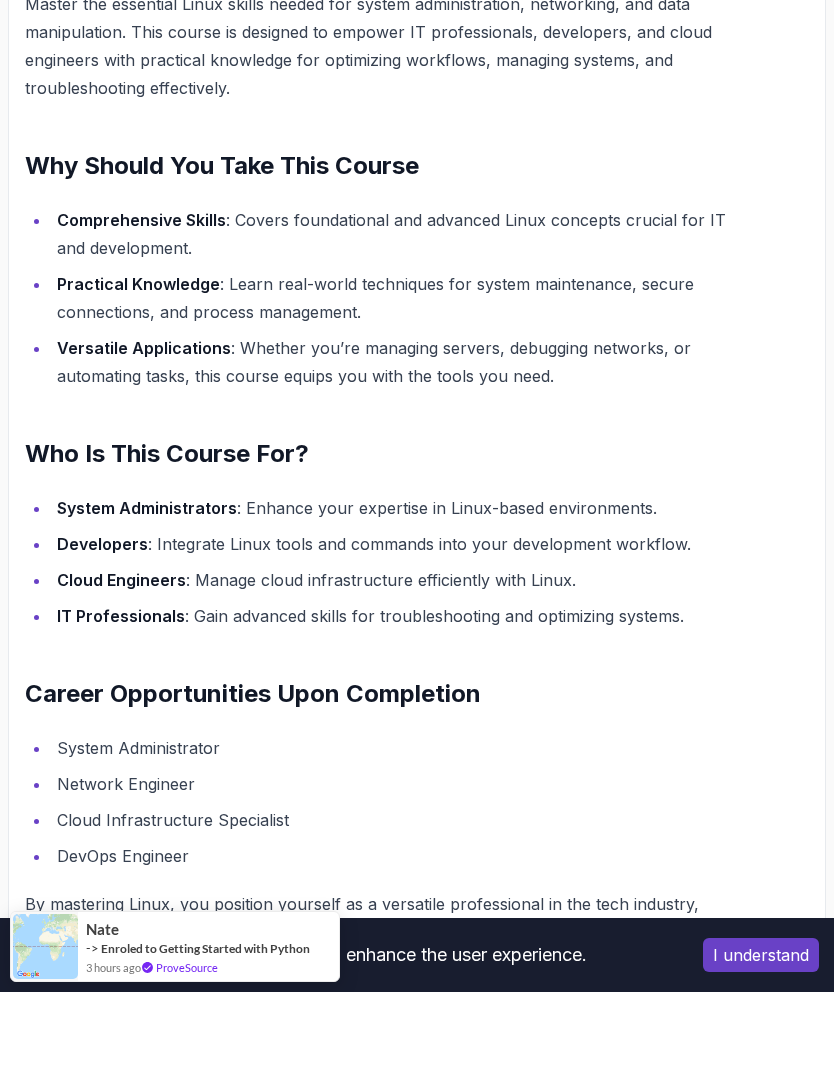 click on "Versatile Applications : Whether you’re managing servers, debugging networks, or automating tasks, this course equips you with the tools you need." at bounding box center (391, 462) 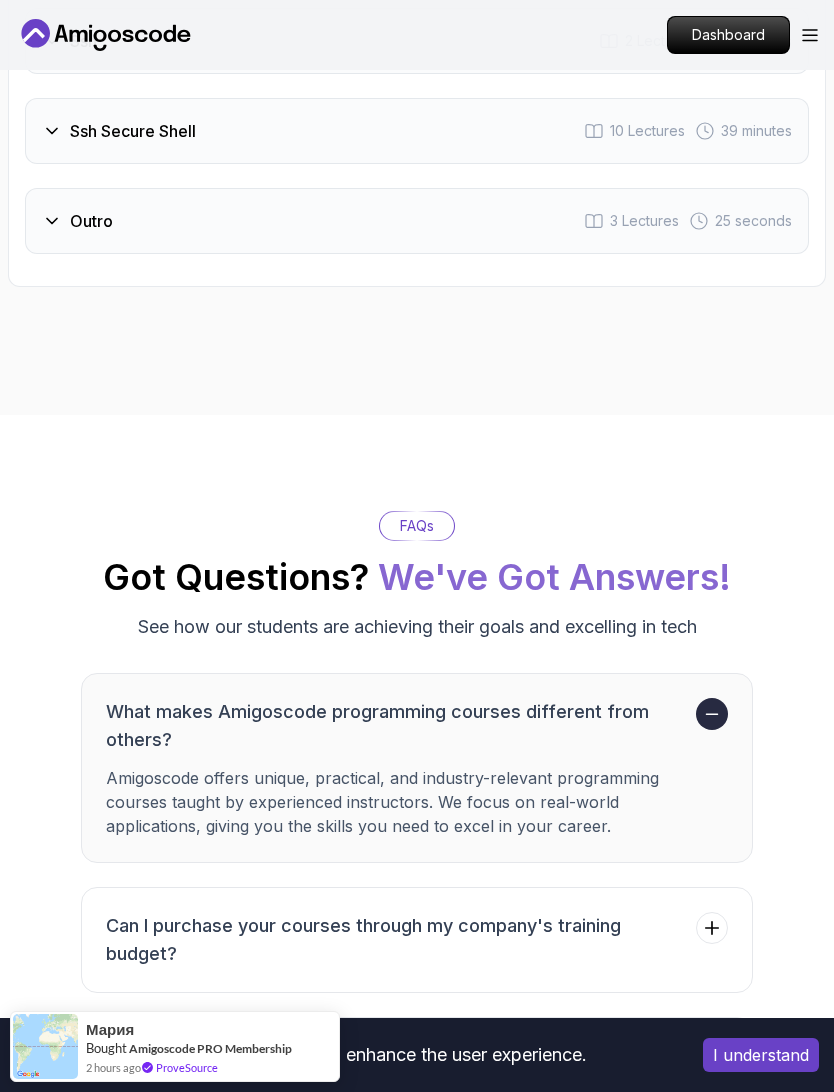 scroll, scrollTop: 4422, scrollLeft: 0, axis: vertical 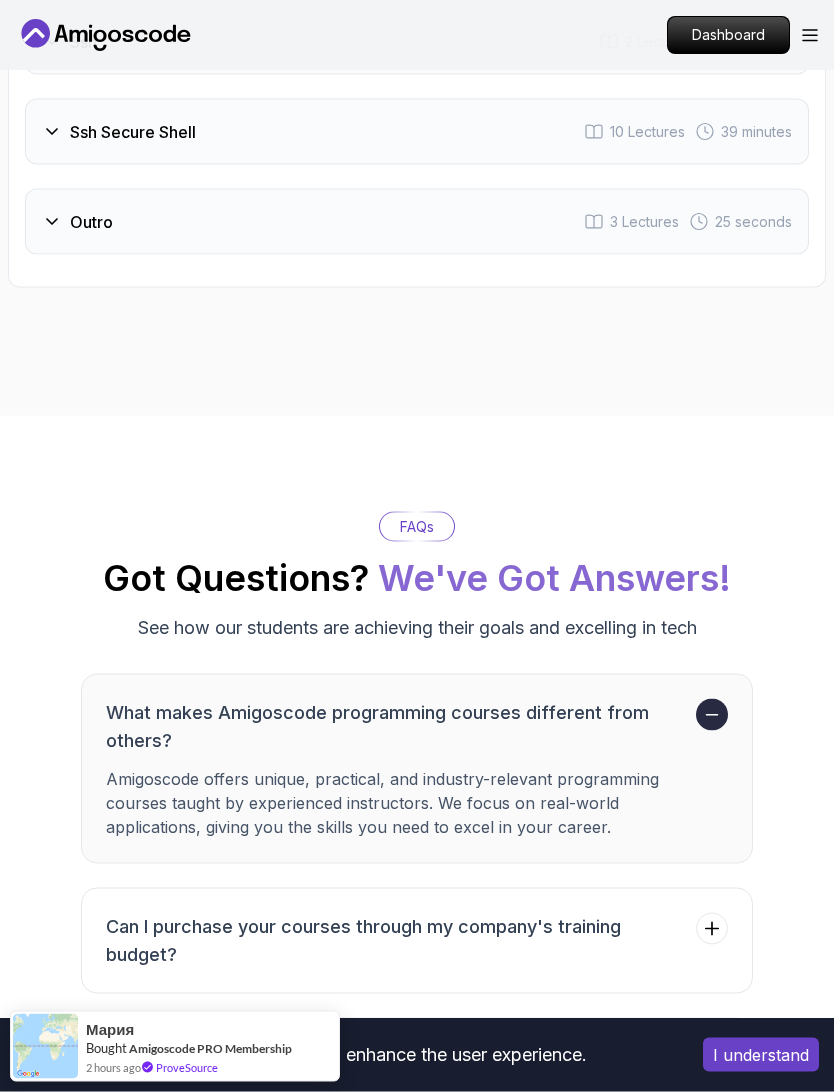 click on "Outro" at bounding box center (77, 222) 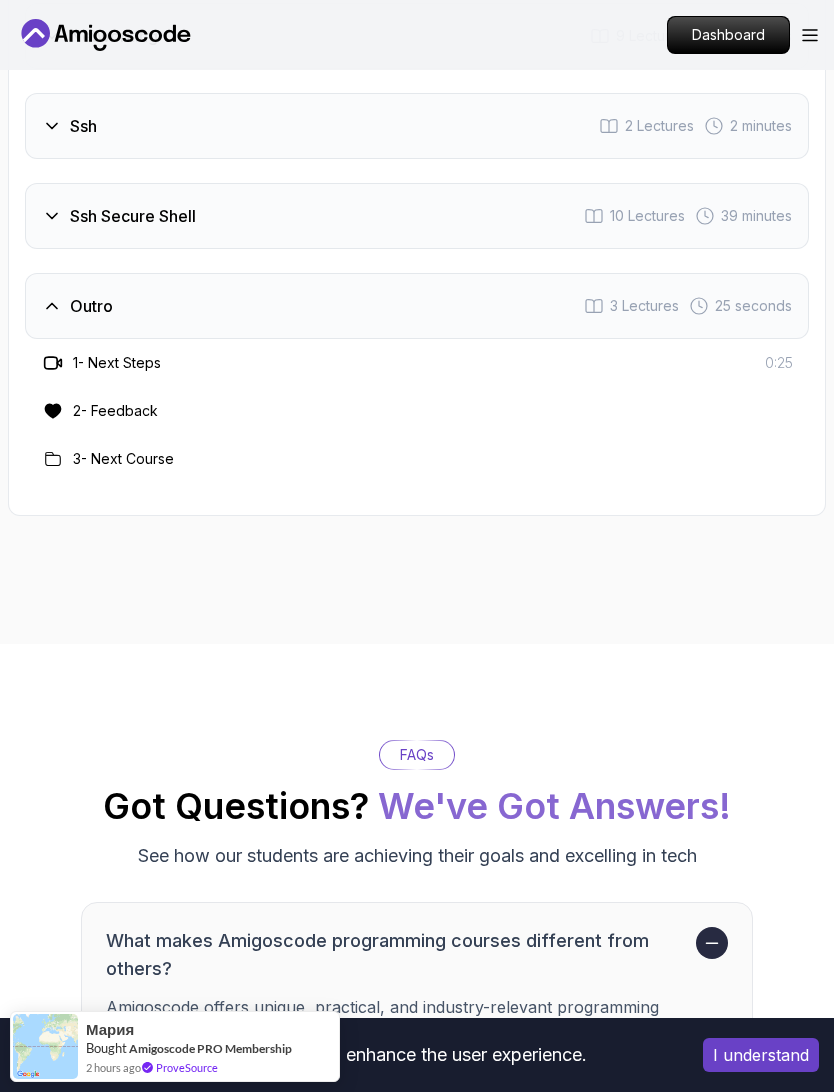scroll, scrollTop: 4288, scrollLeft: 0, axis: vertical 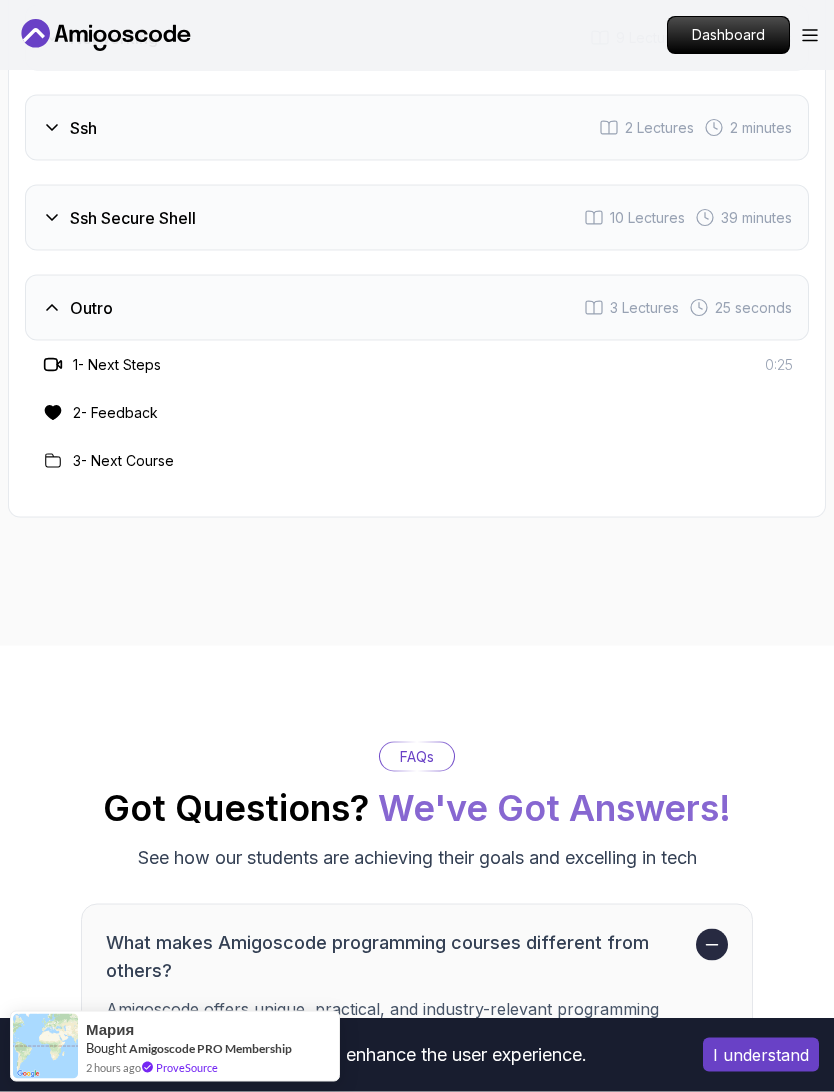 click 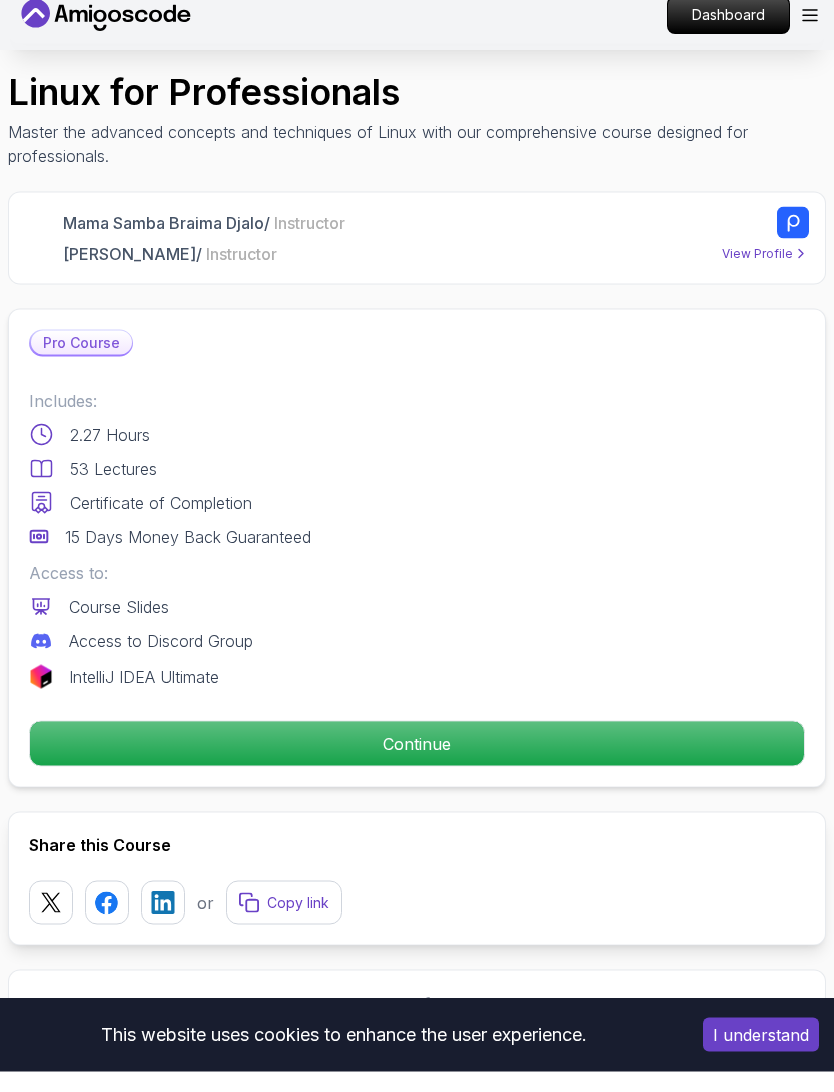 scroll, scrollTop: 515, scrollLeft: 0, axis: vertical 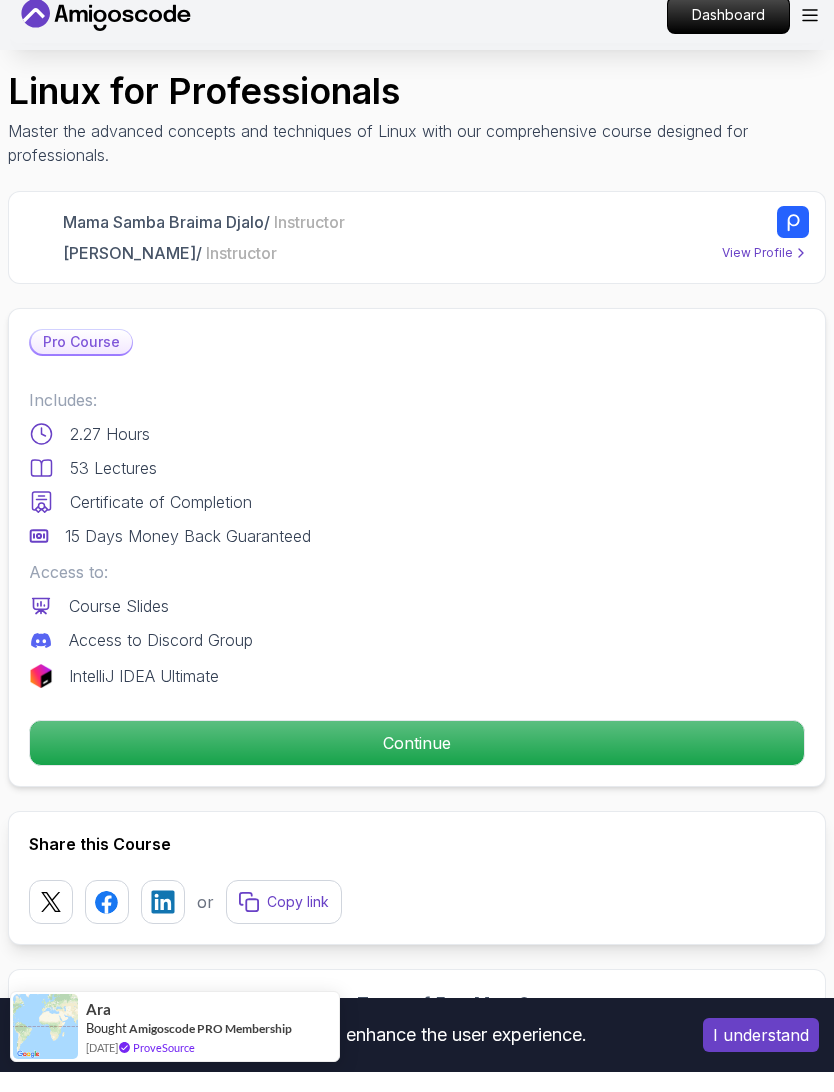 click on "Continue" at bounding box center (417, 763) 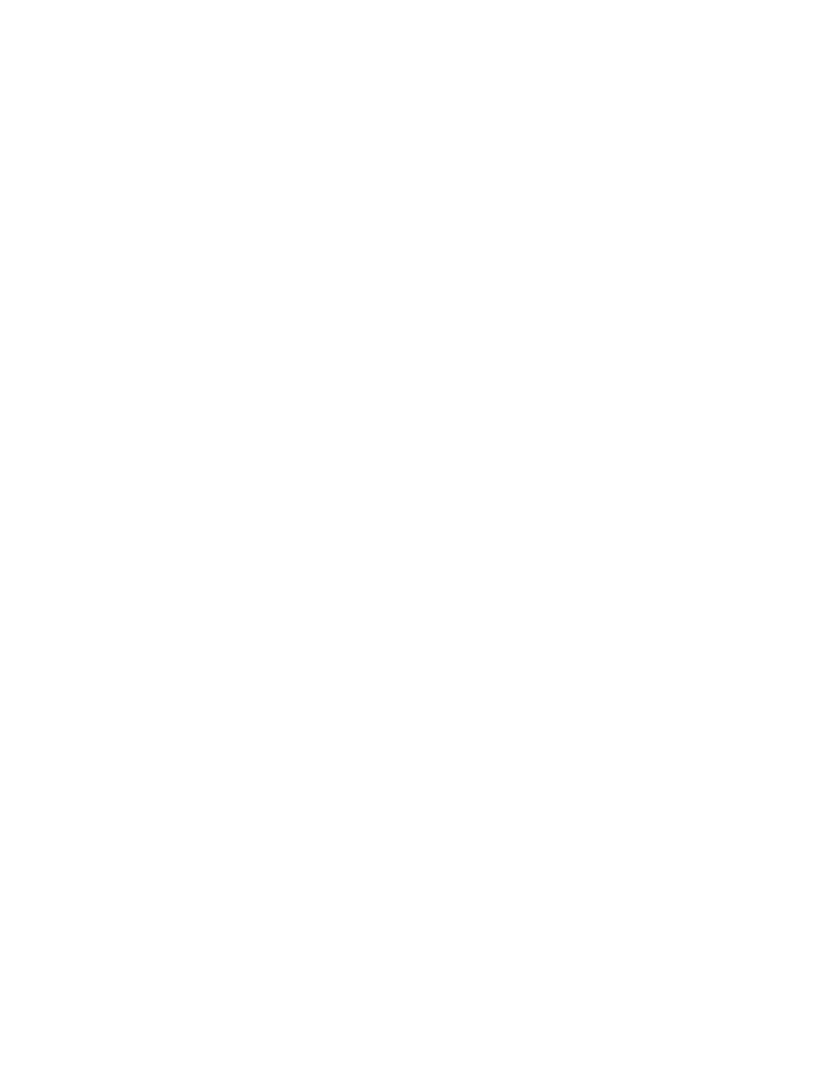 scroll, scrollTop: 0, scrollLeft: 0, axis: both 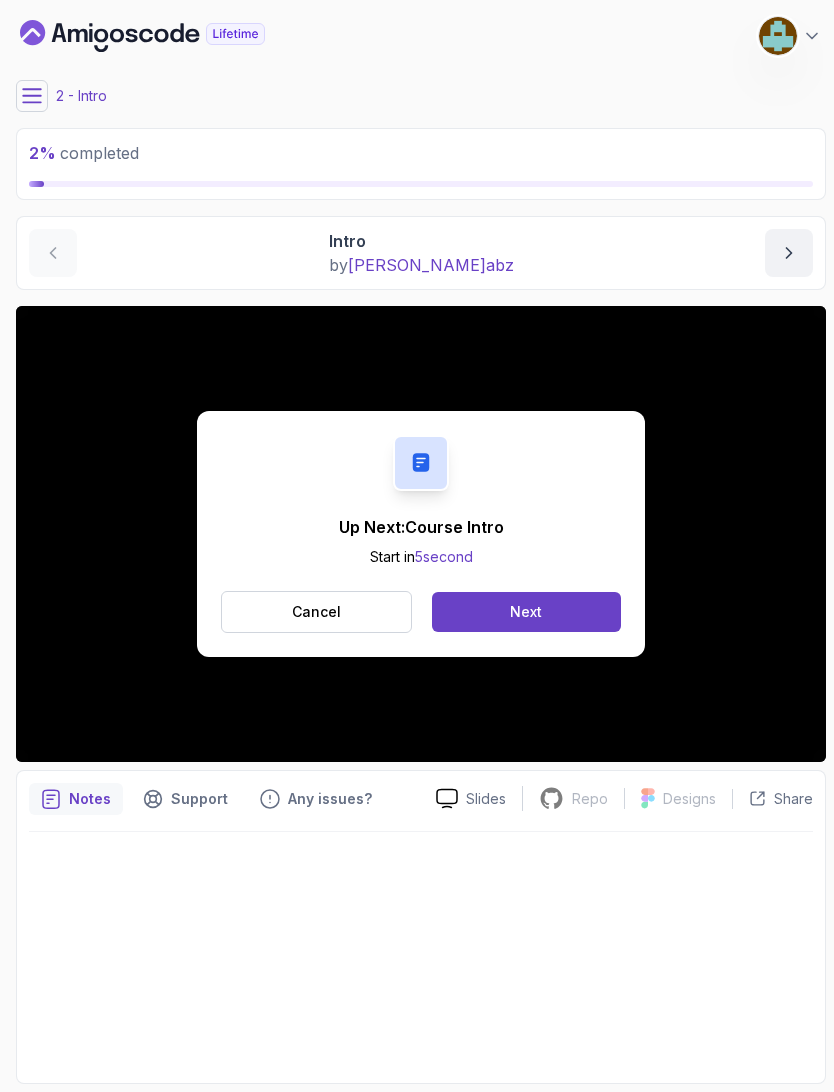 click on "Next" at bounding box center [526, 612] 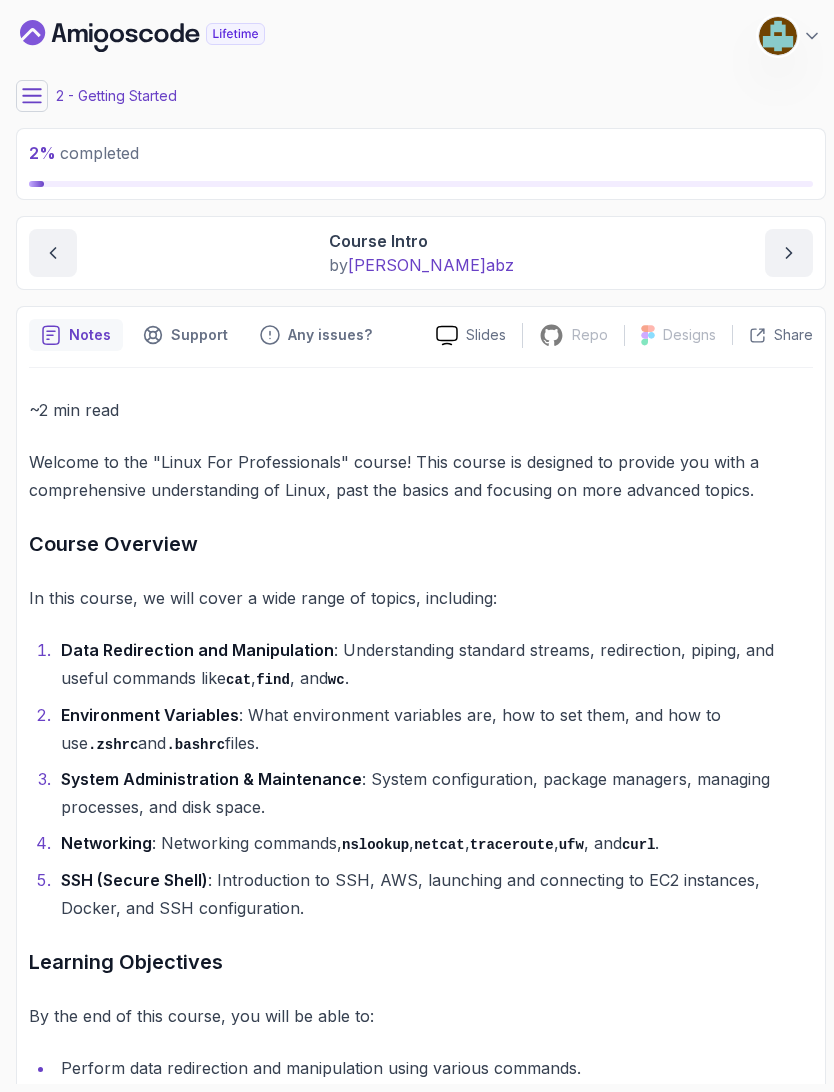 scroll, scrollTop: 0, scrollLeft: 0, axis: both 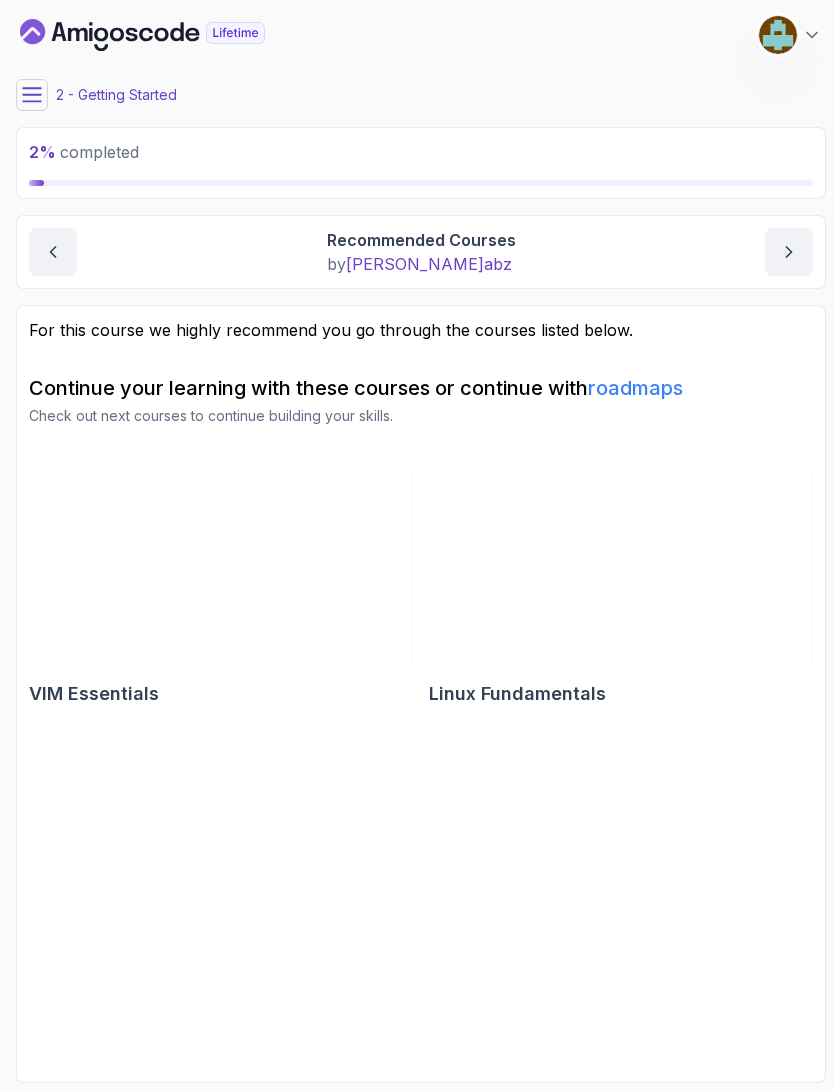 click at bounding box center [53, 253] 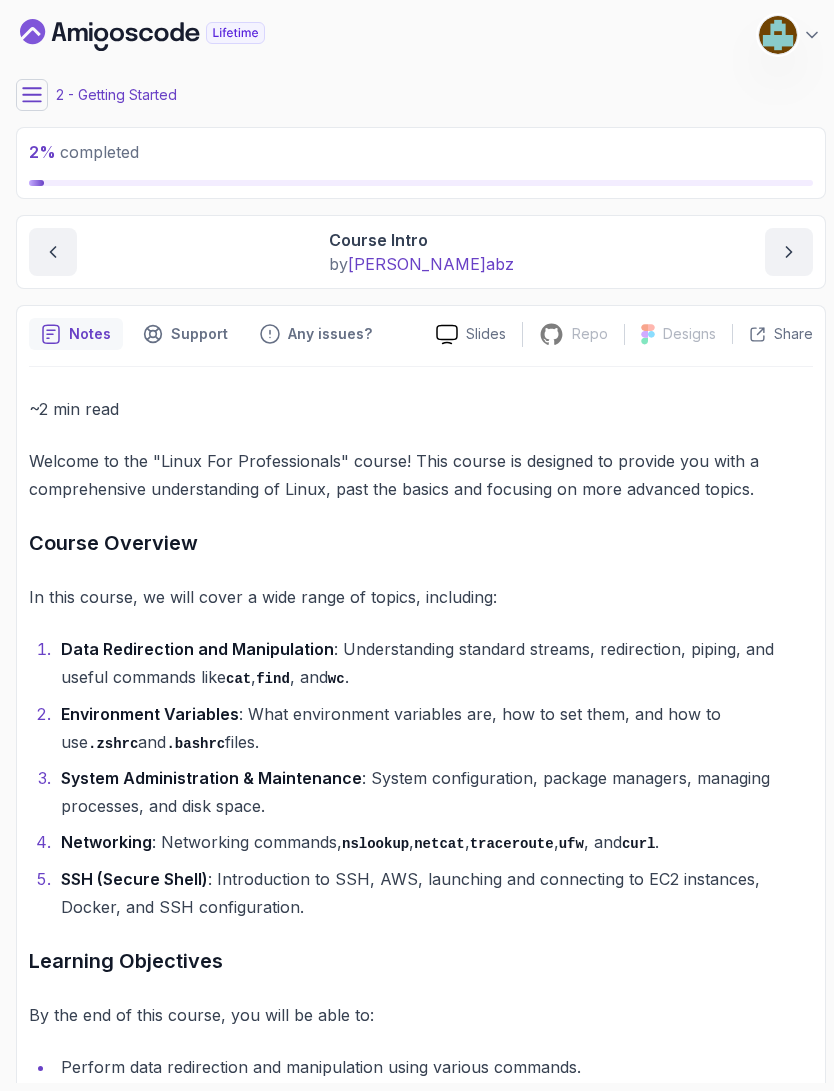 click 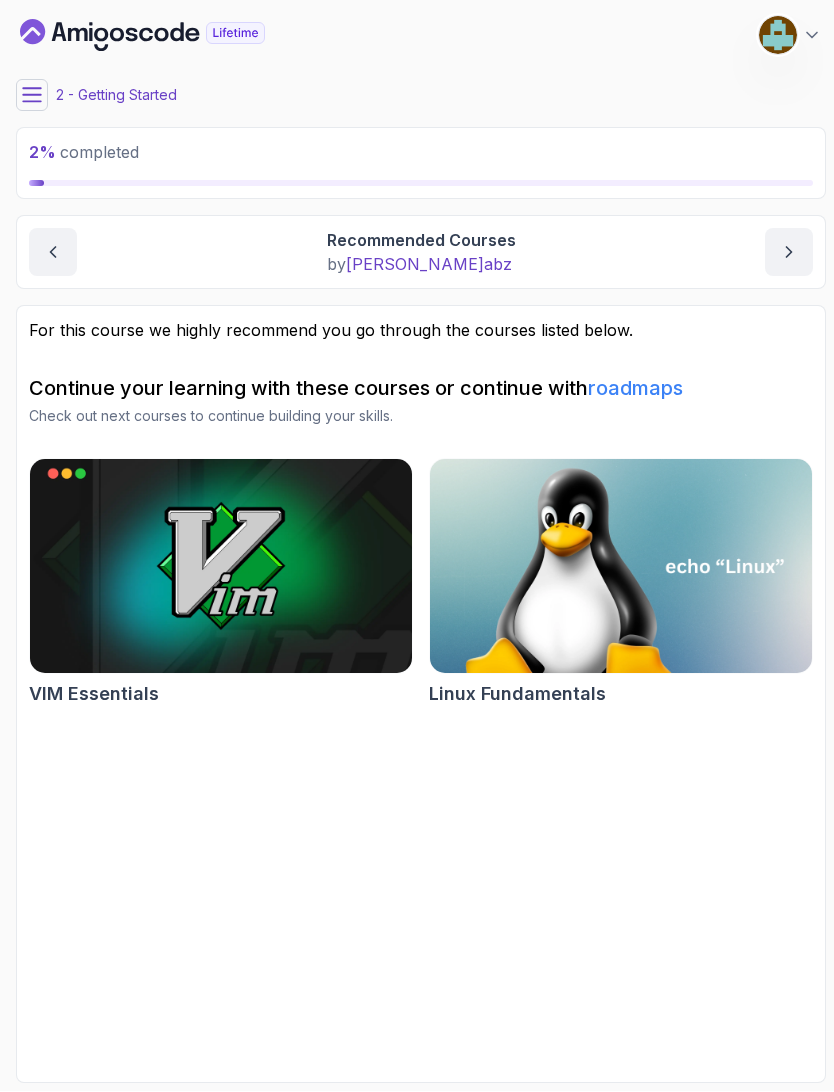click 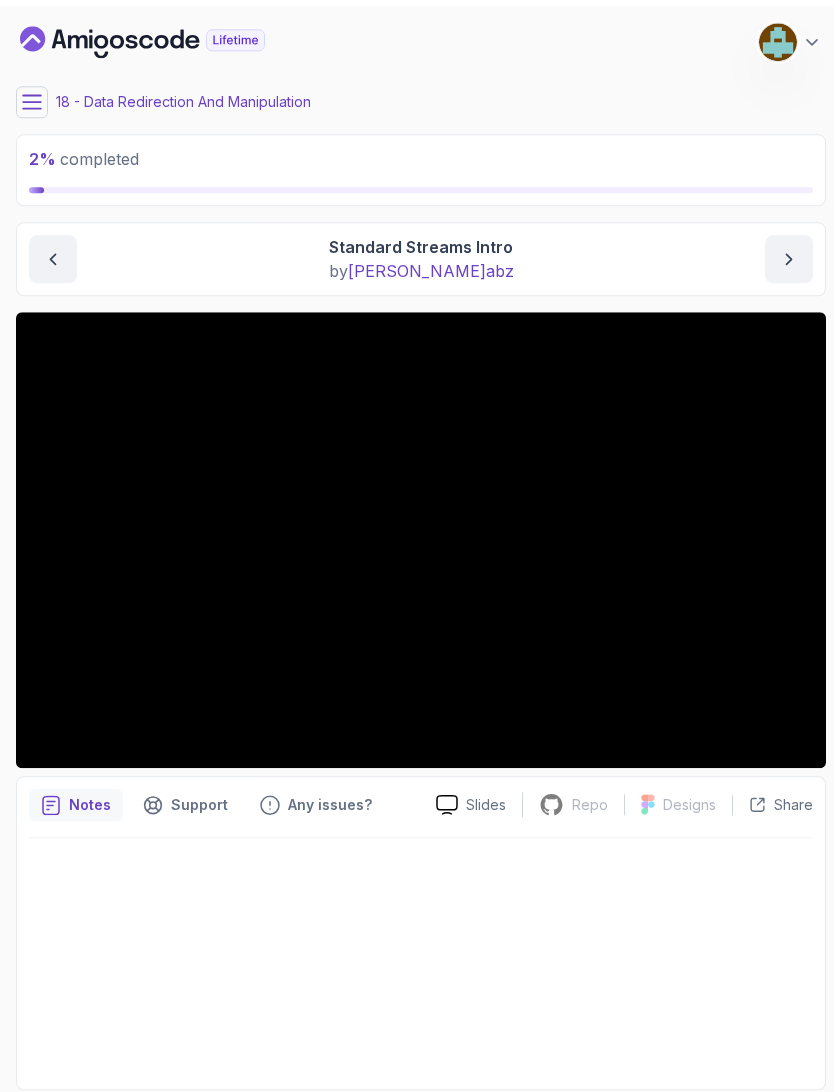 scroll, scrollTop: 0, scrollLeft: 0, axis: both 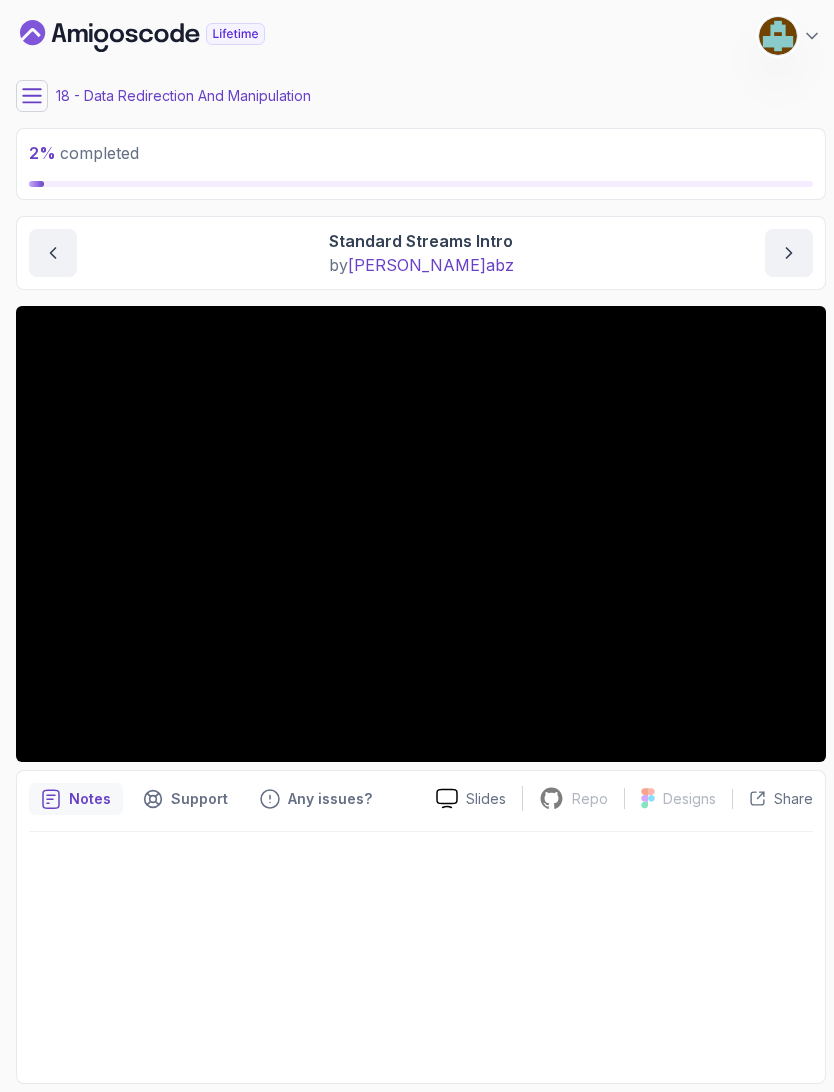 click 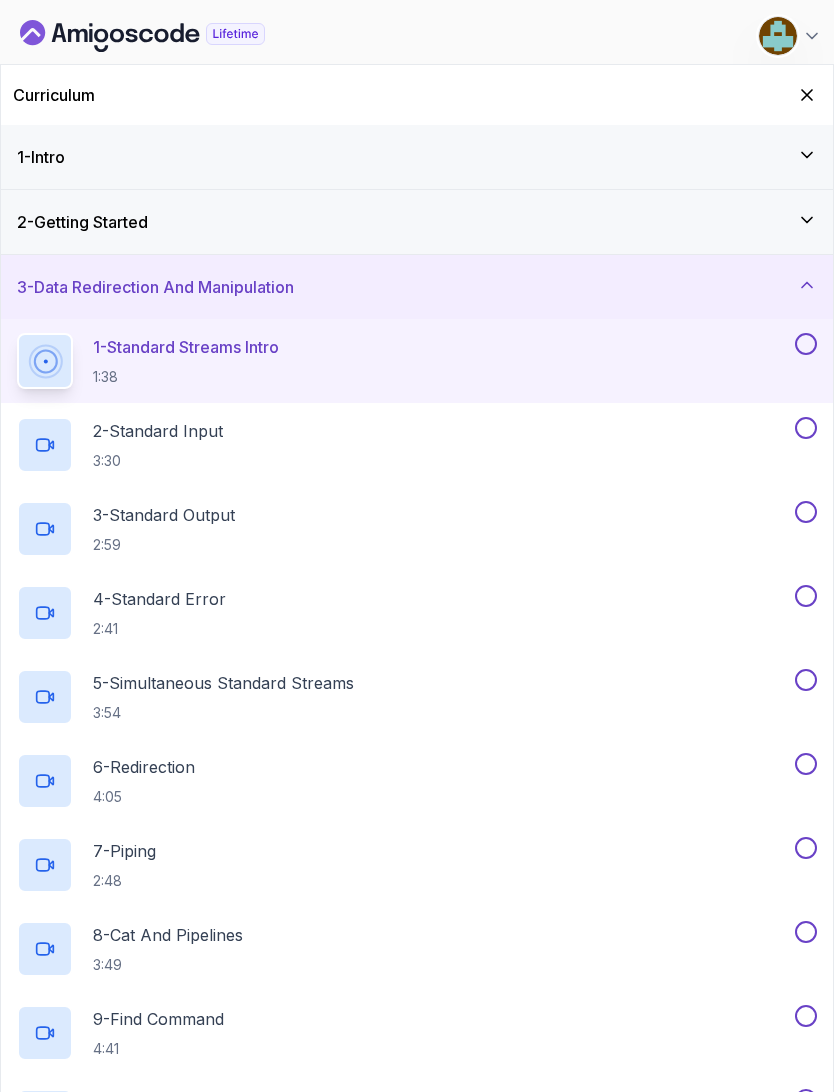 click 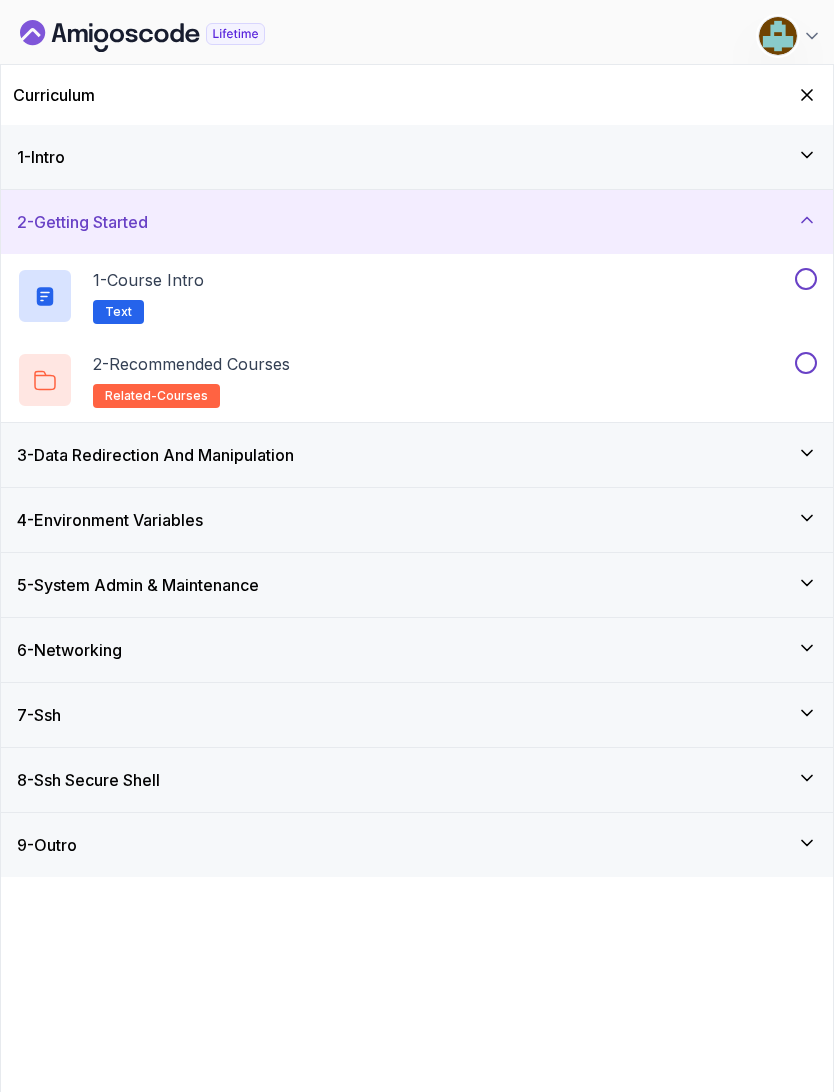 click at bounding box center [806, 279] 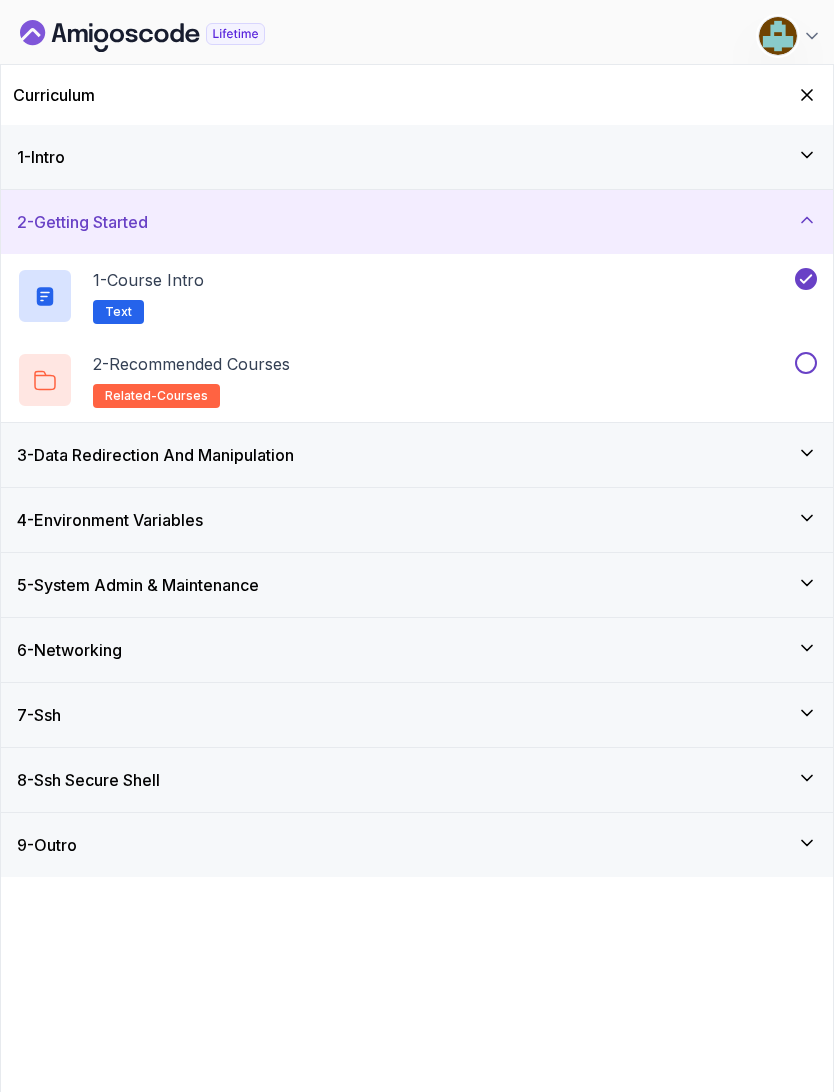 click at bounding box center (804, 363) 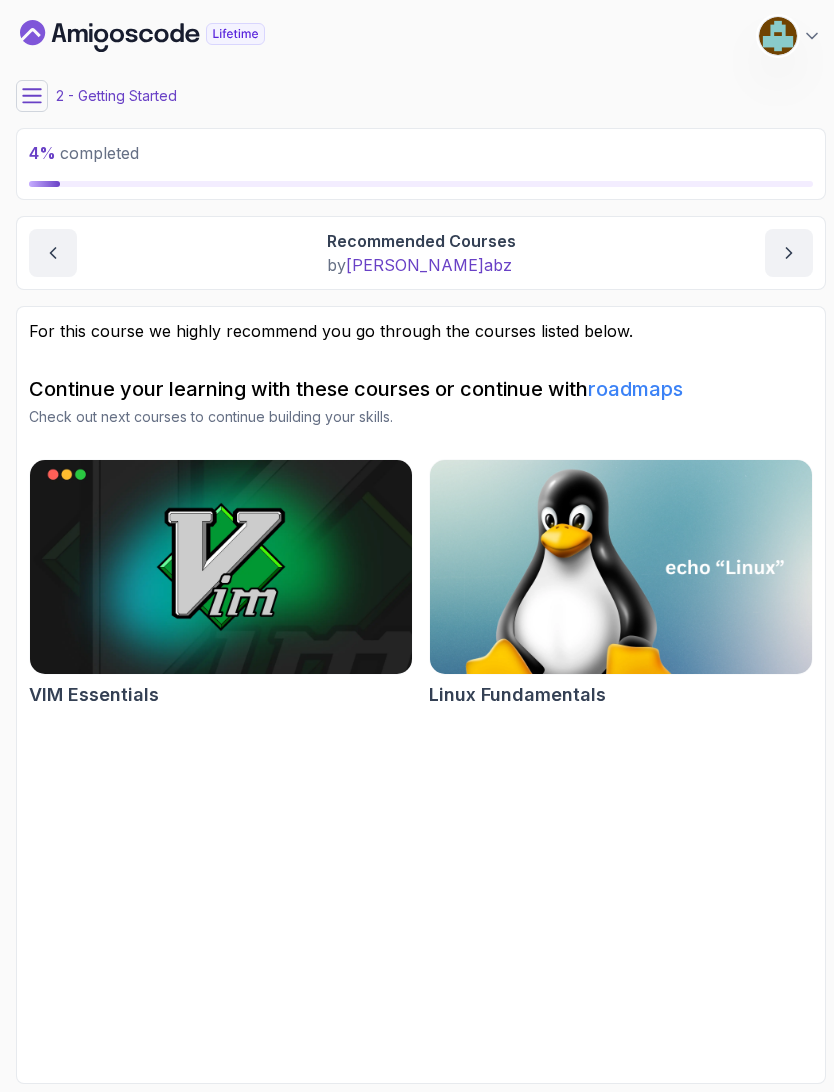 click at bounding box center (53, 253) 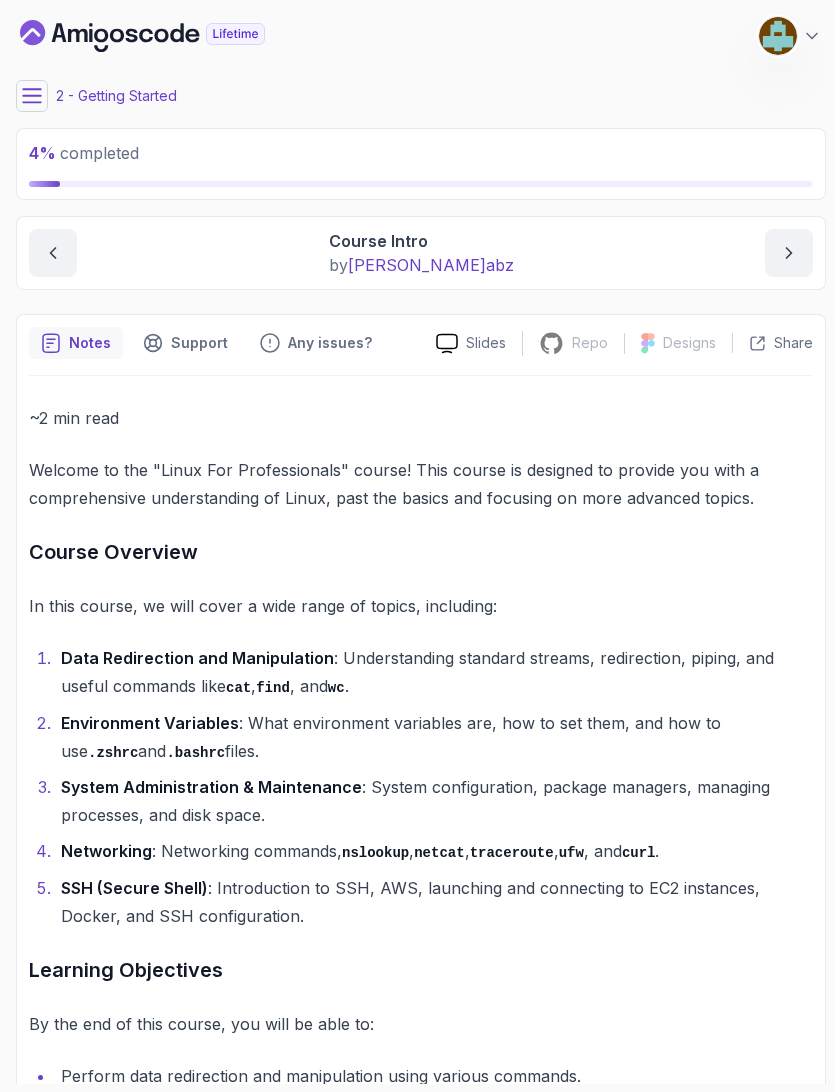 click at bounding box center [53, 253] 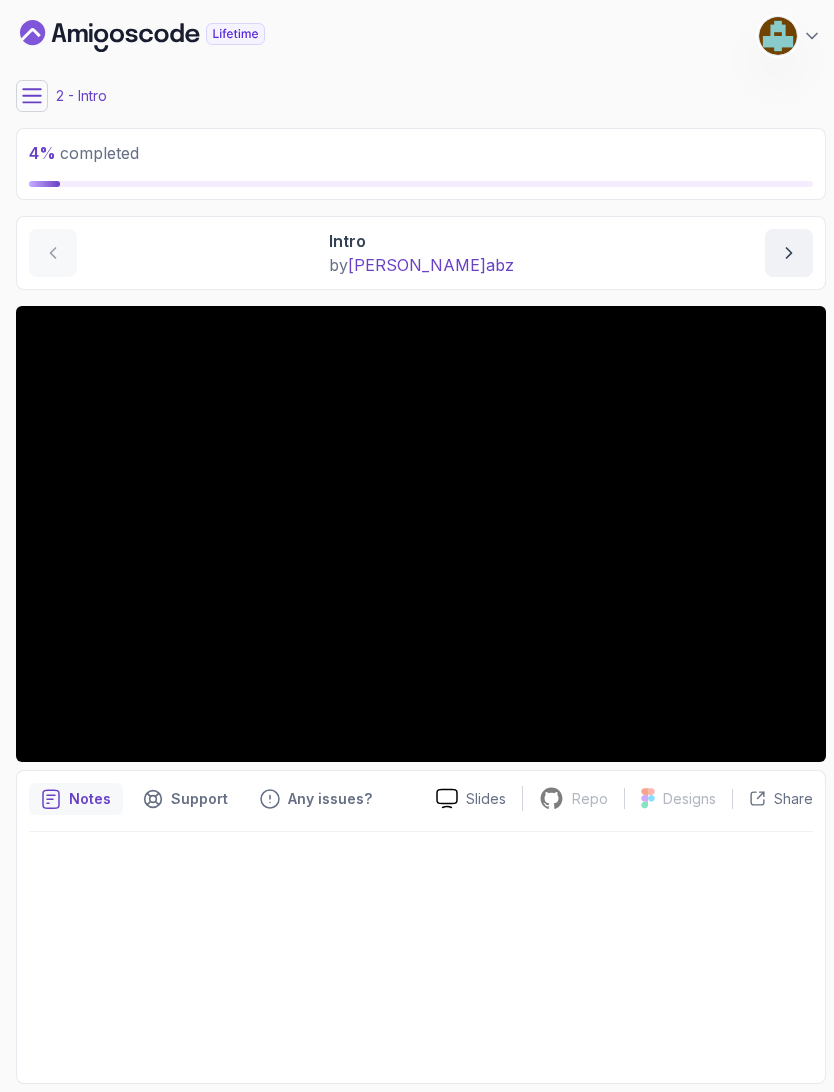click at bounding box center (32, 96) 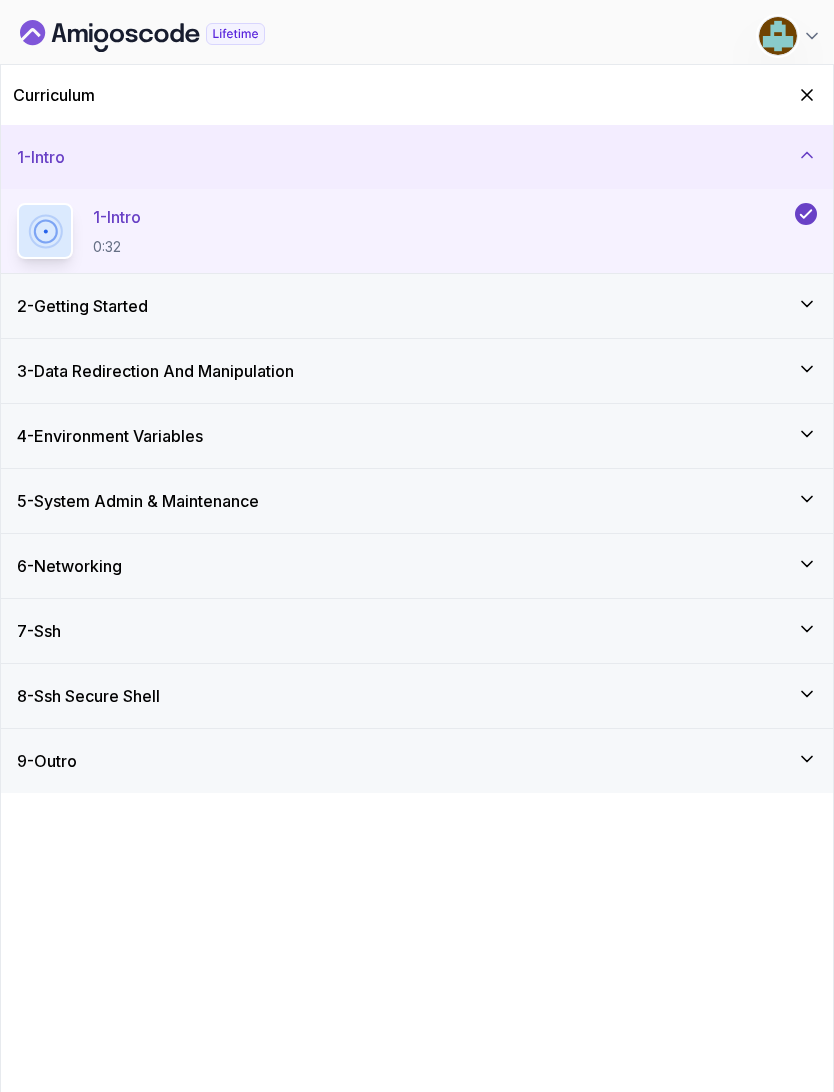 click 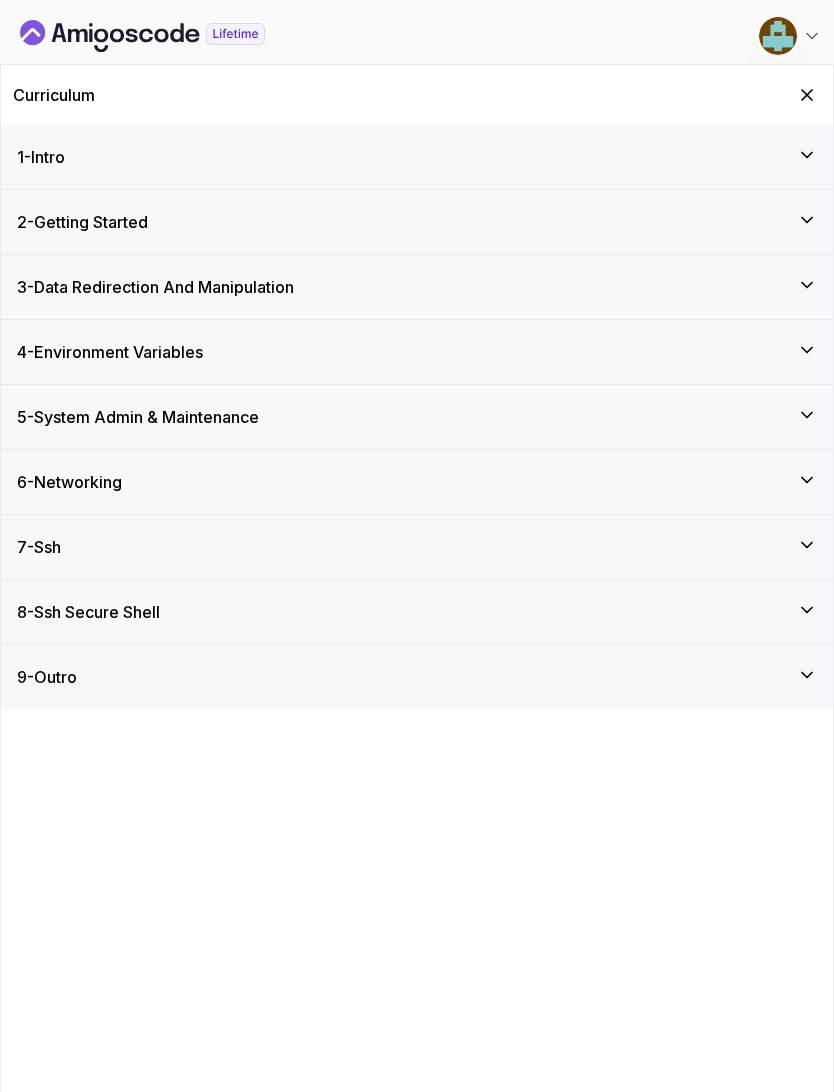 click 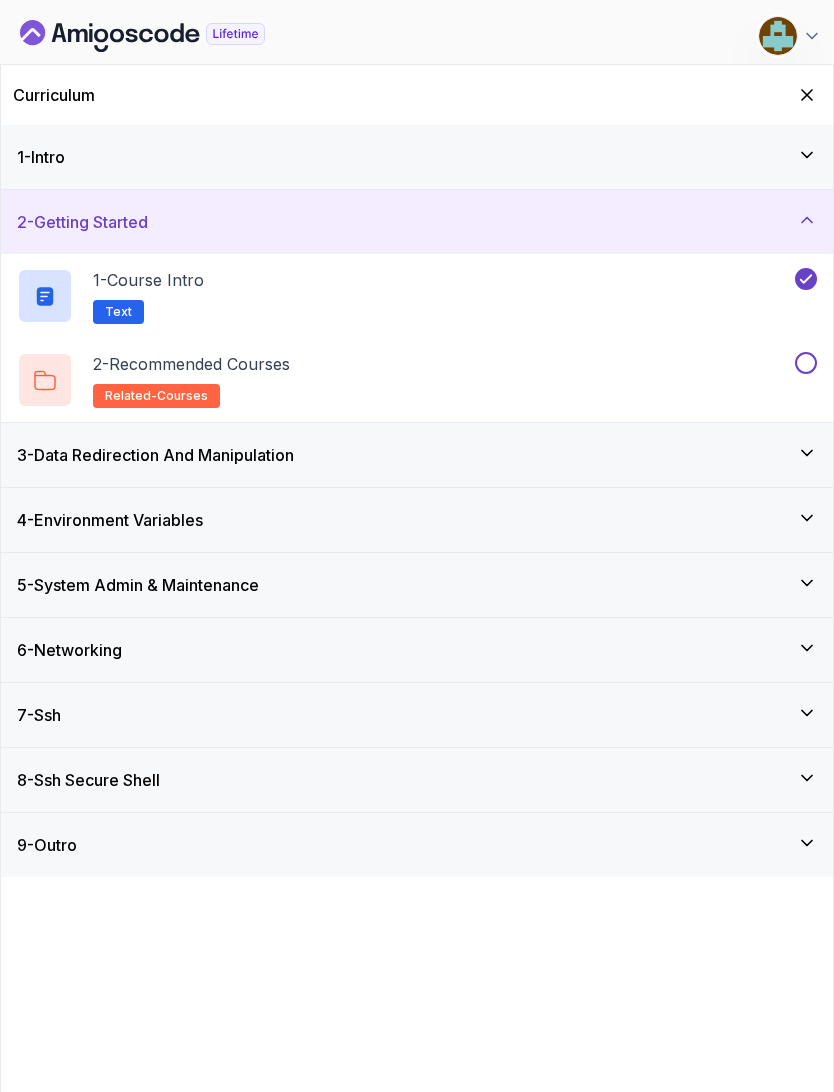 click at bounding box center (806, 363) 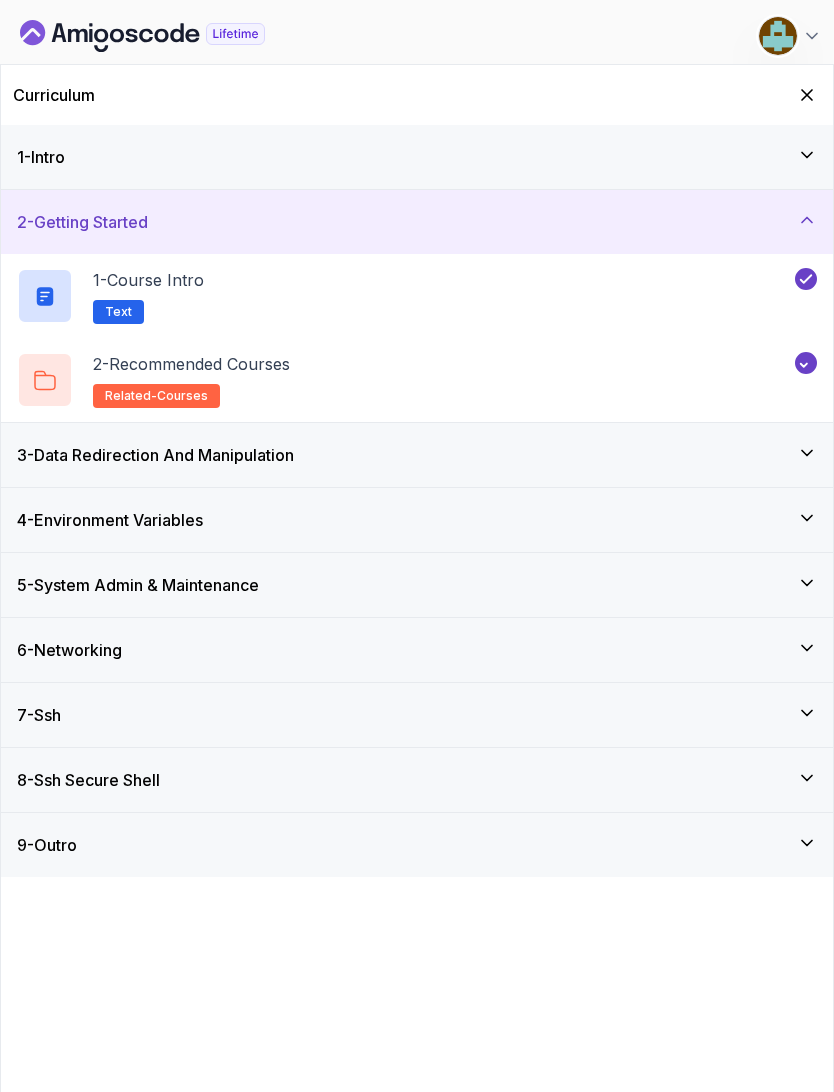 click 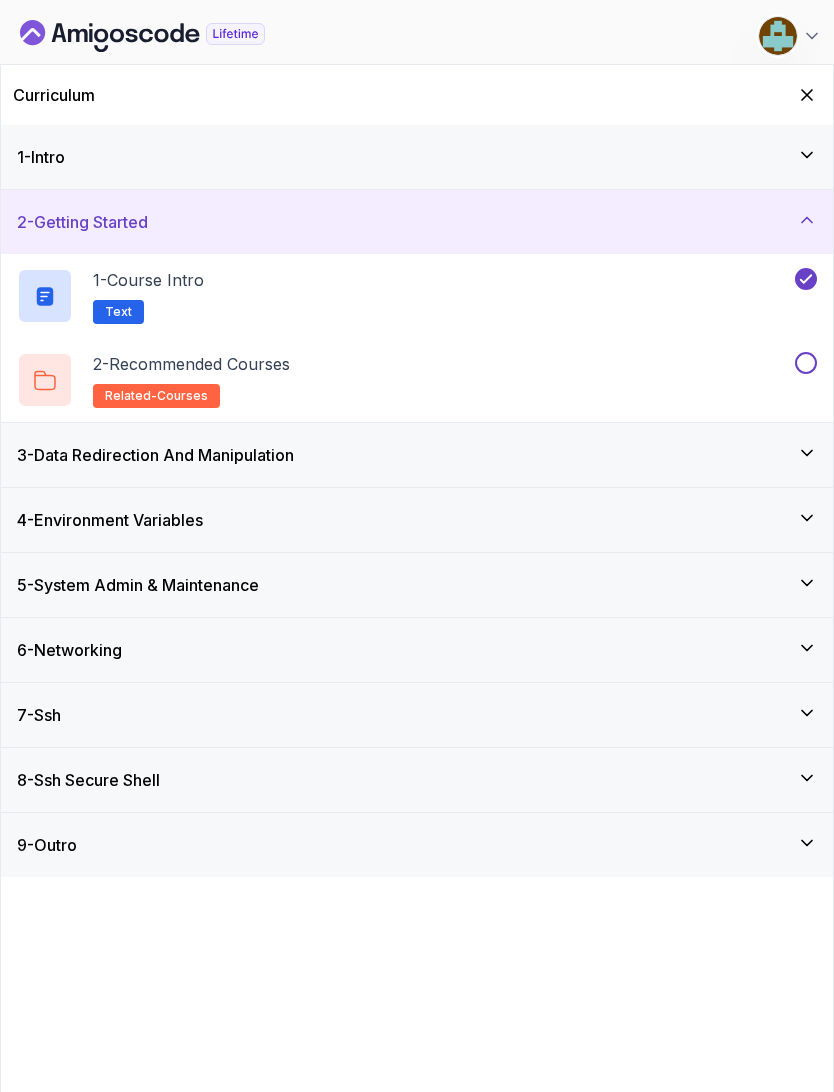 click at bounding box center (806, 363) 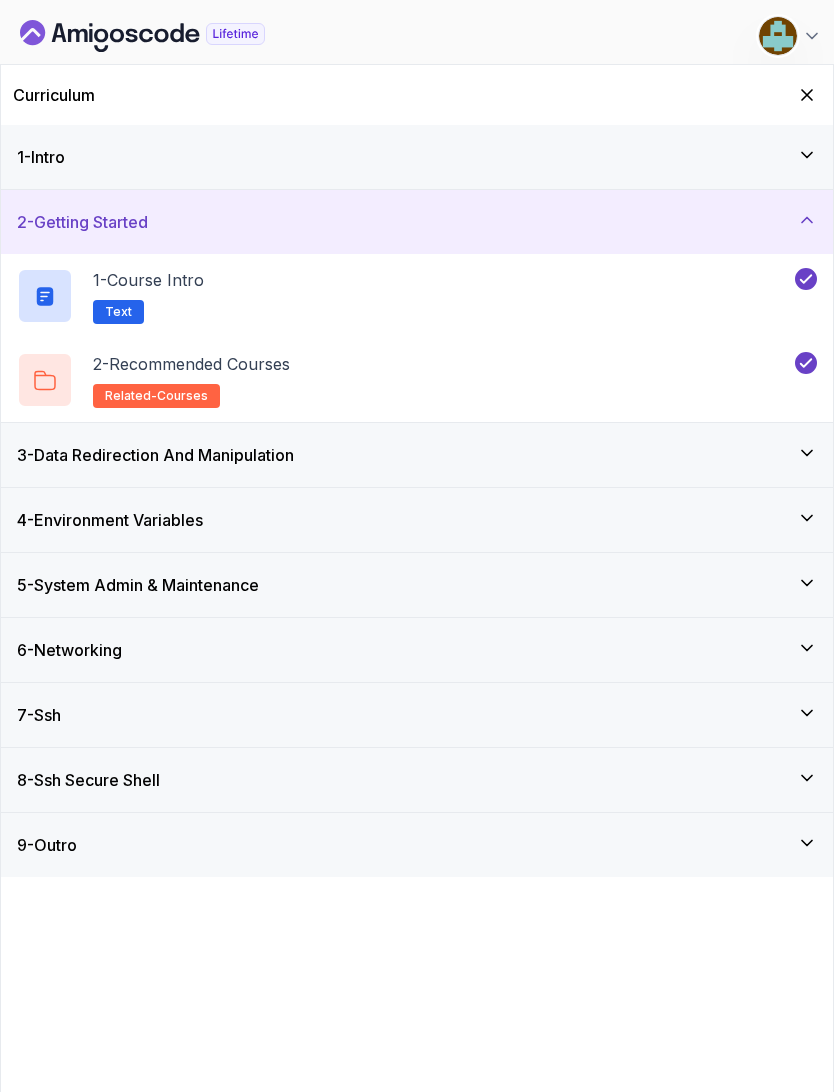 click 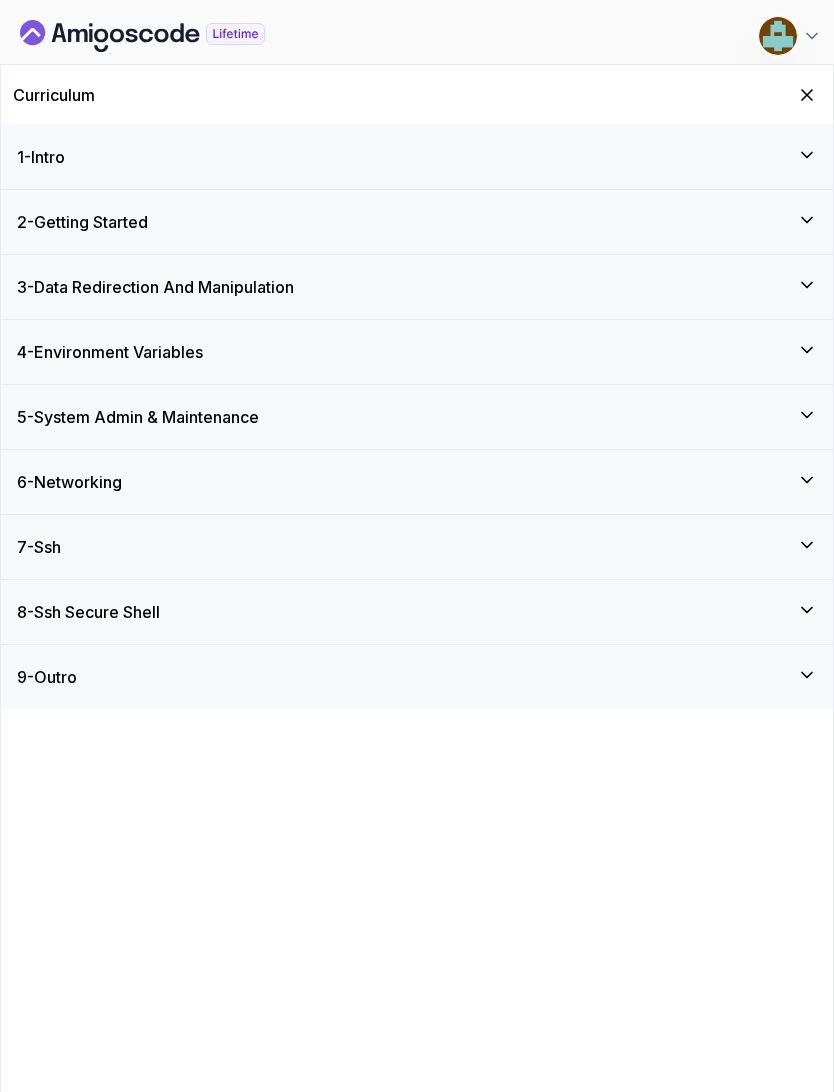 click on "3  -  Data Redirection And Manipulation" at bounding box center (417, 287) 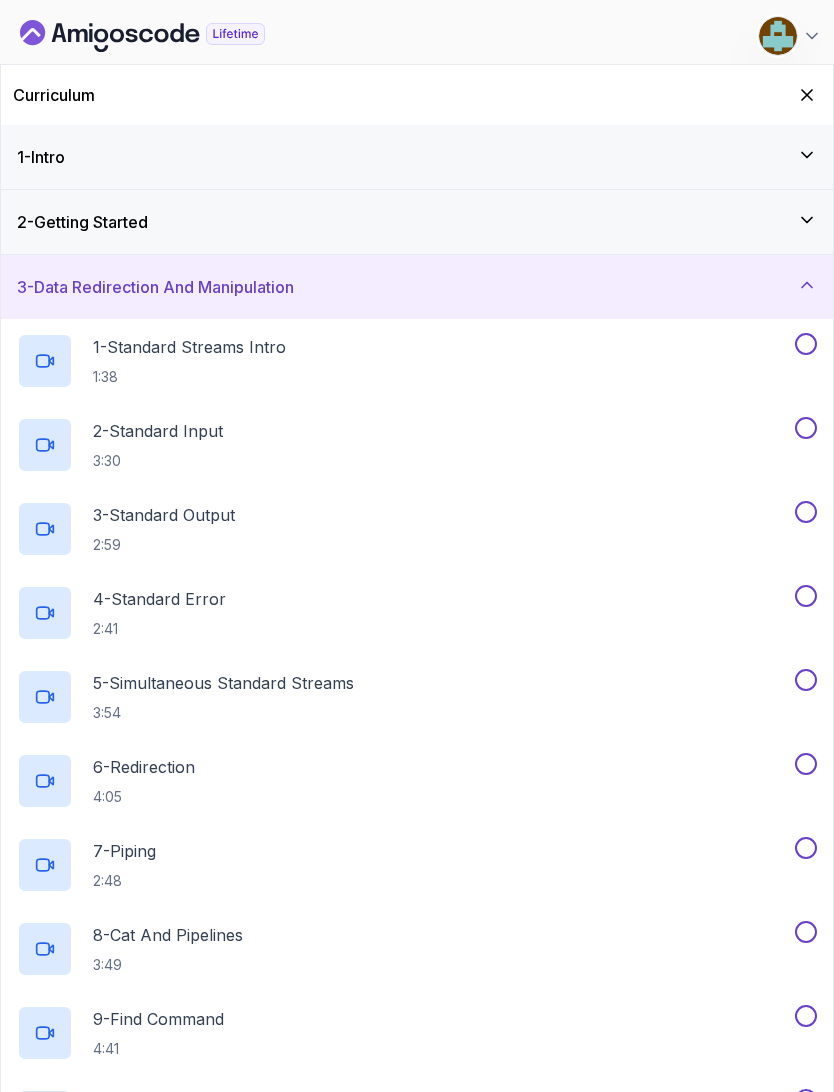 click on "1  -  Standard Streams Intro 1:38" at bounding box center [189, 361] 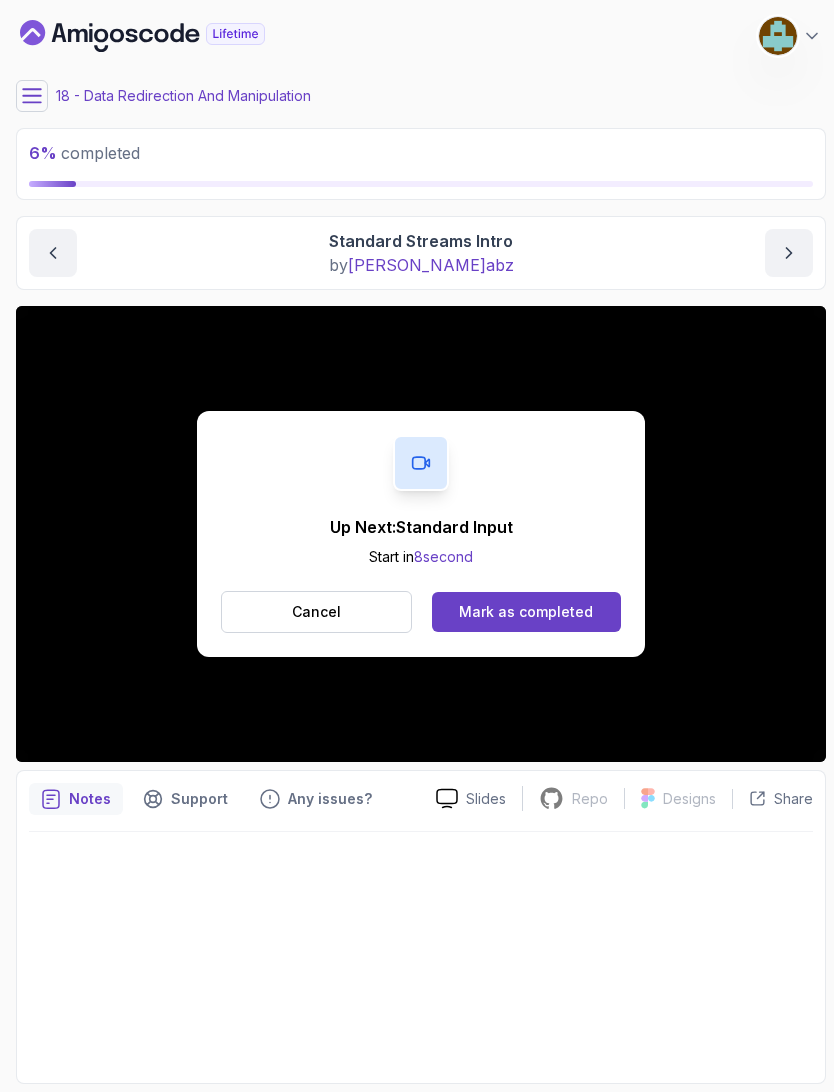 click on "Mark as completed" at bounding box center (526, 612) 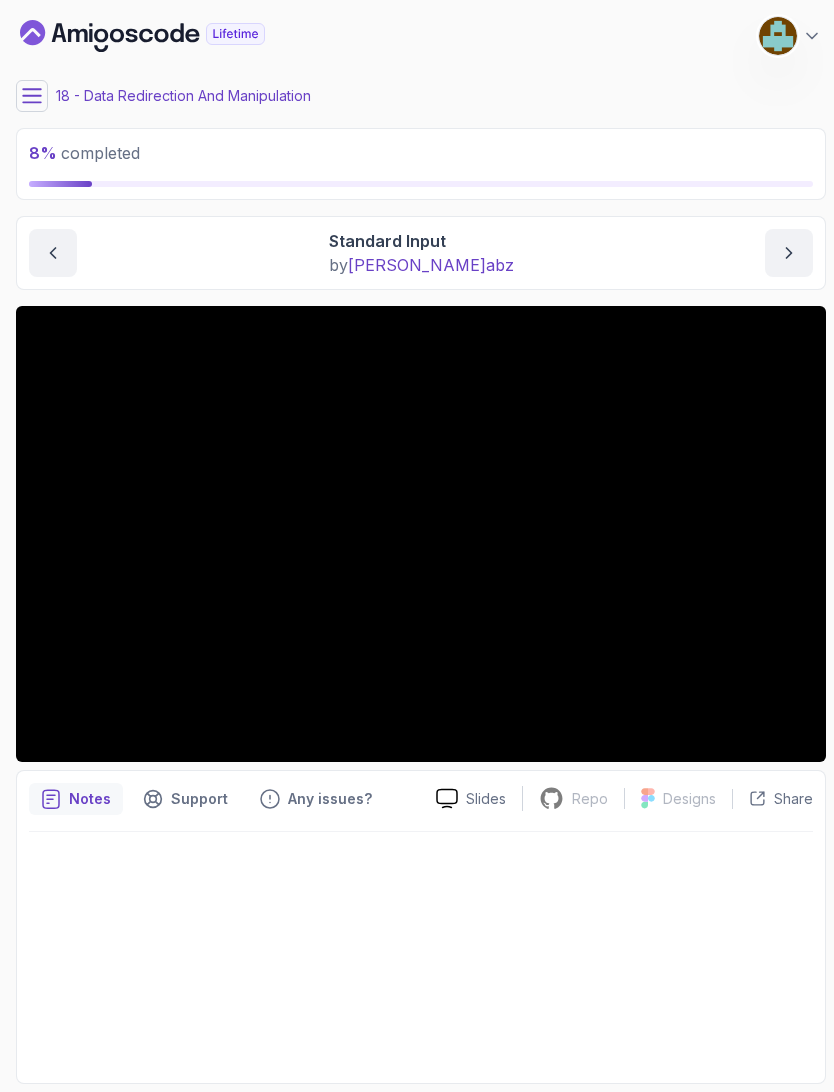 click at bounding box center [421, 951] 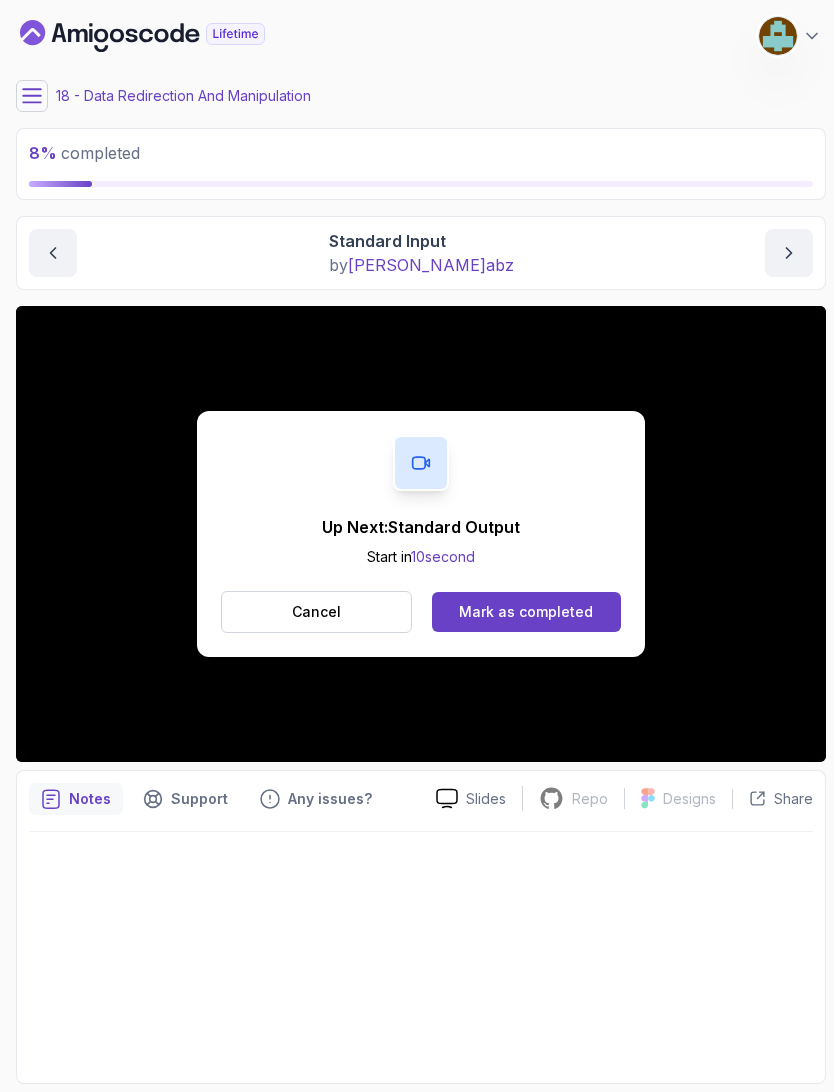 click on "Mark as completed" at bounding box center [526, 612] 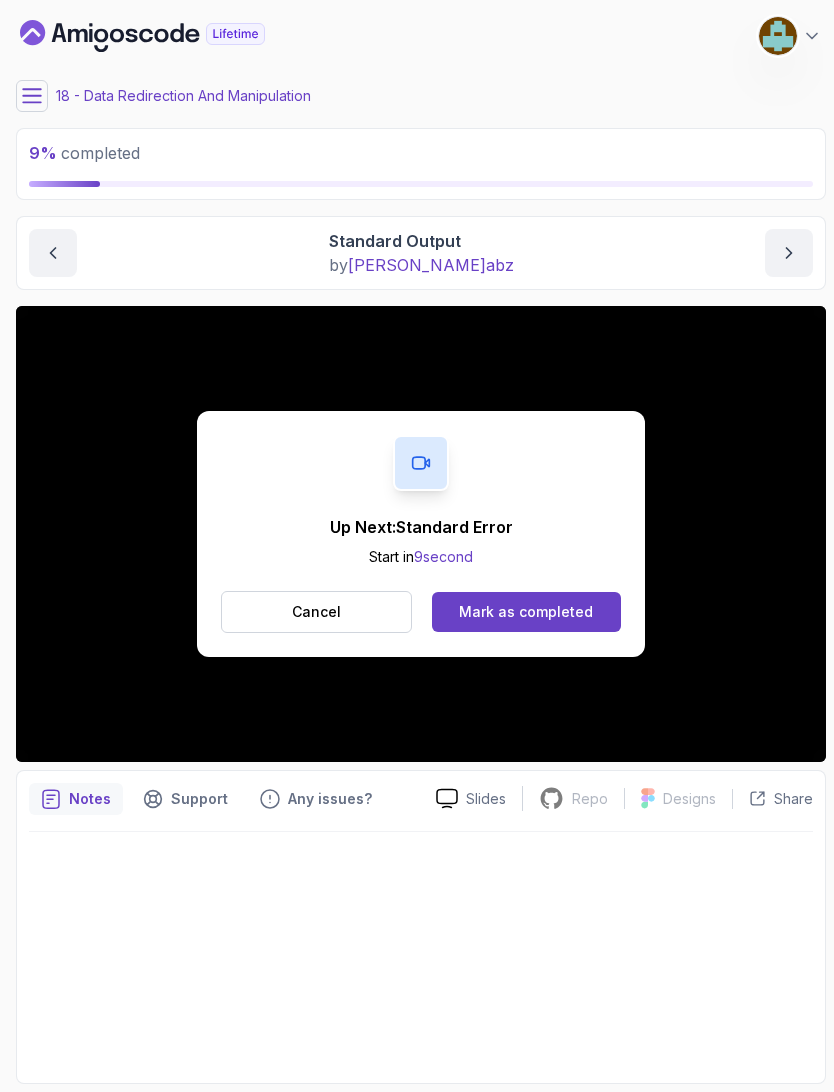 click on "Mark as completed" at bounding box center (526, 612) 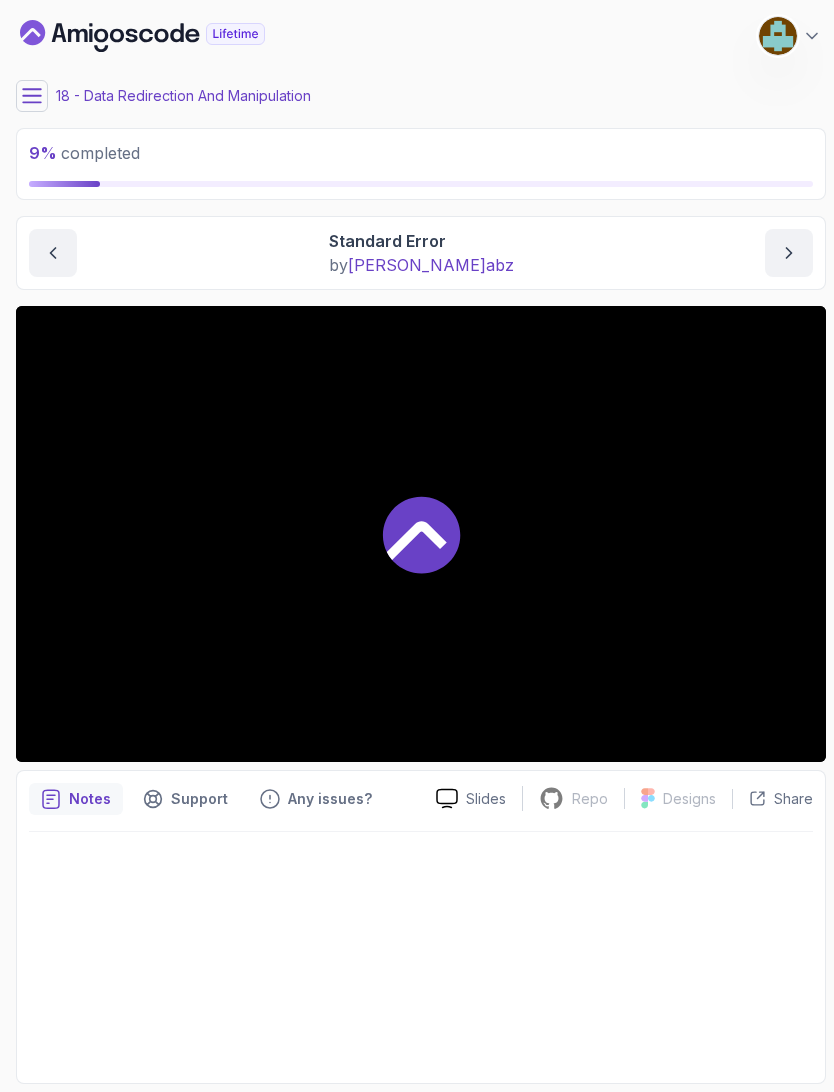 click at bounding box center (421, 534) 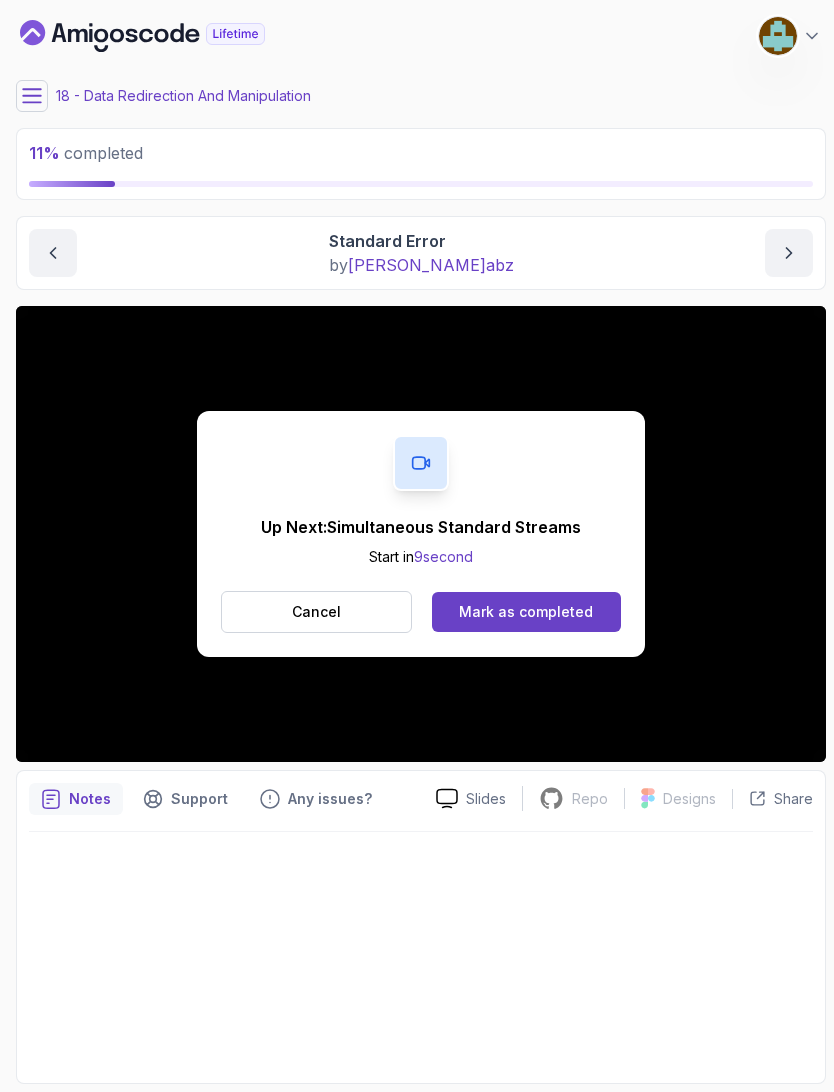 click on "Mark as completed" at bounding box center [526, 612] 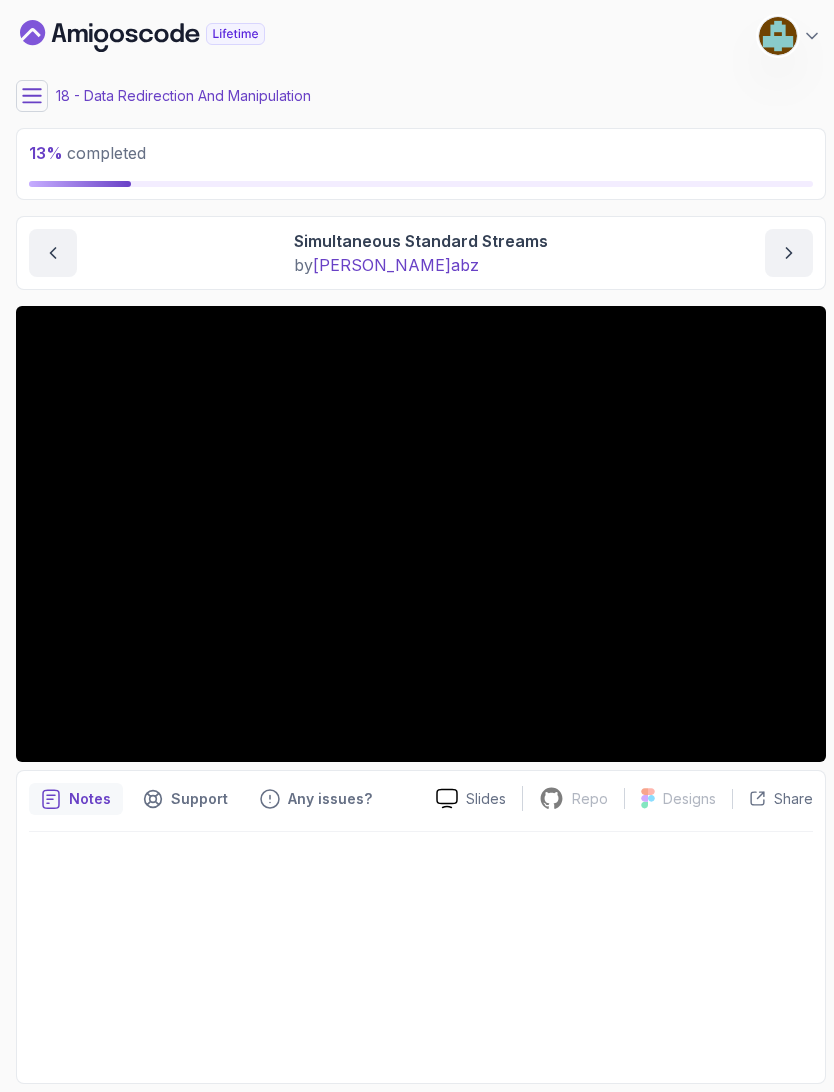 click 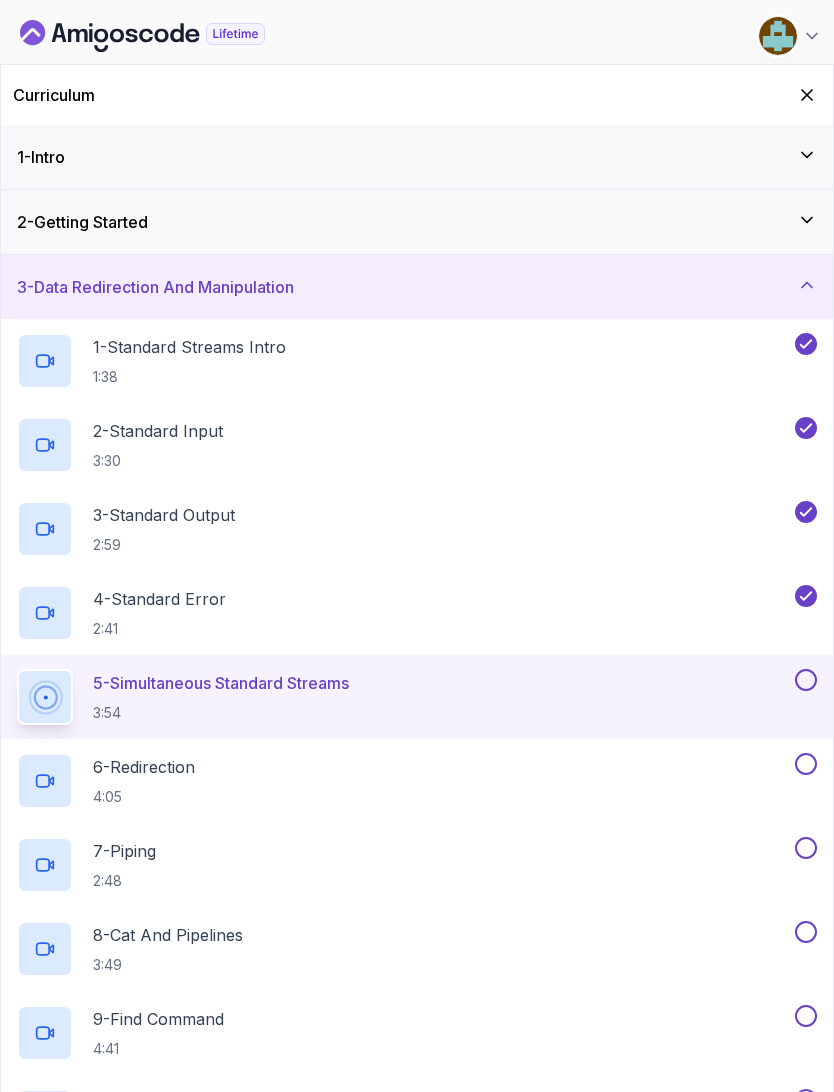 click 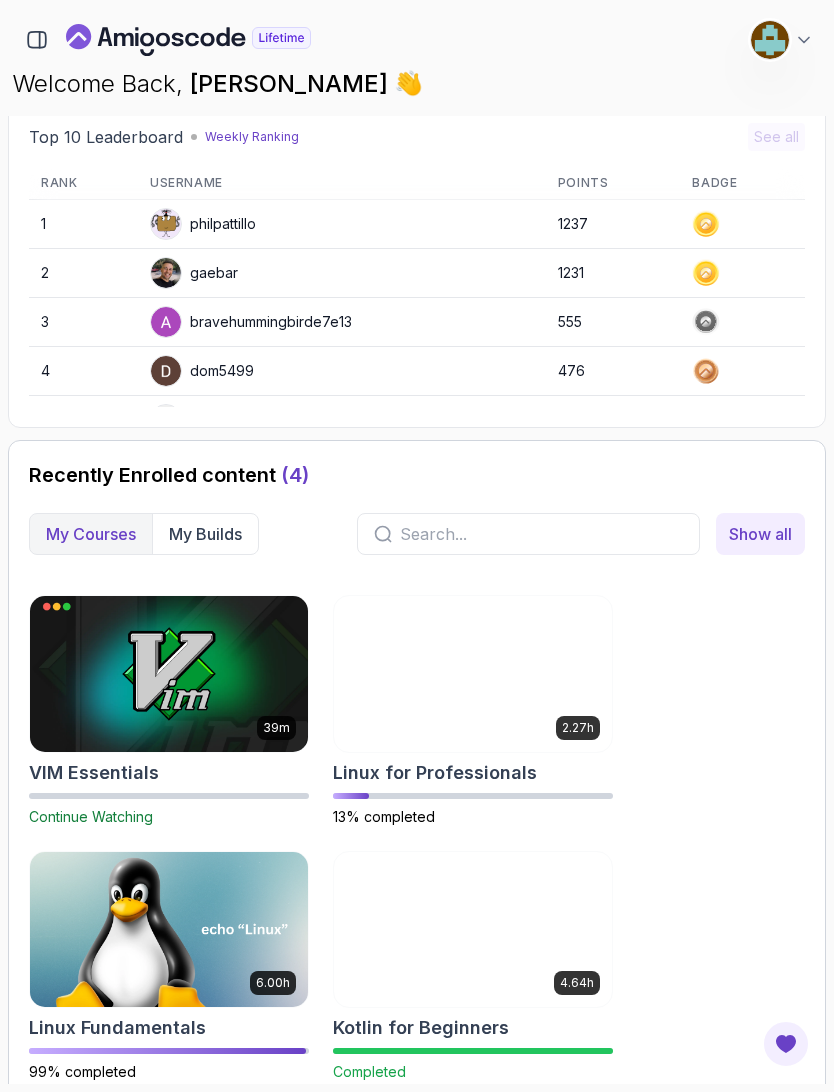 scroll, scrollTop: 673, scrollLeft: 0, axis: vertical 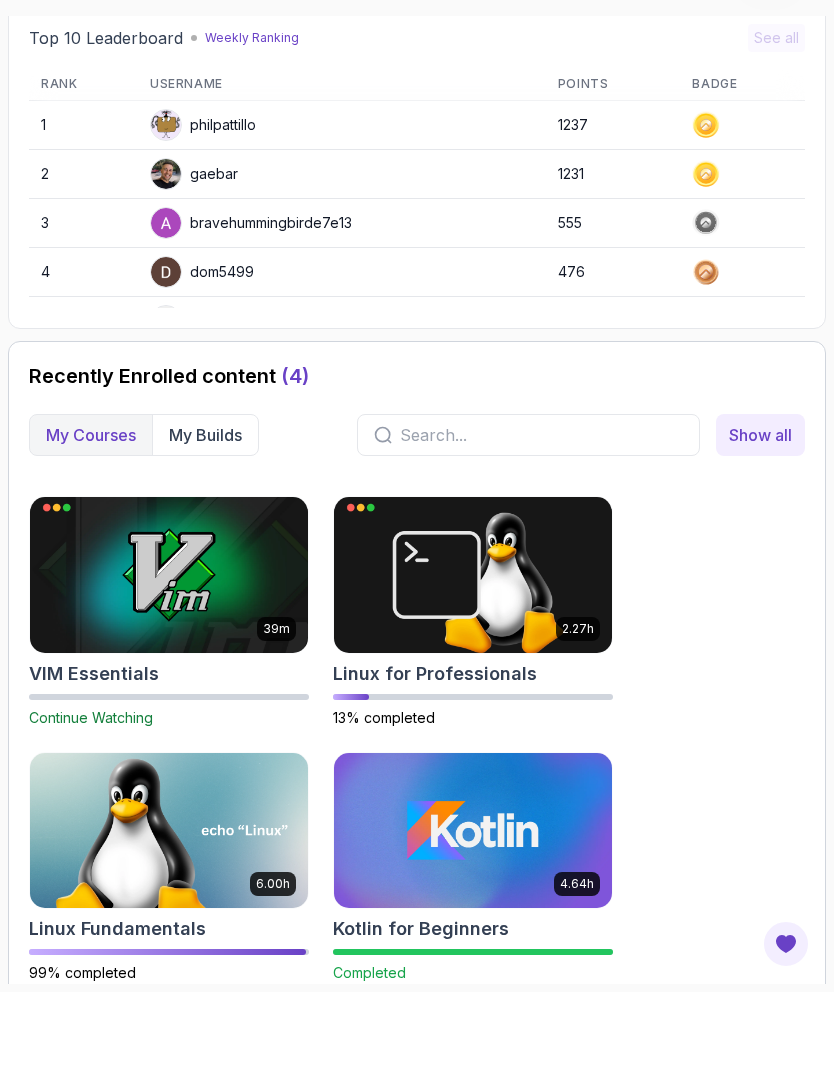 click at bounding box center [169, 931] 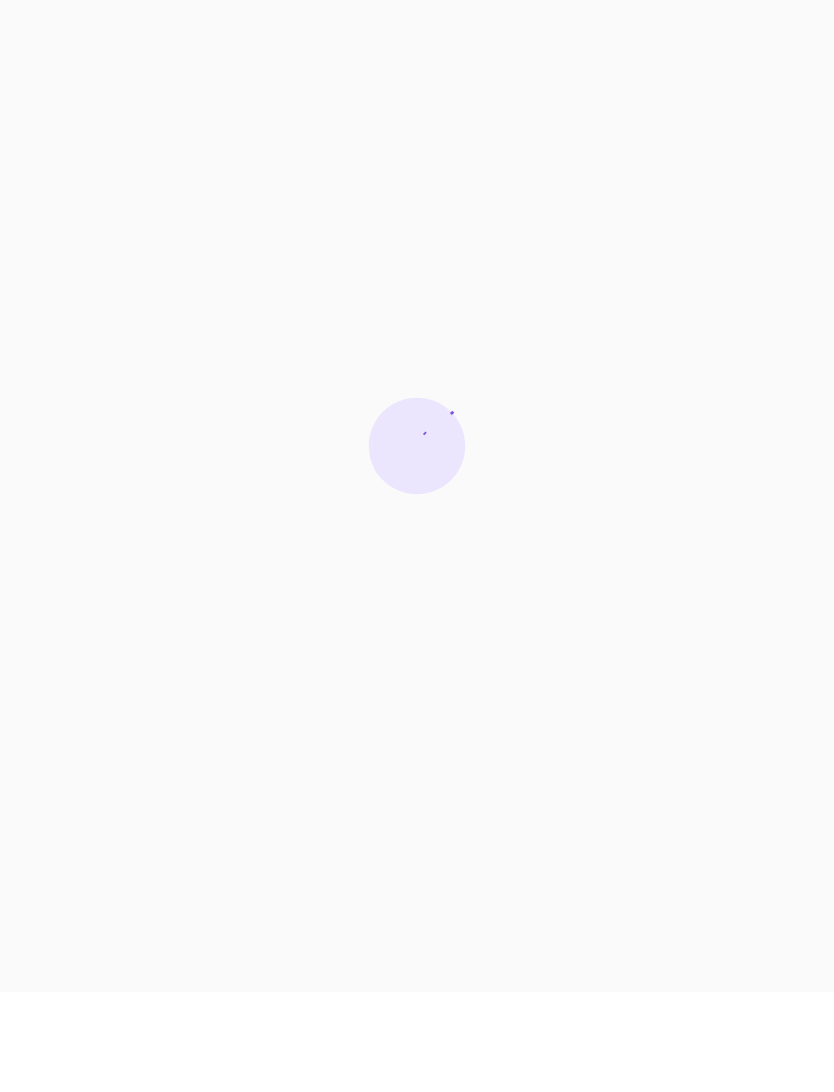 scroll, scrollTop: 0, scrollLeft: 0, axis: both 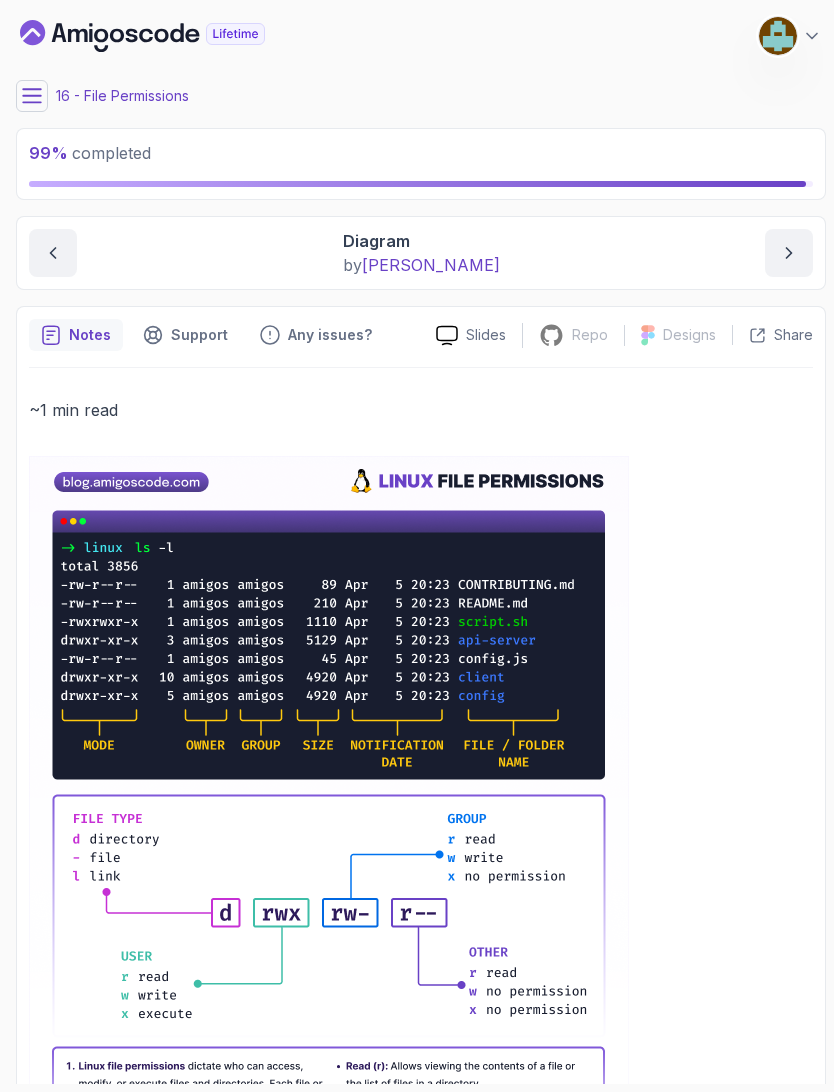 click at bounding box center [32, 96] 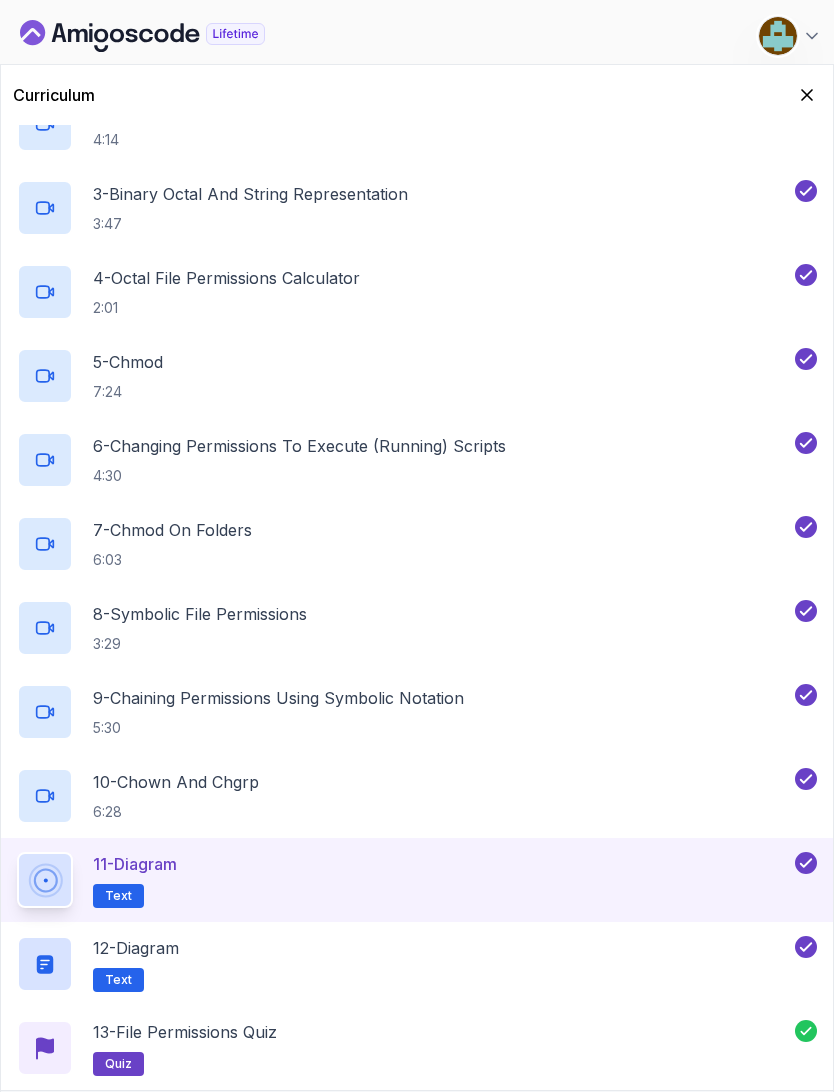 scroll, scrollTop: 1036, scrollLeft: 0, axis: vertical 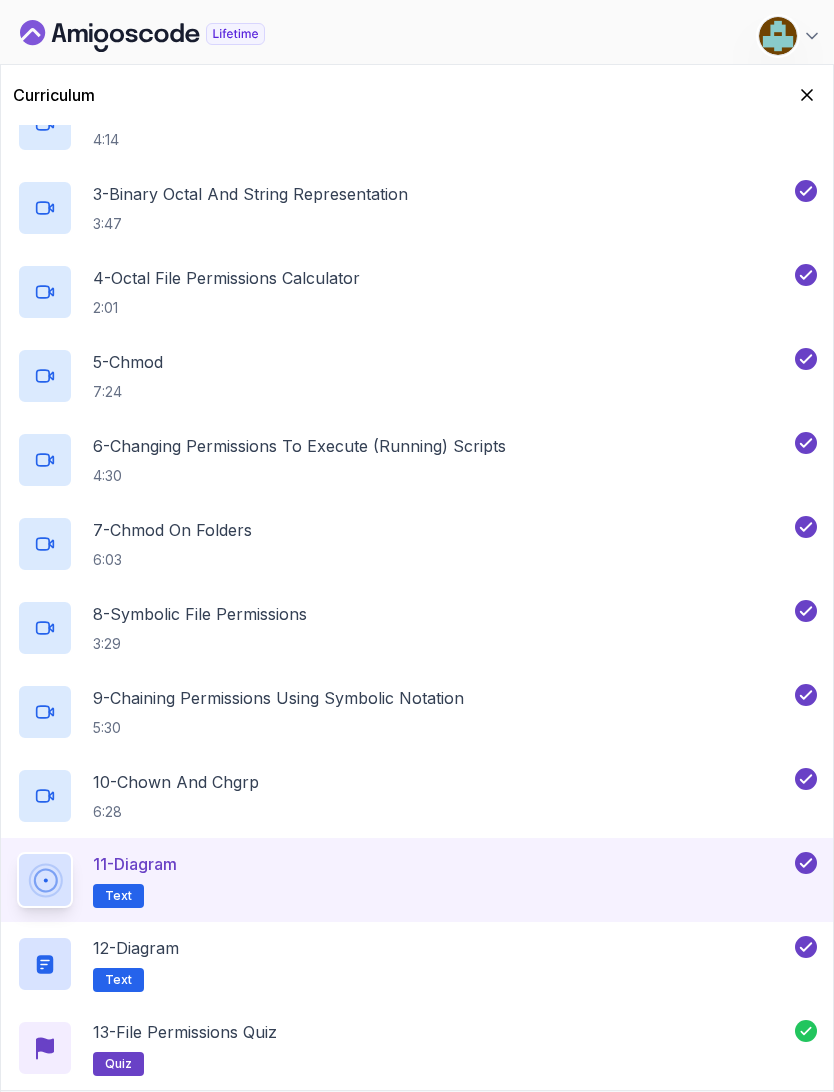 click 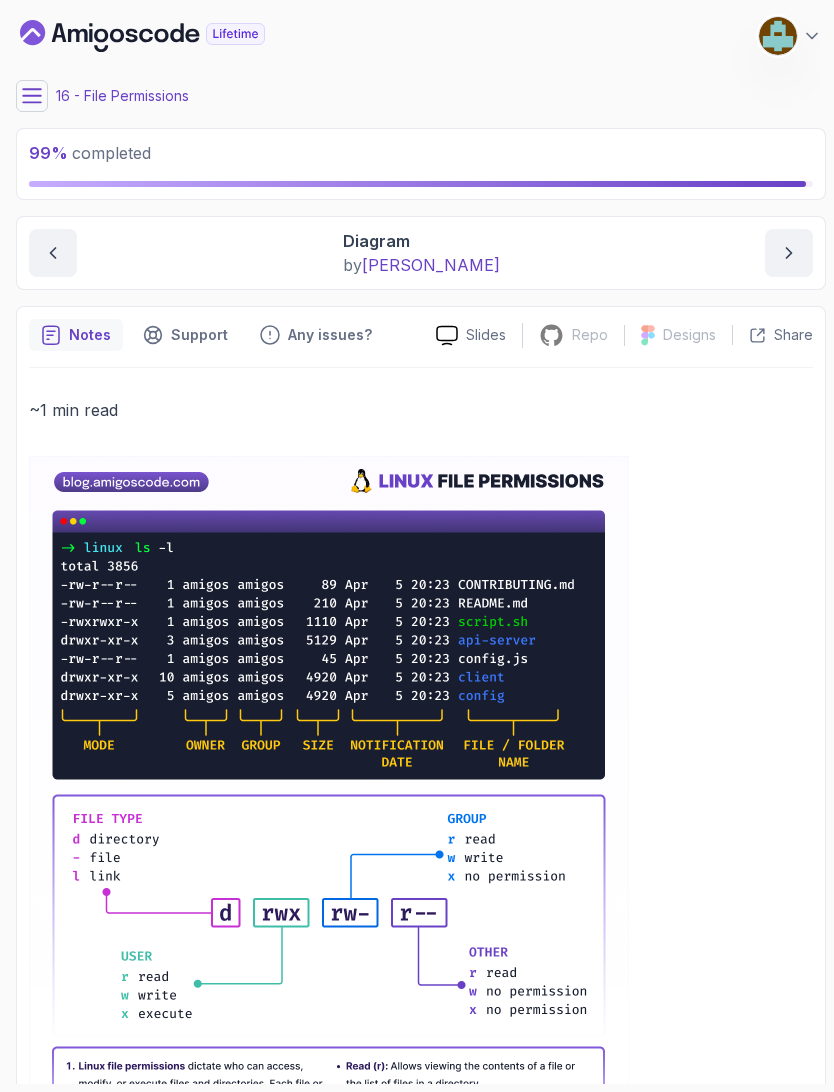 click on "Slides" at bounding box center (471, 335) 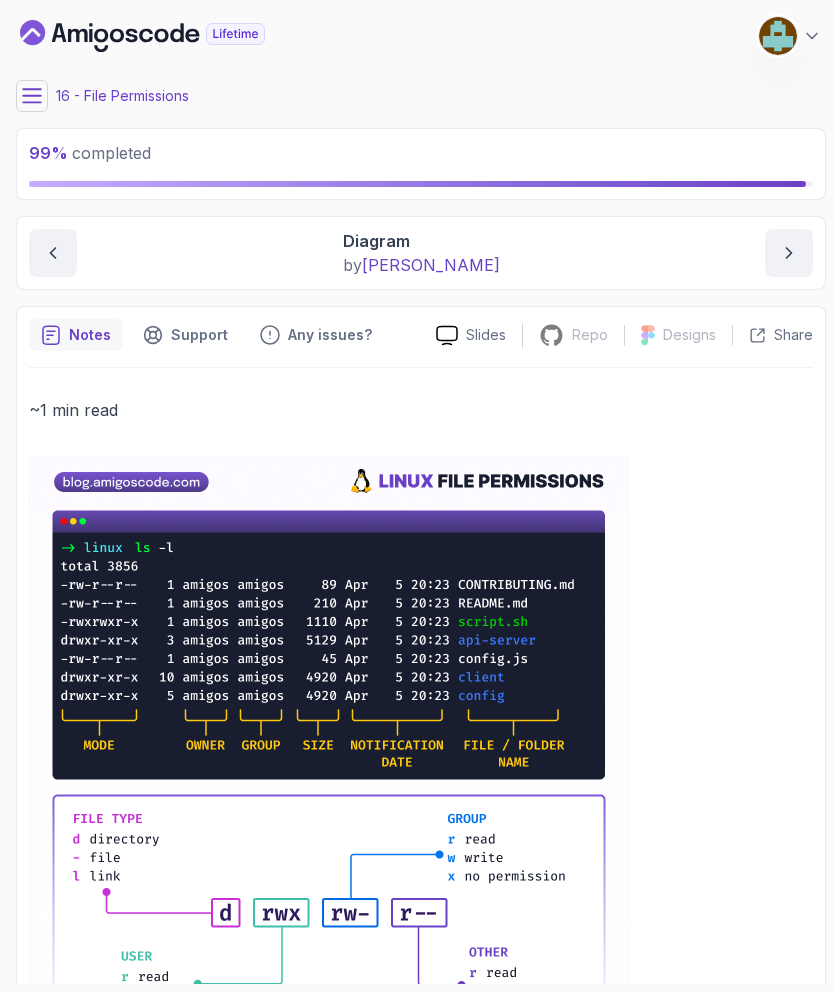 click 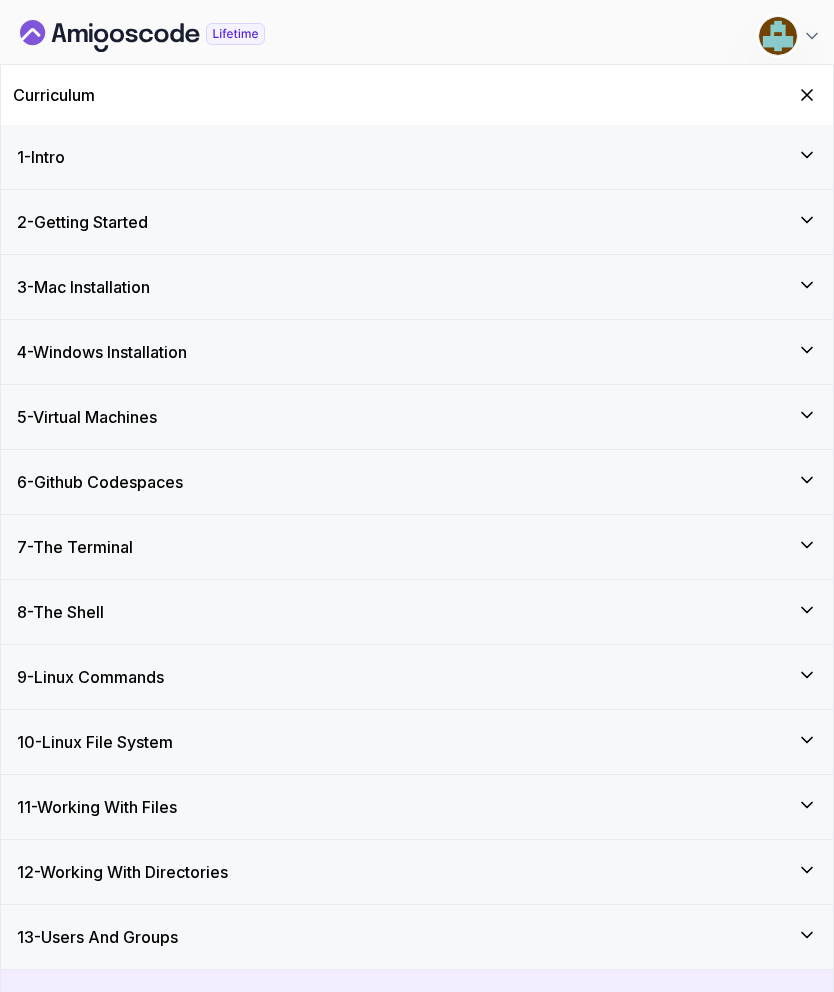 click 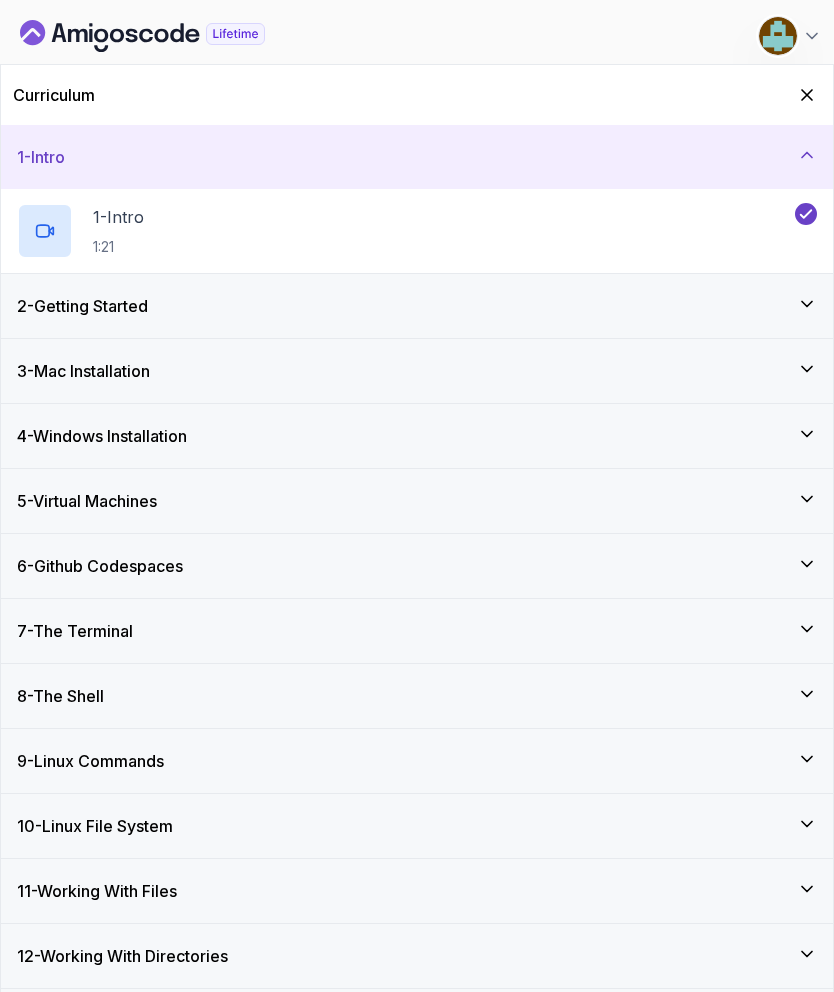 click 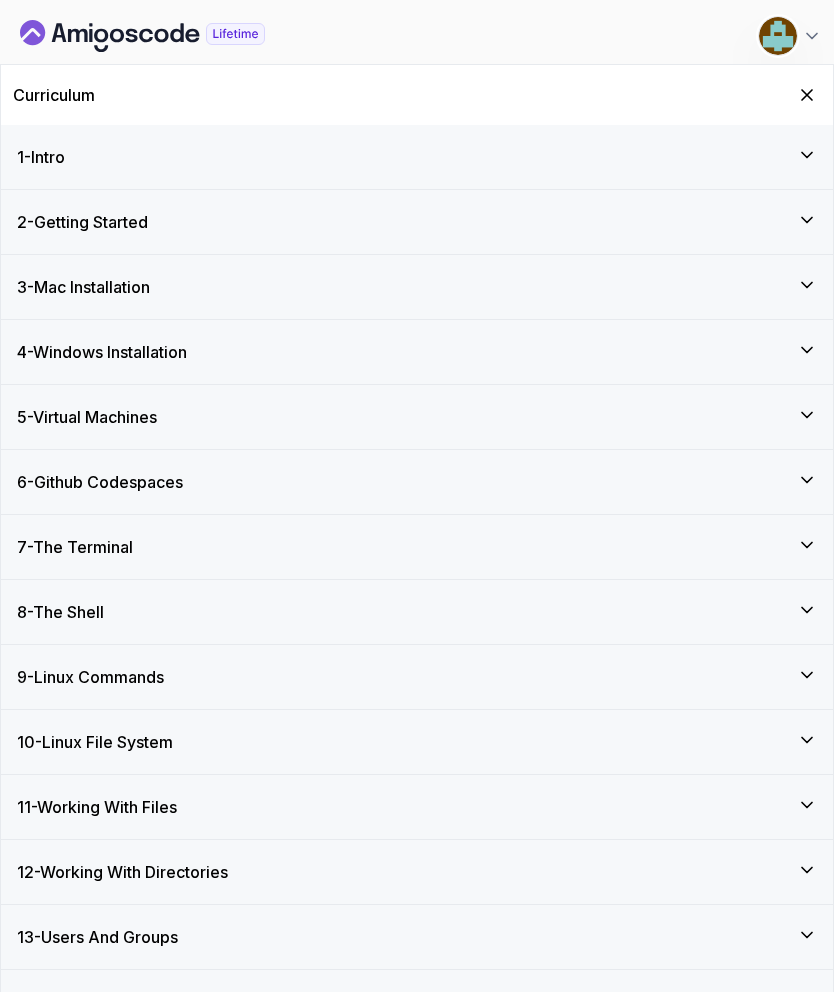 click 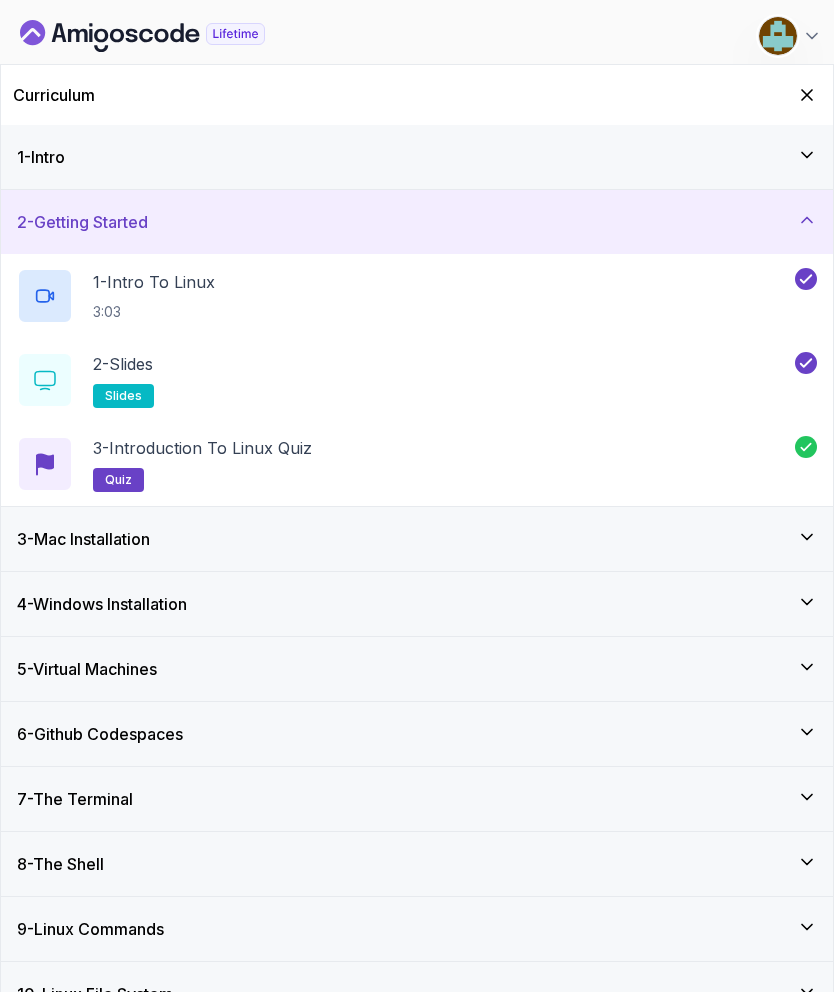 click 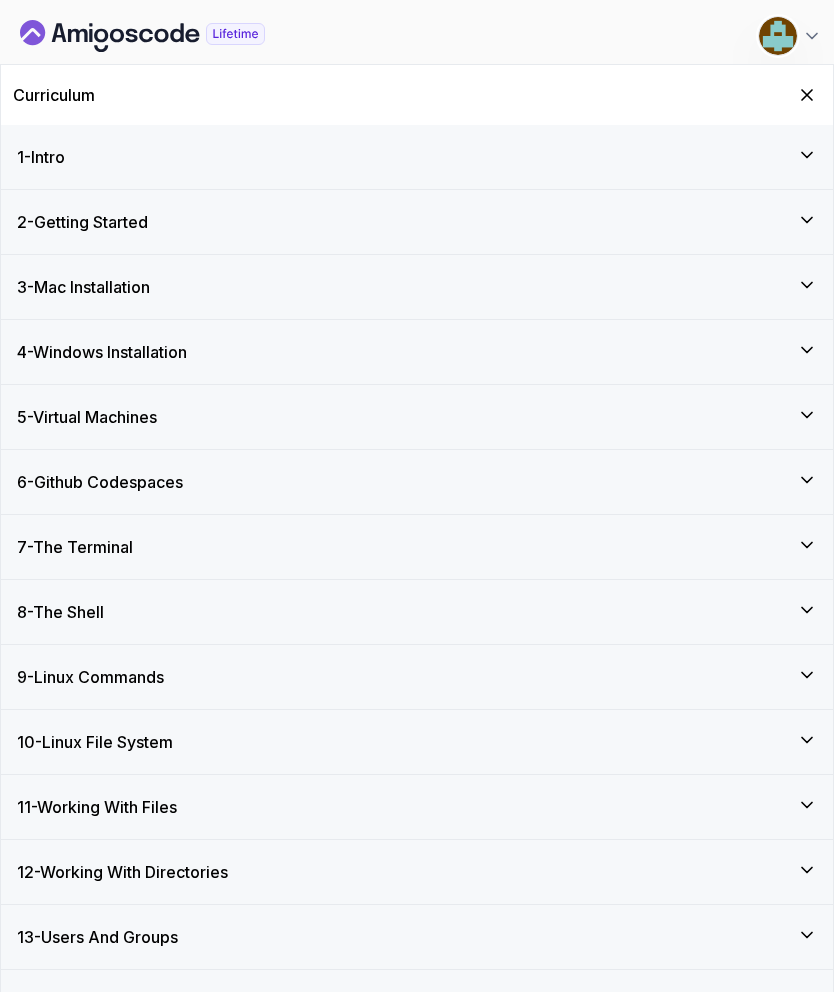 click 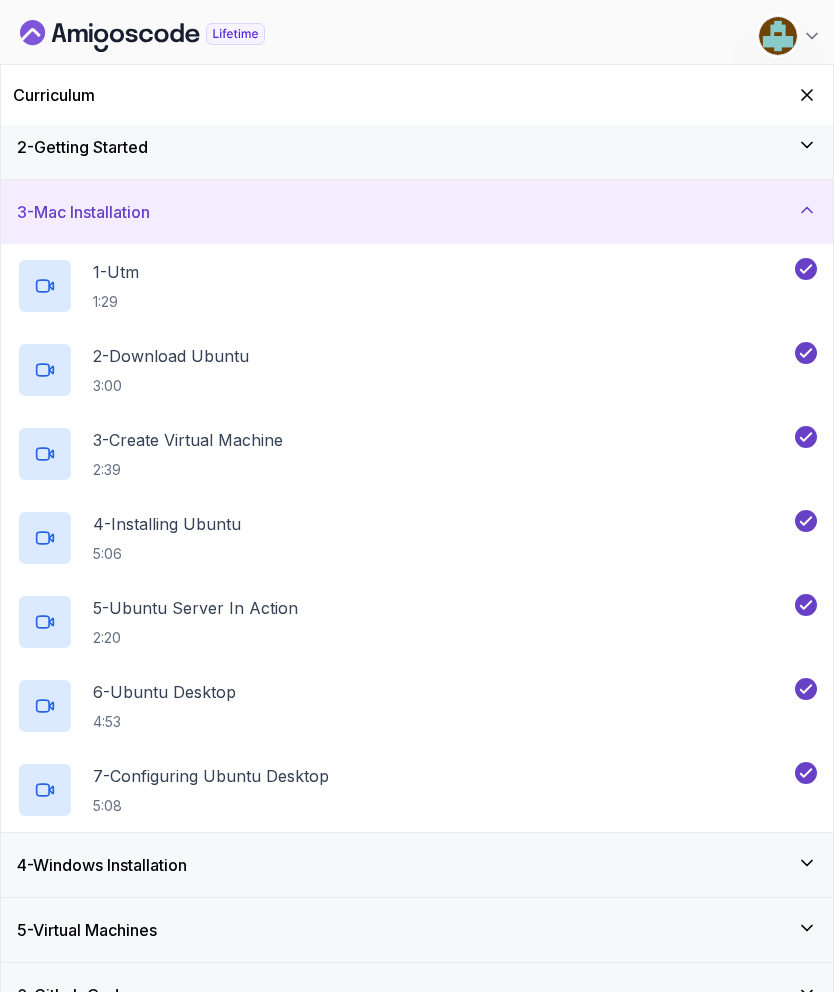 click 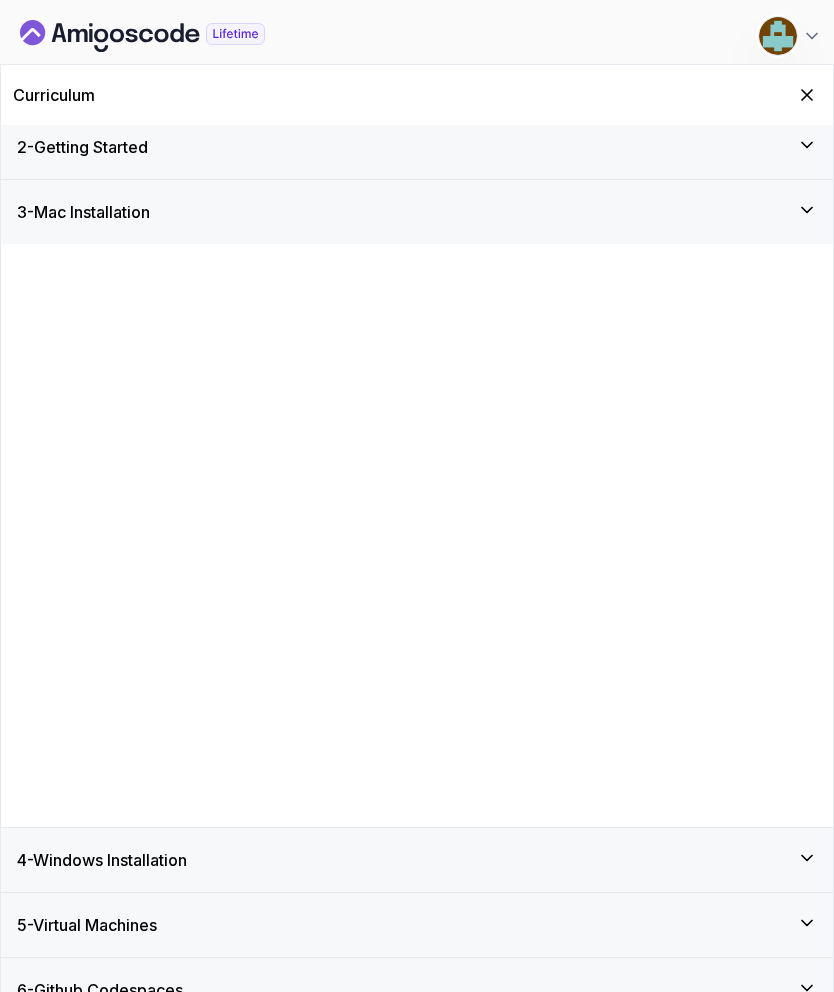scroll, scrollTop: 44, scrollLeft: 0, axis: vertical 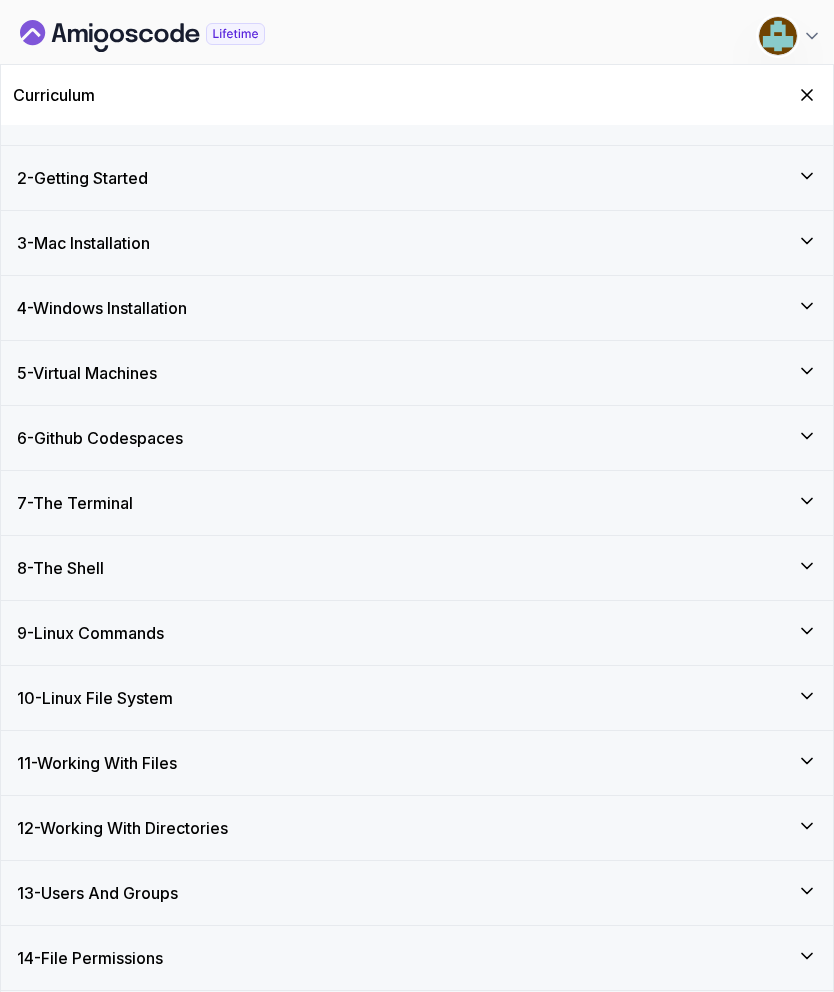click 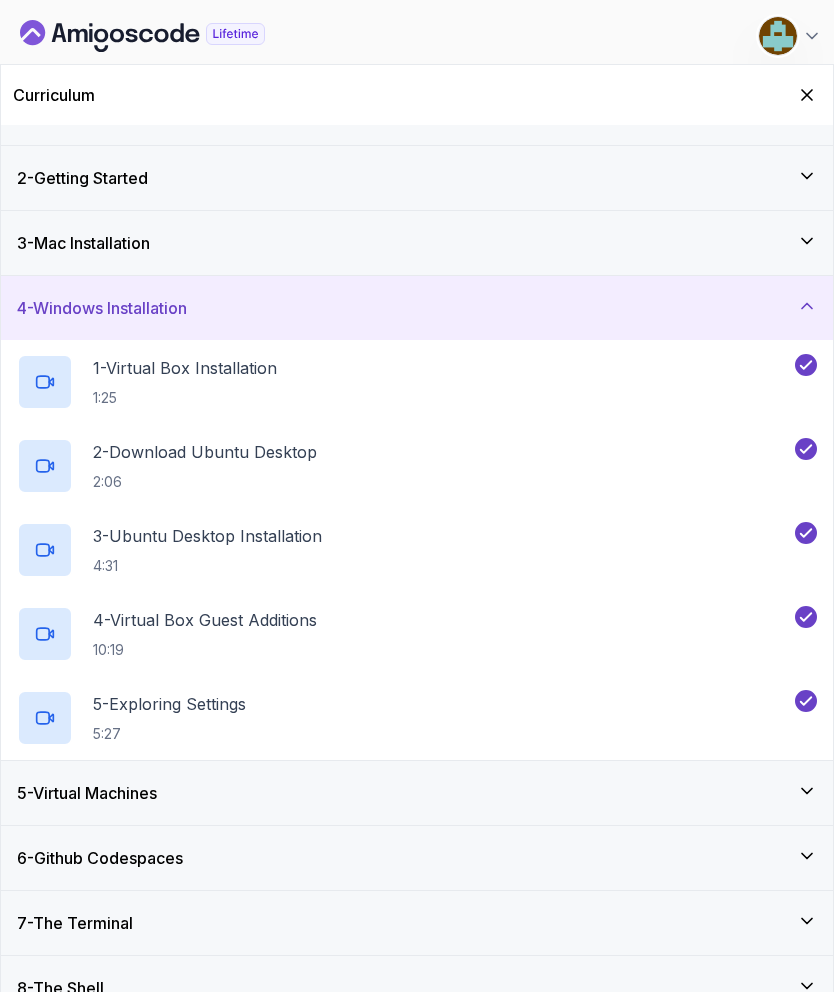 click 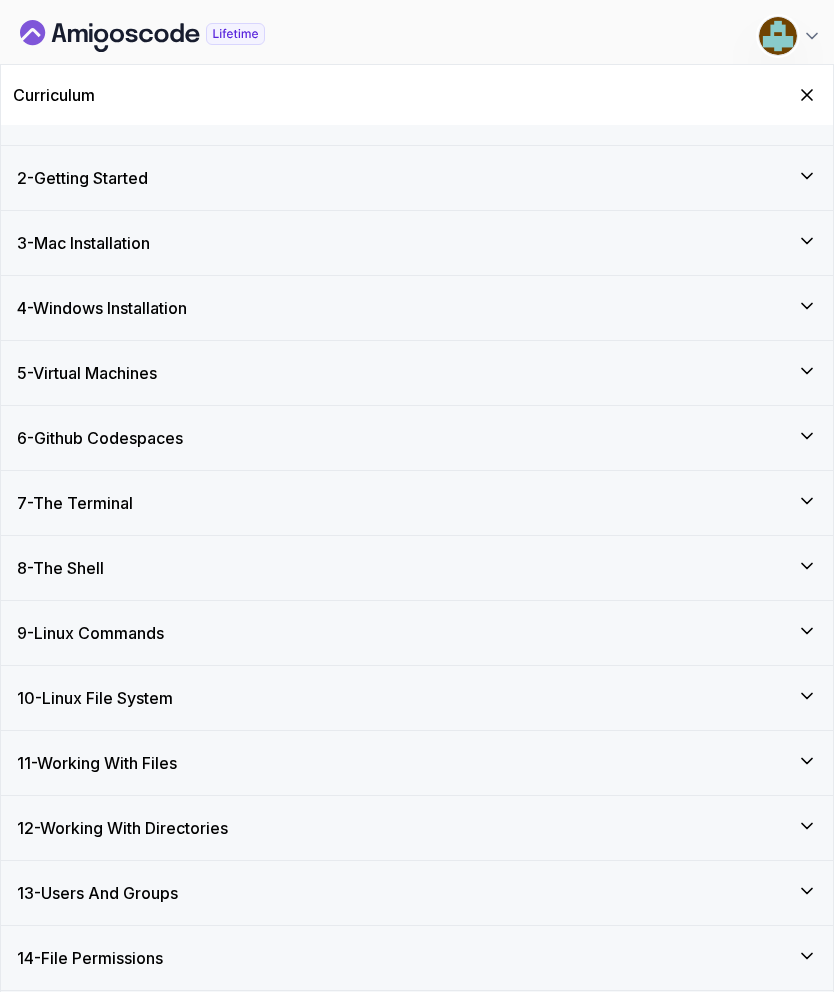 click 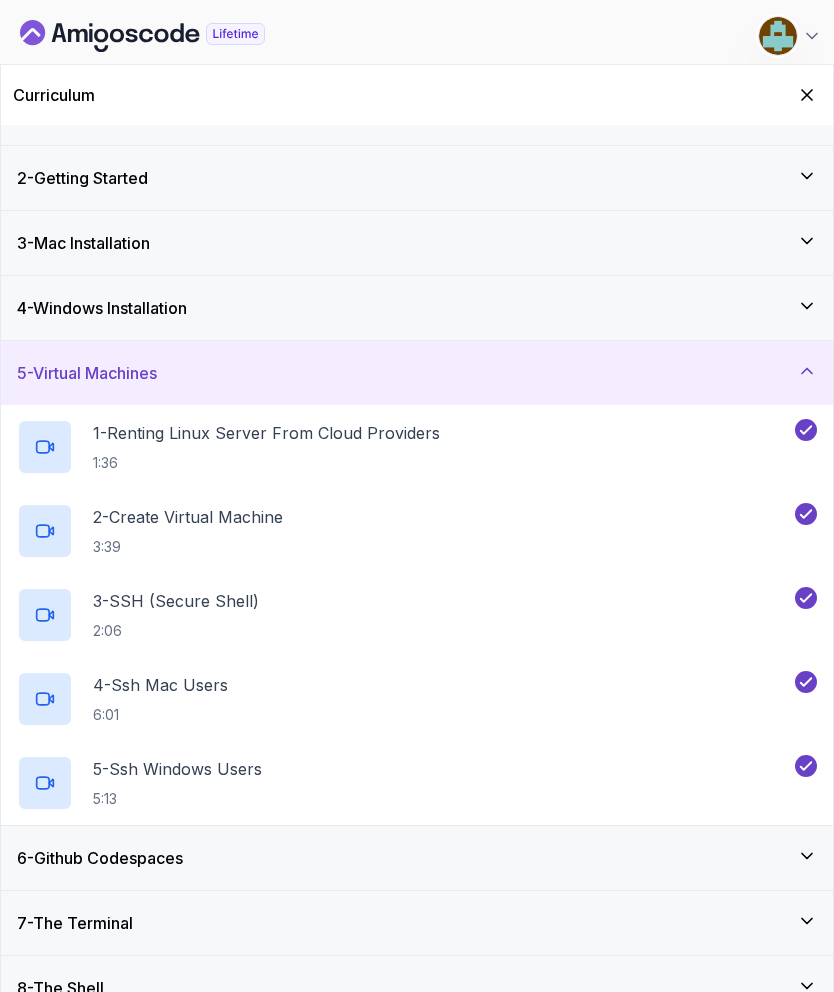 click 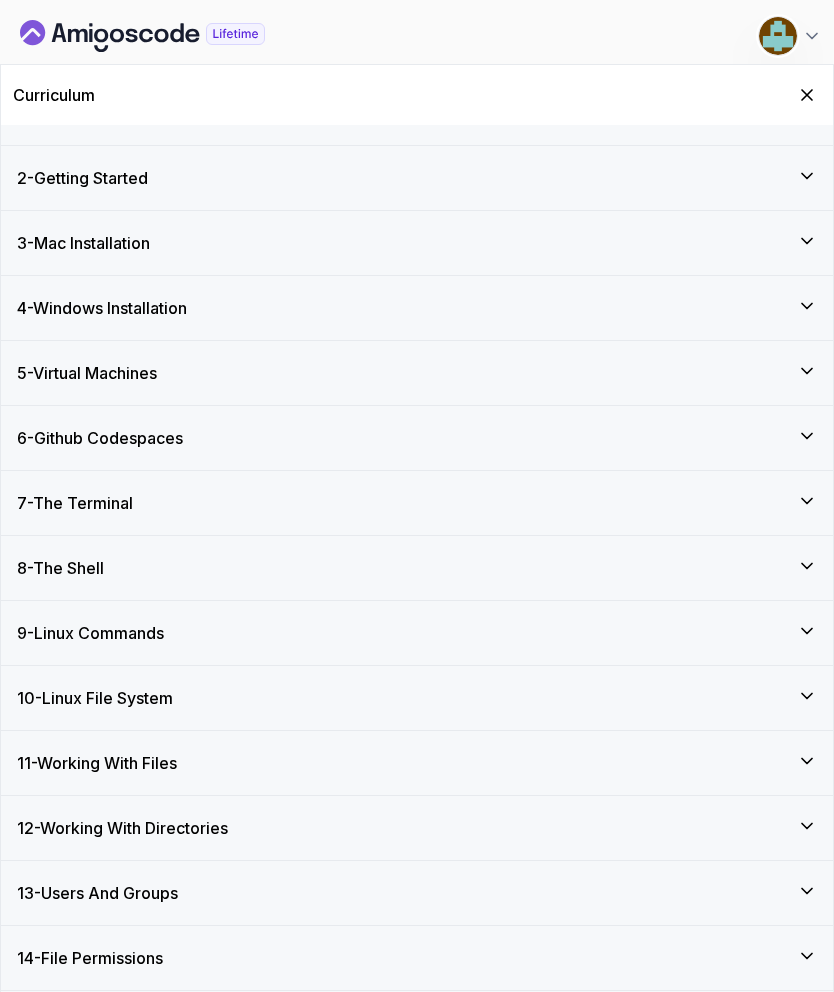 click on "6  -  Github Codespaces" at bounding box center [417, 438] 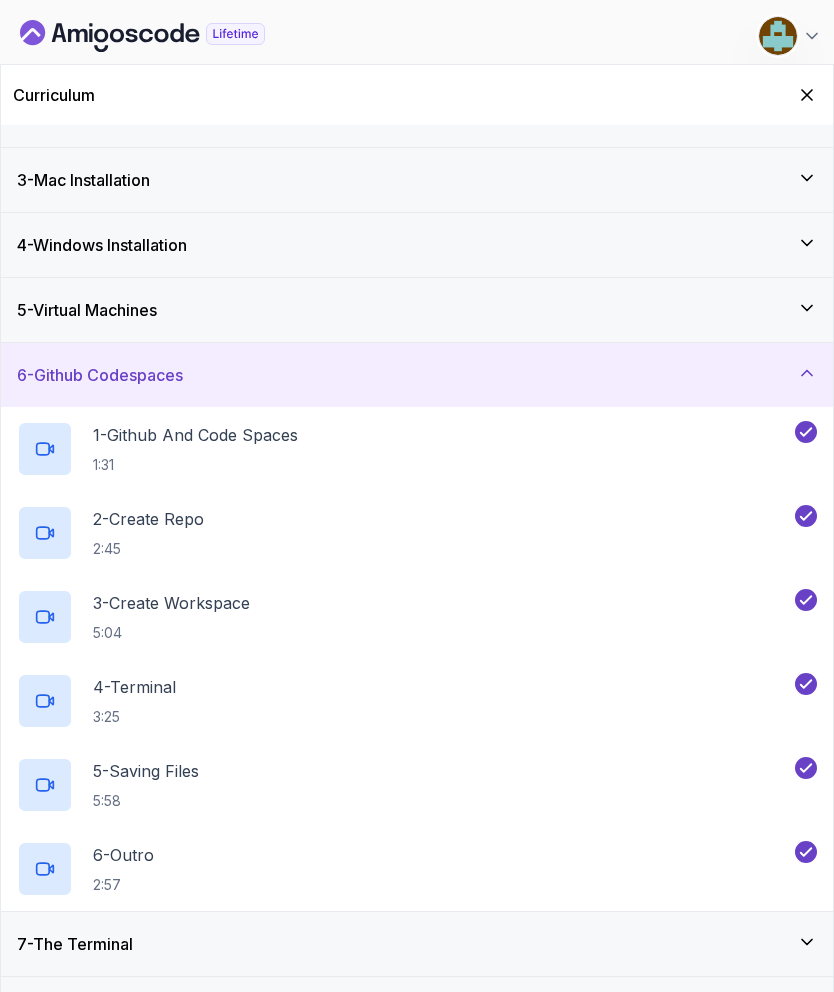 click 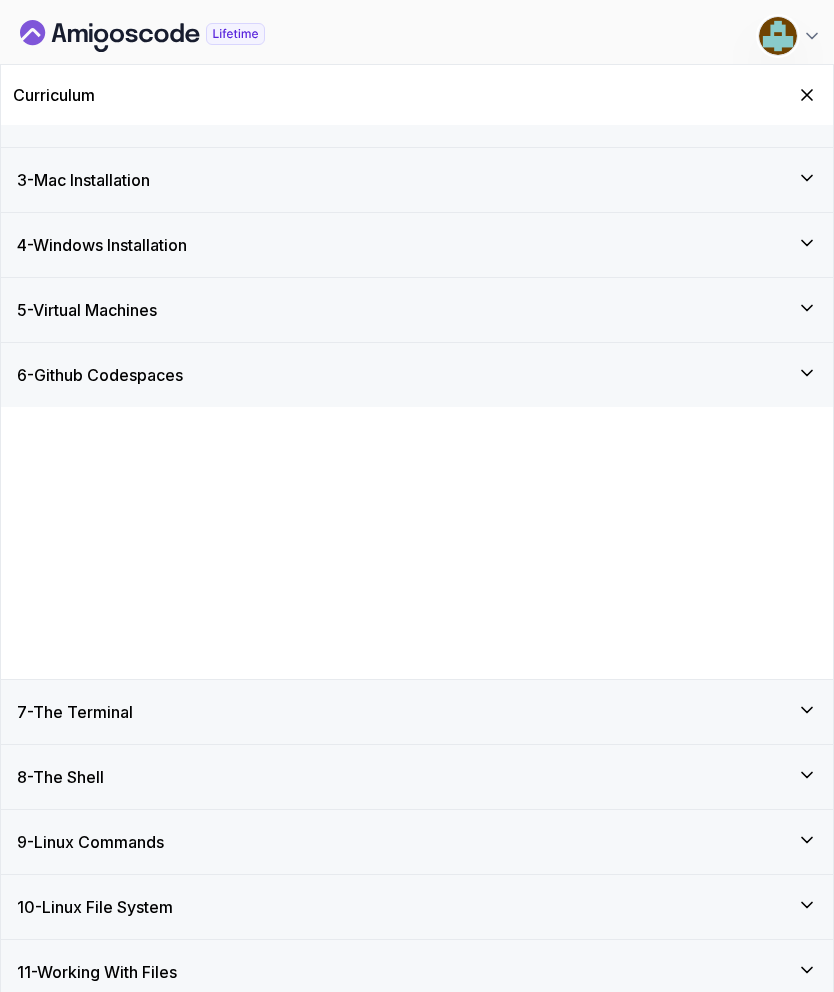 scroll, scrollTop: 44, scrollLeft: 0, axis: vertical 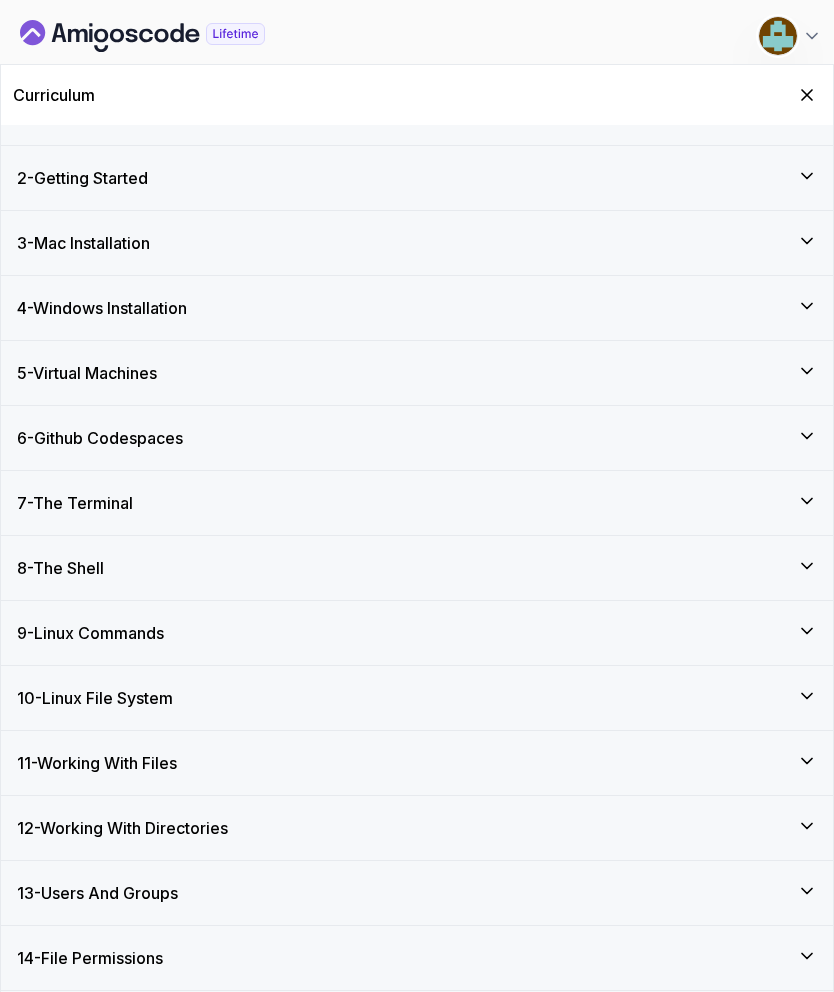 click on "6  -  Github Codespaces" at bounding box center [417, 438] 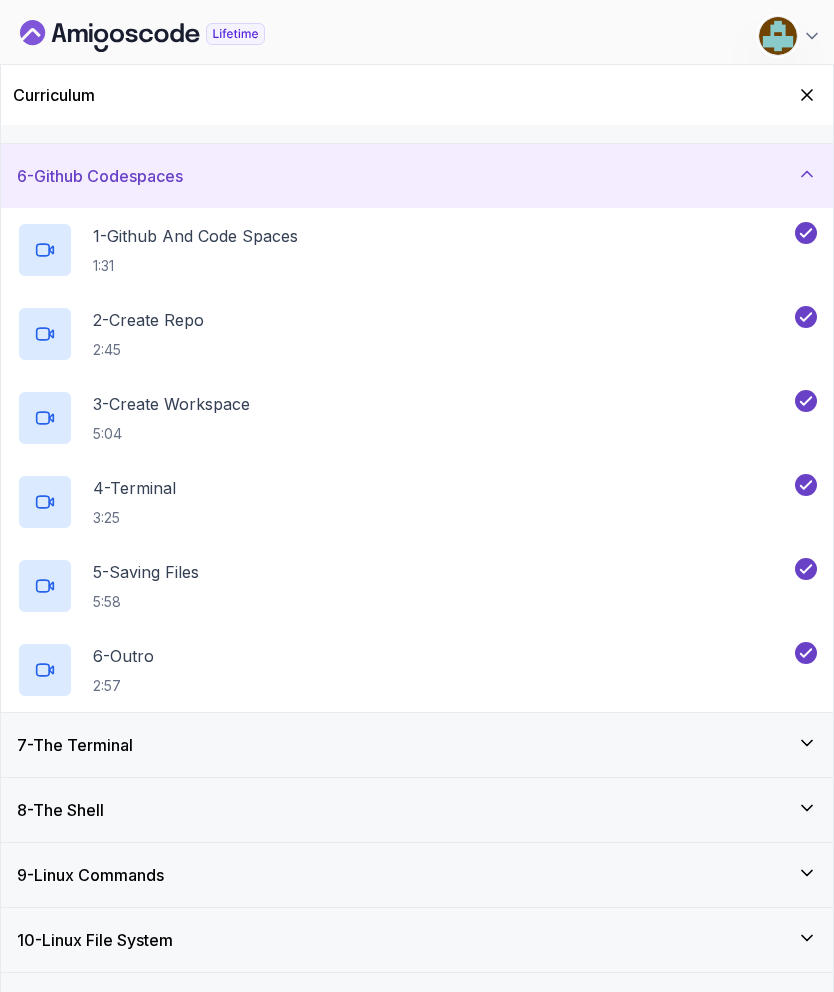 scroll, scrollTop: 310, scrollLeft: 0, axis: vertical 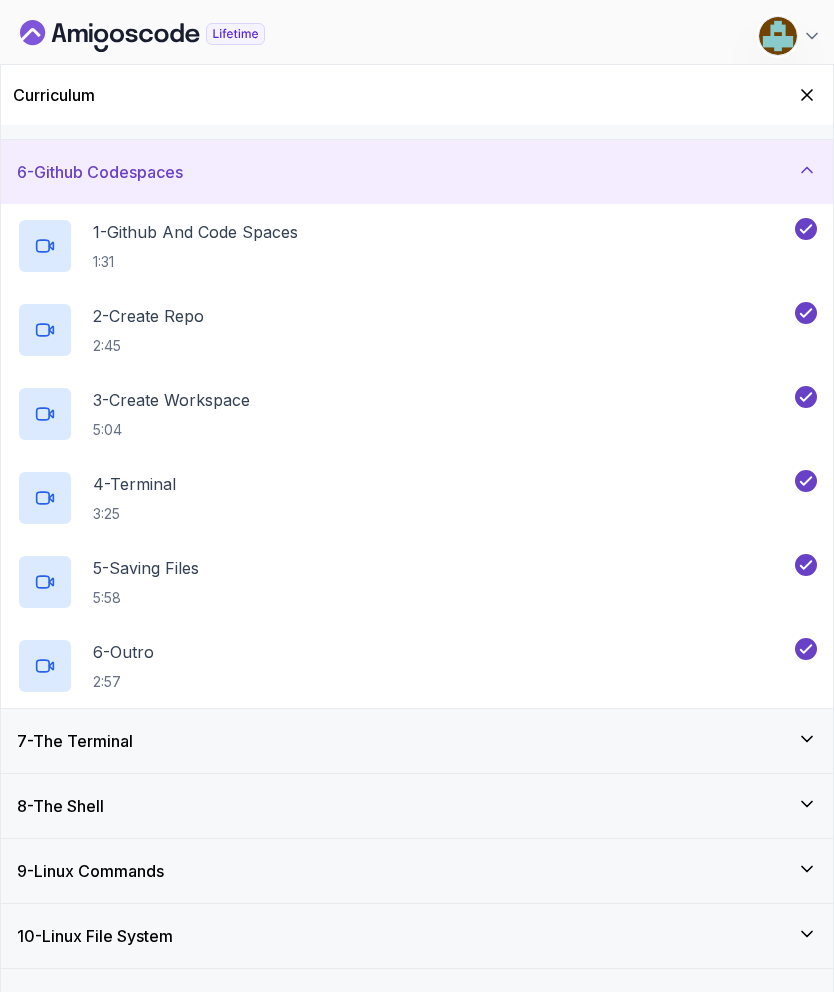 click 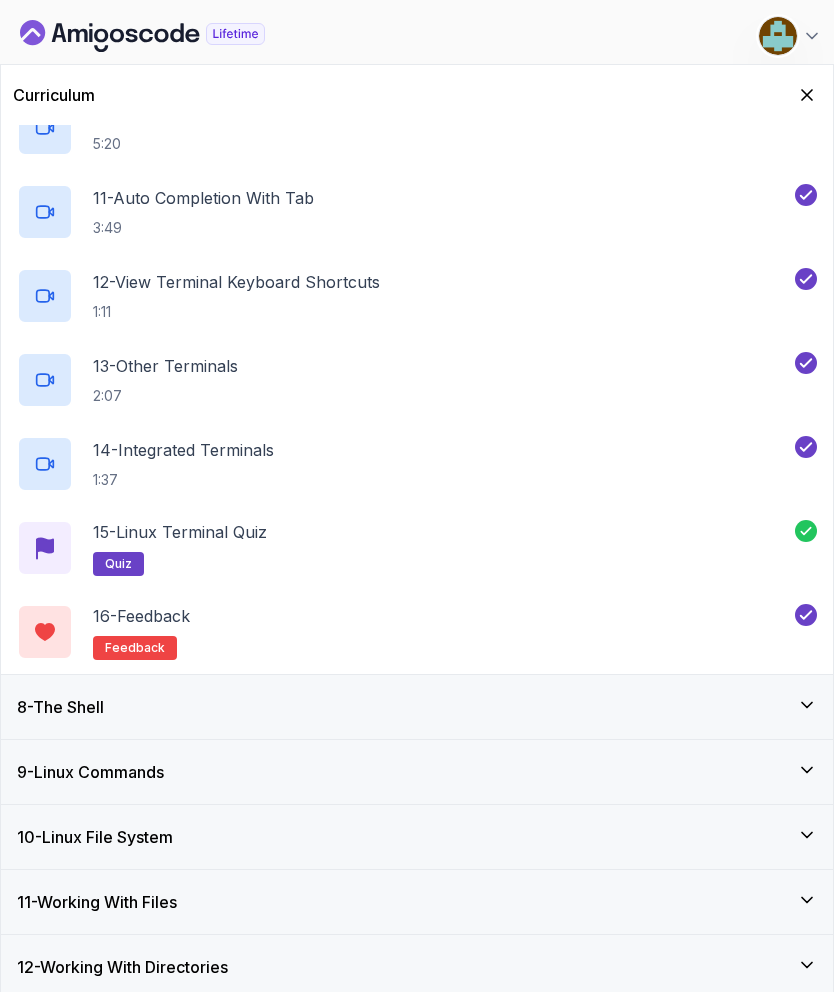 scroll, scrollTop: 1250, scrollLeft: 0, axis: vertical 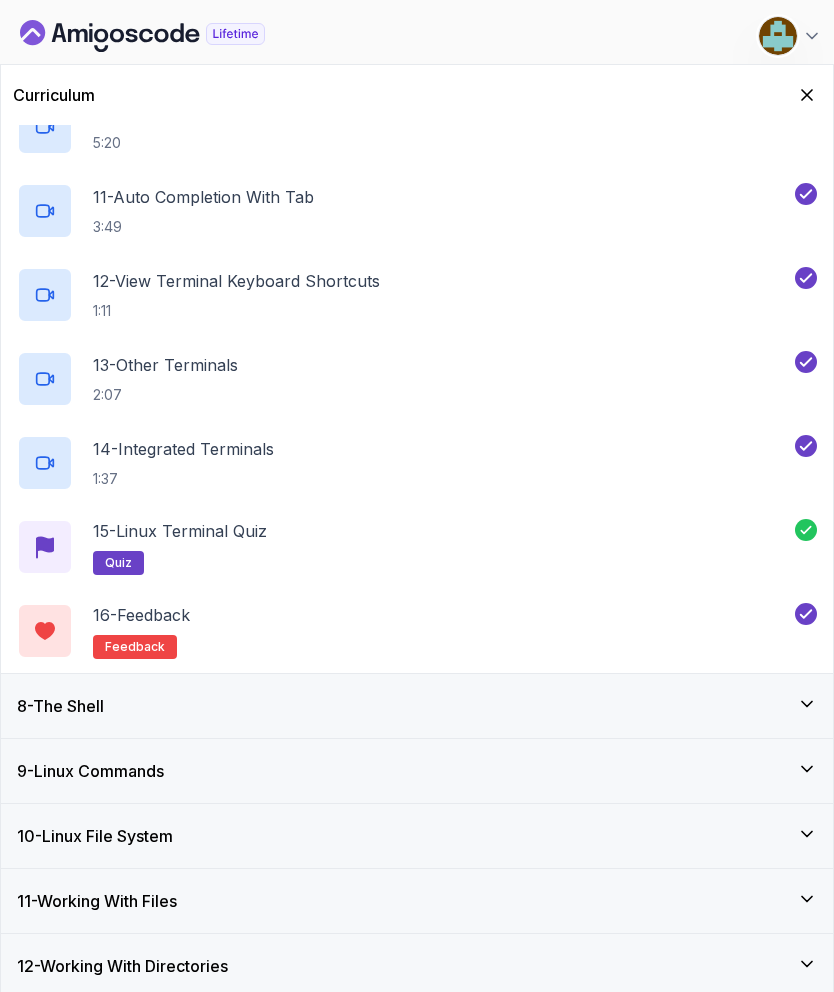 click on "8  -  The Shell" at bounding box center (417, 706) 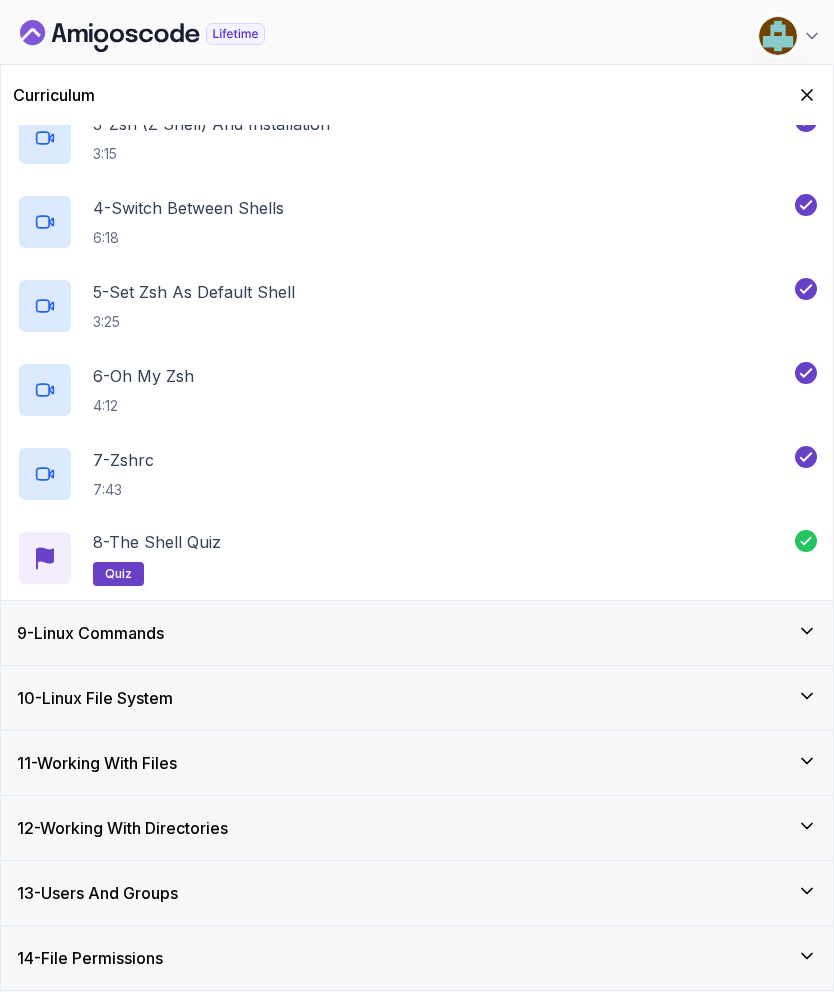 click 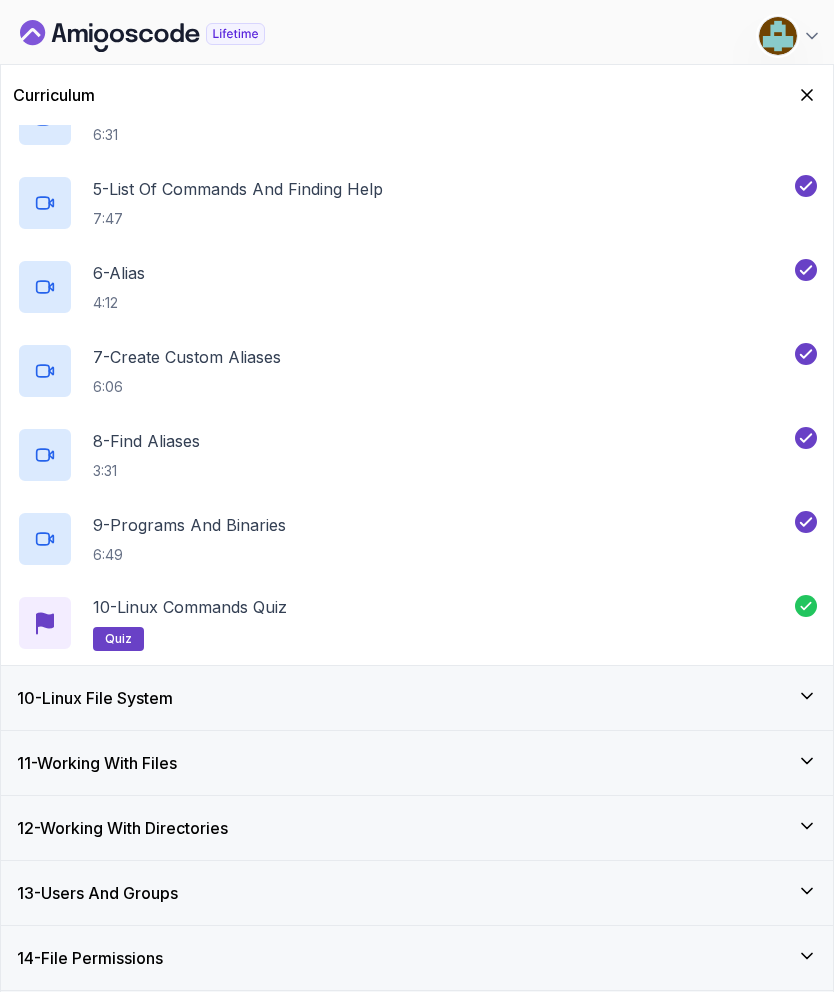 click 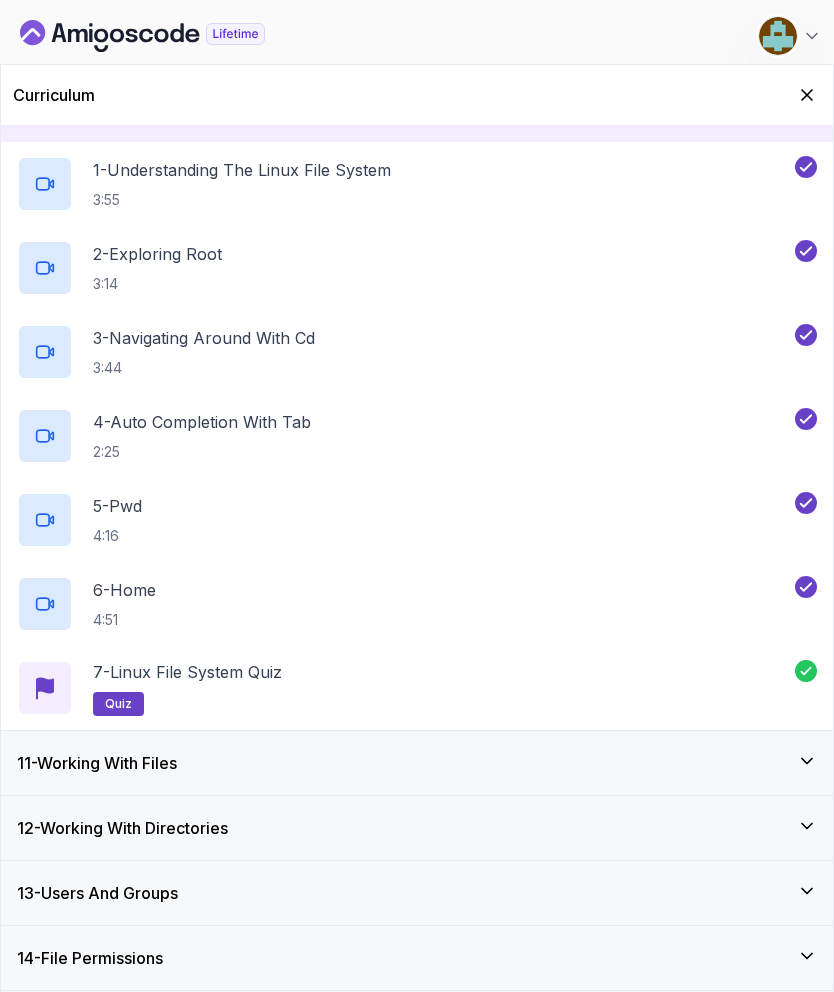 click 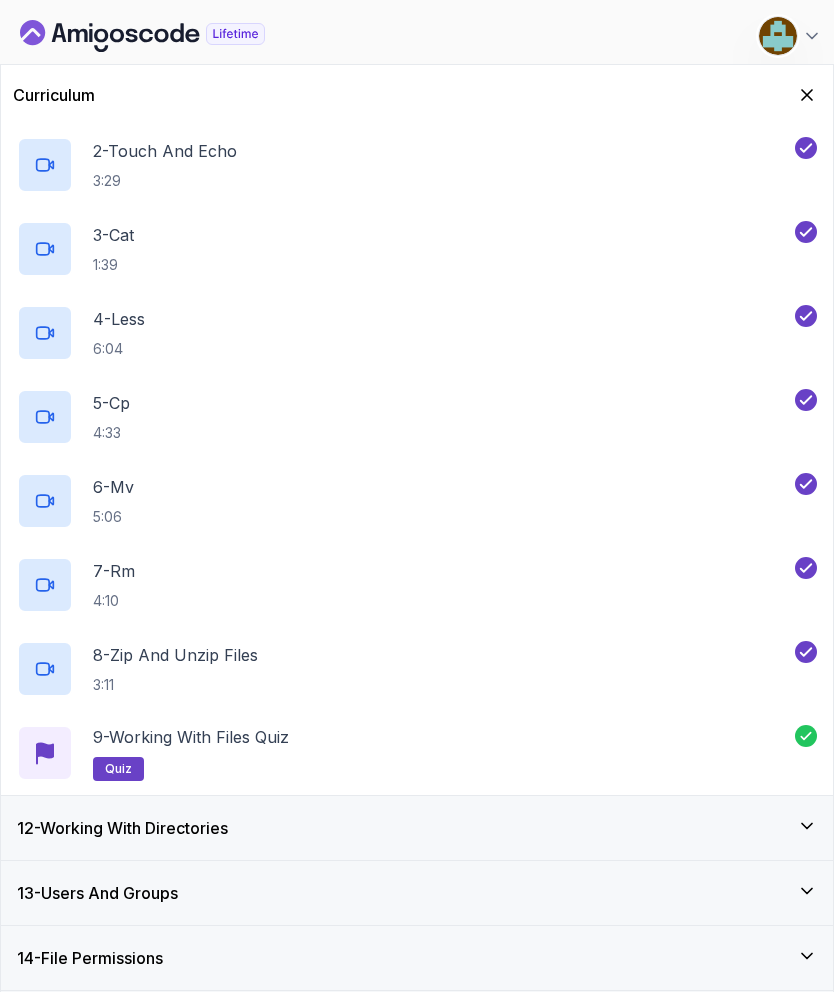 click on "12  -  Working With Directories" at bounding box center (417, 828) 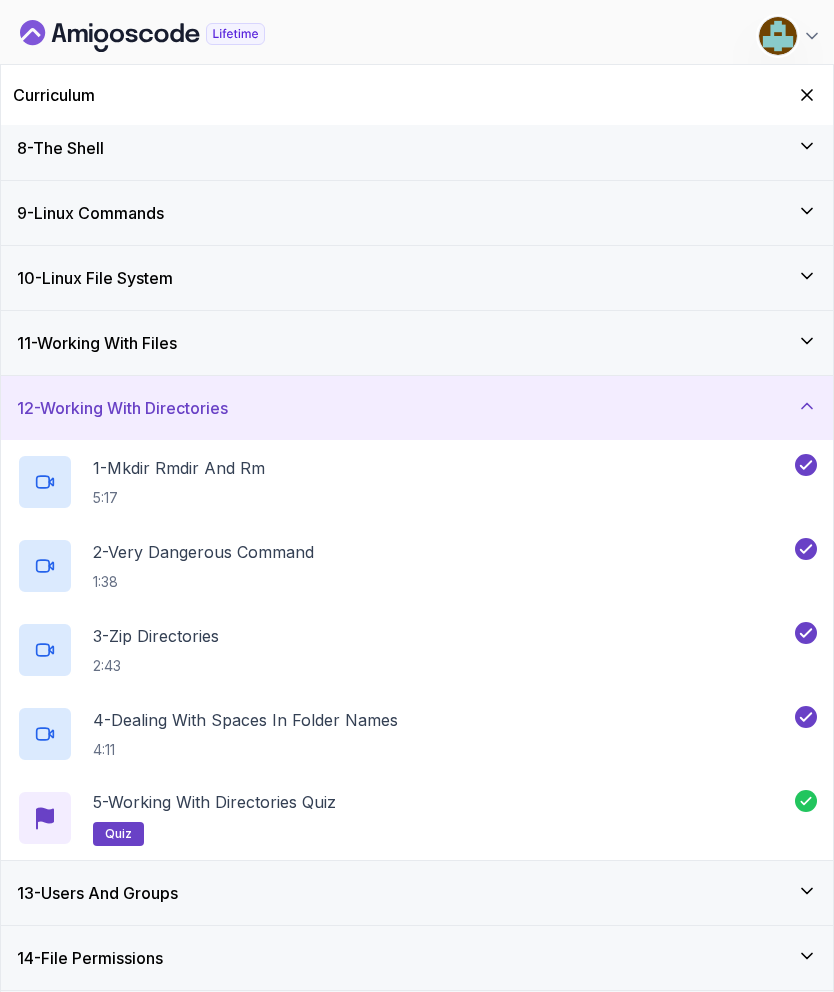 click on "13  -  Users And Groups" at bounding box center [417, 893] 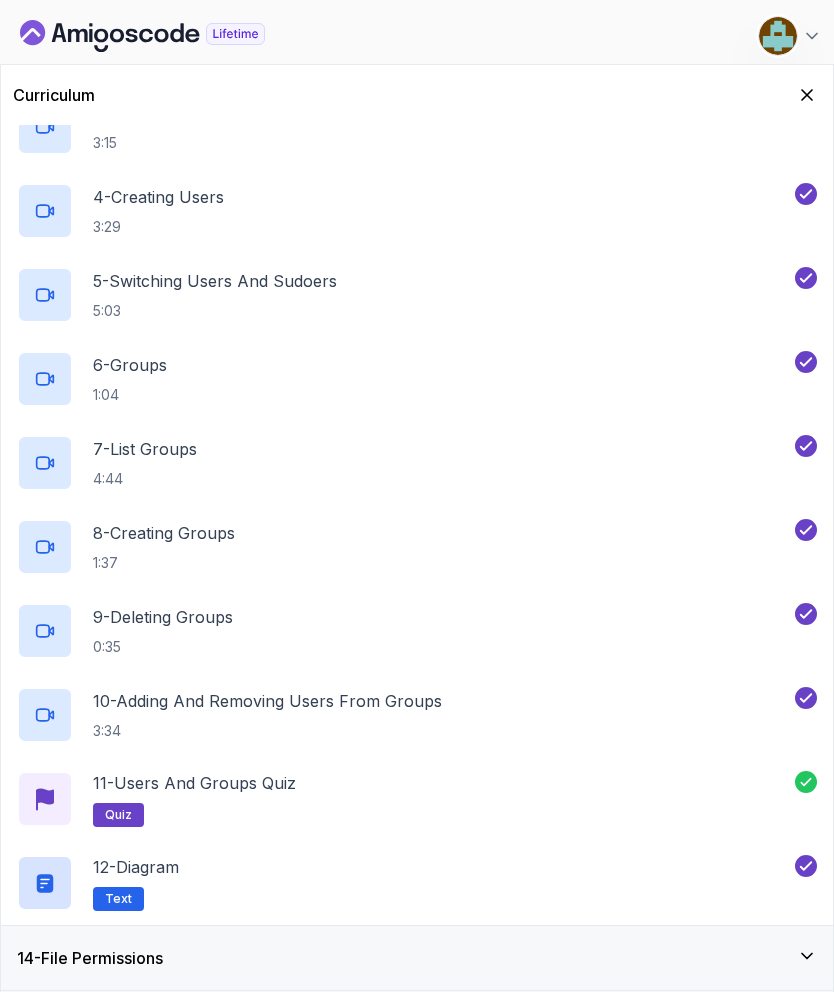 scroll, scrollTop: 1052, scrollLeft: 0, axis: vertical 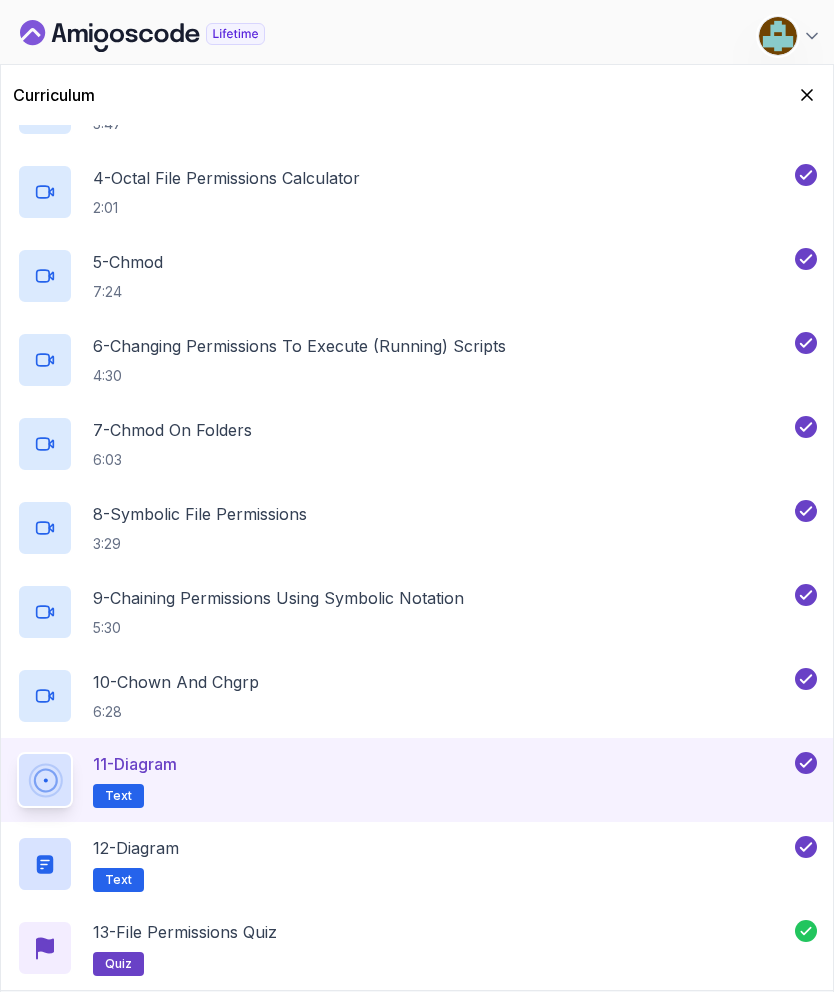 click on "13  -  File Permissions Quiz quiz" at bounding box center [406, 948] 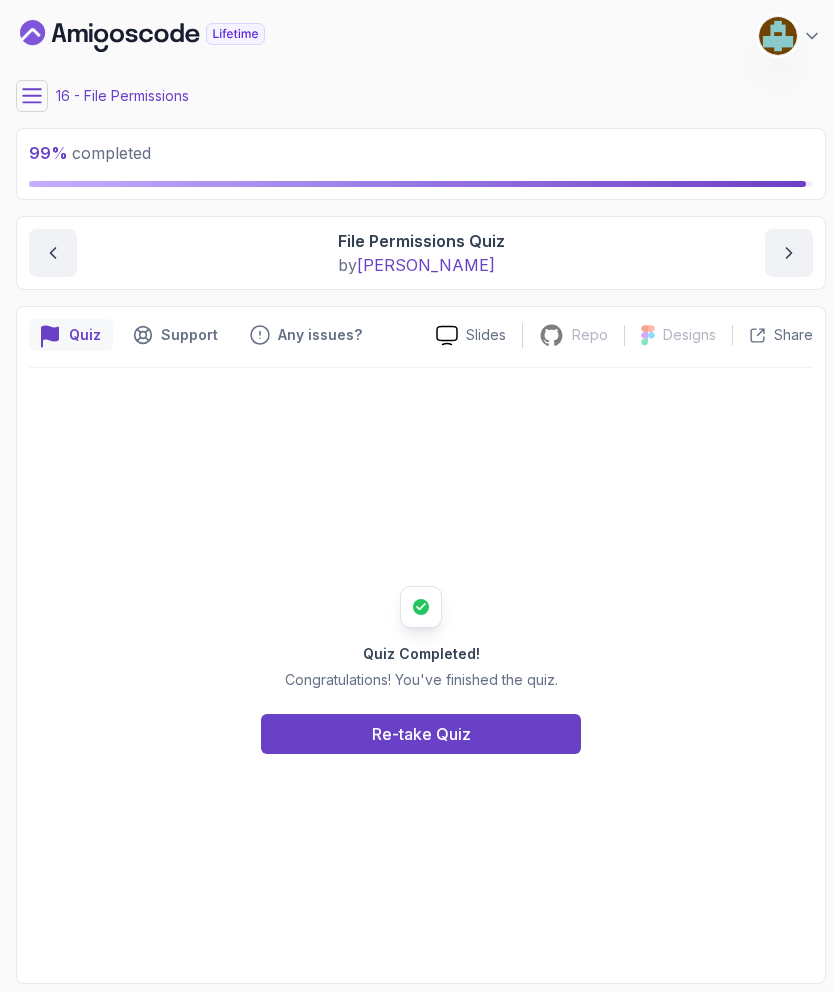 click 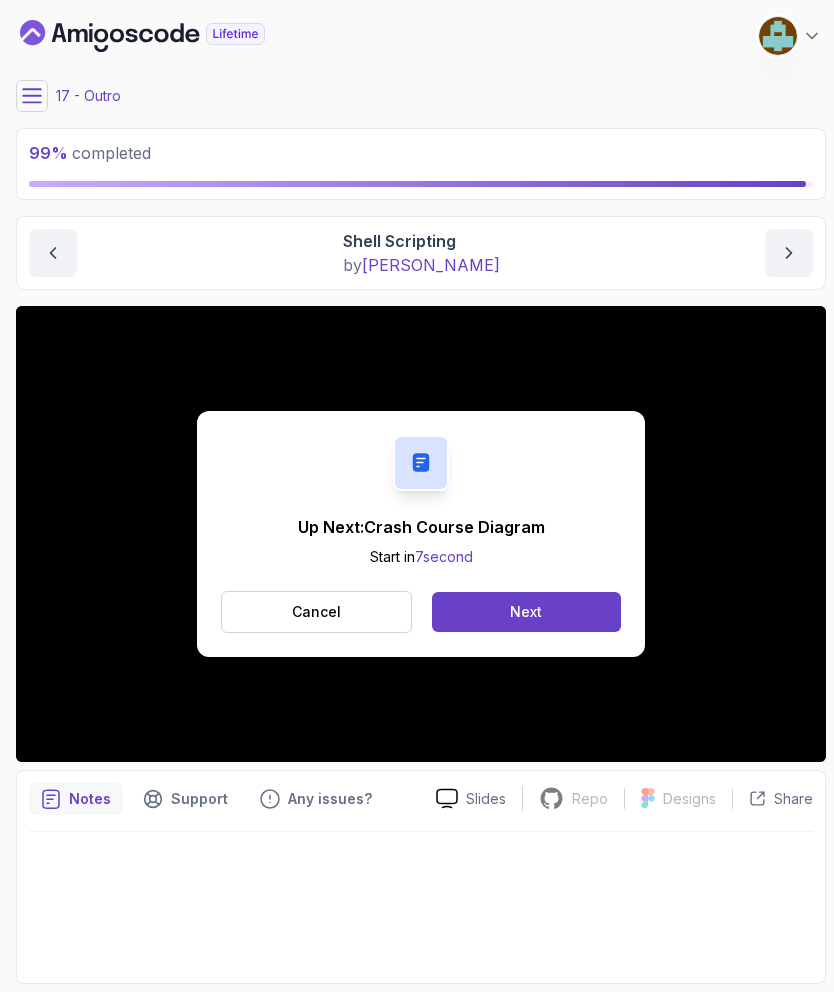 click on "Next" at bounding box center [526, 612] 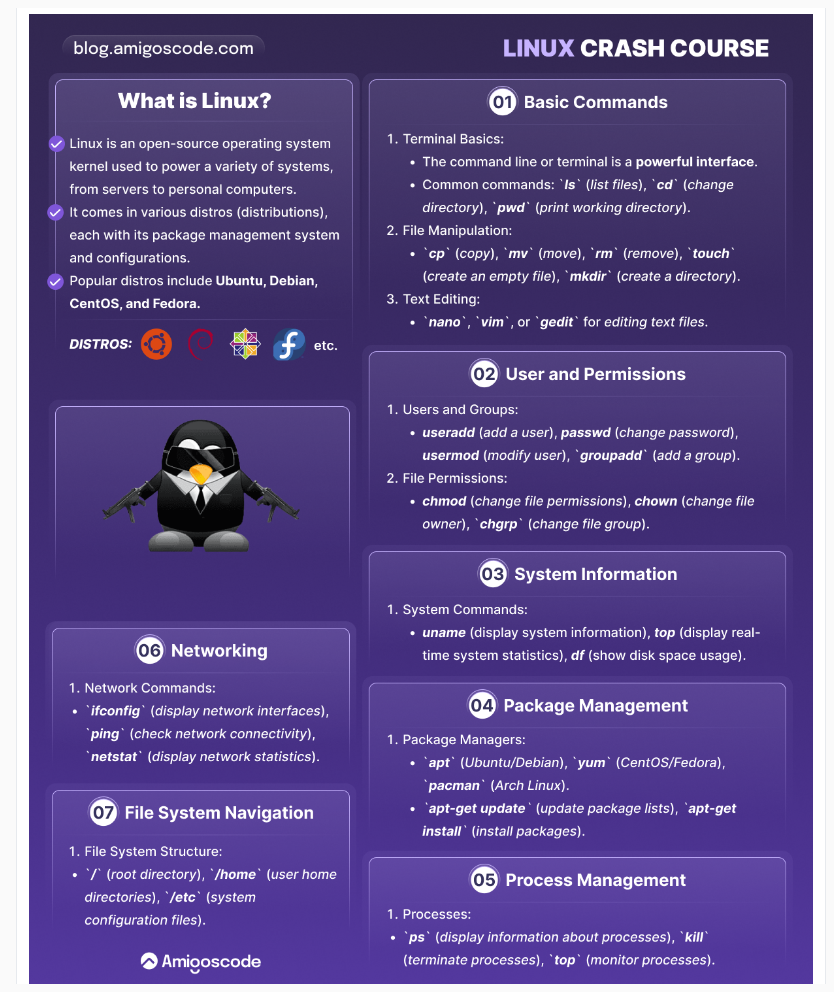 scroll, scrollTop: 438, scrollLeft: 0, axis: vertical 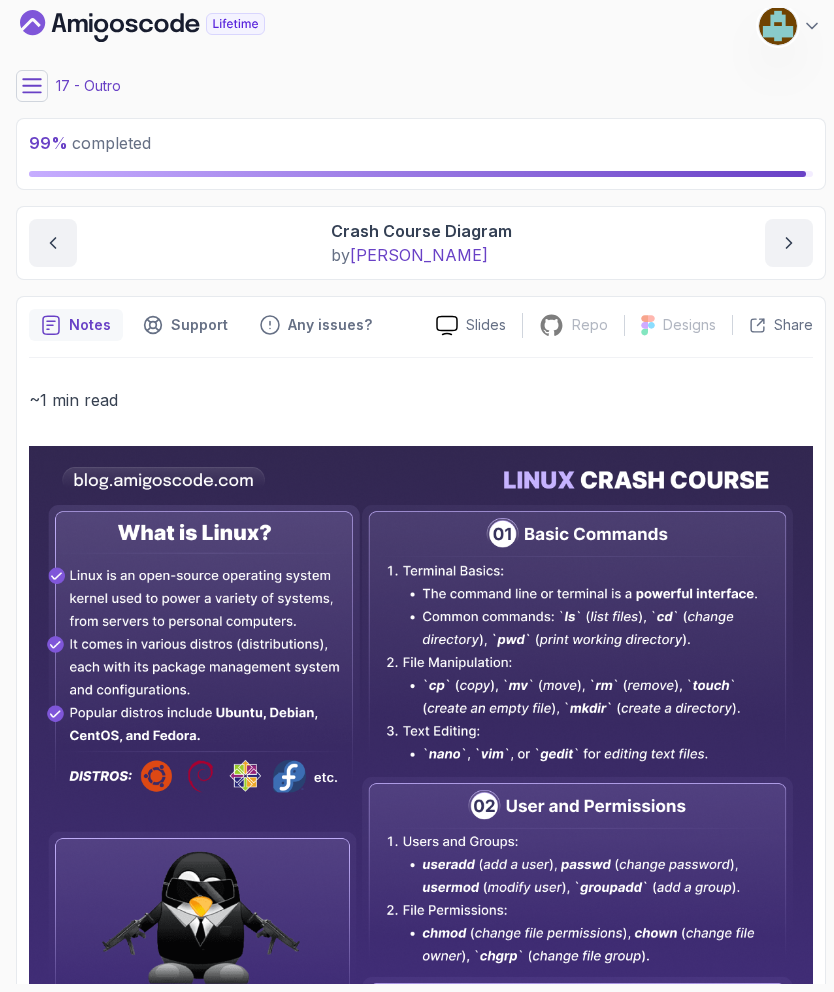 click 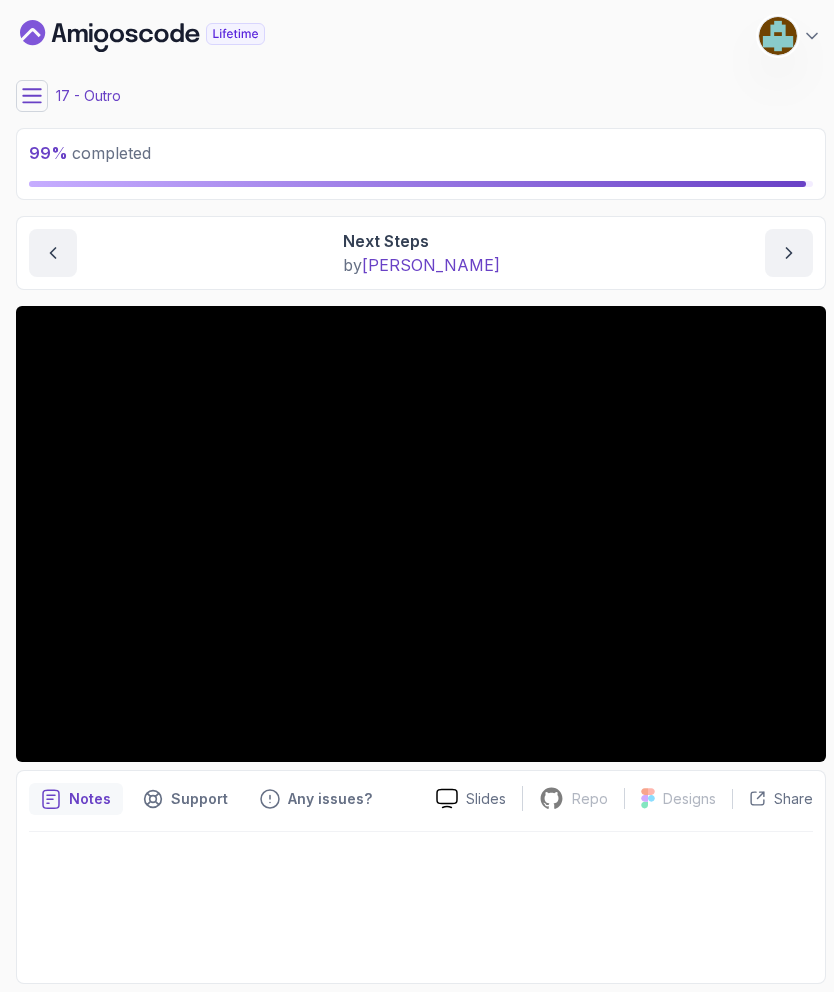 click 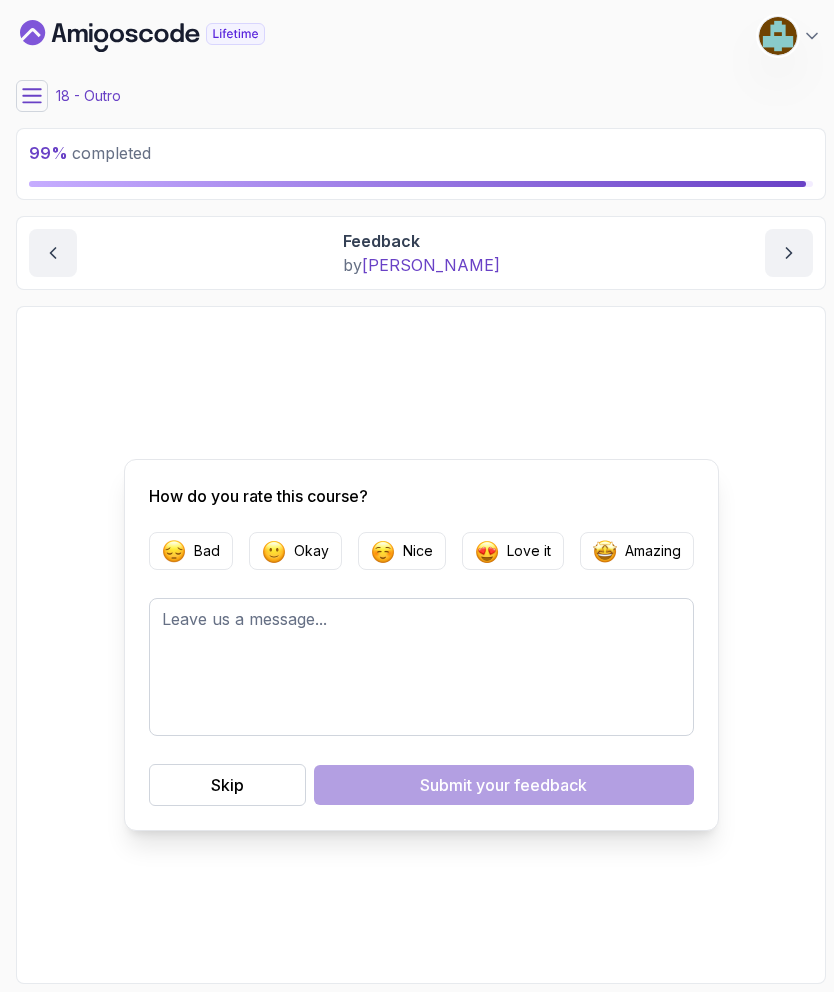 click 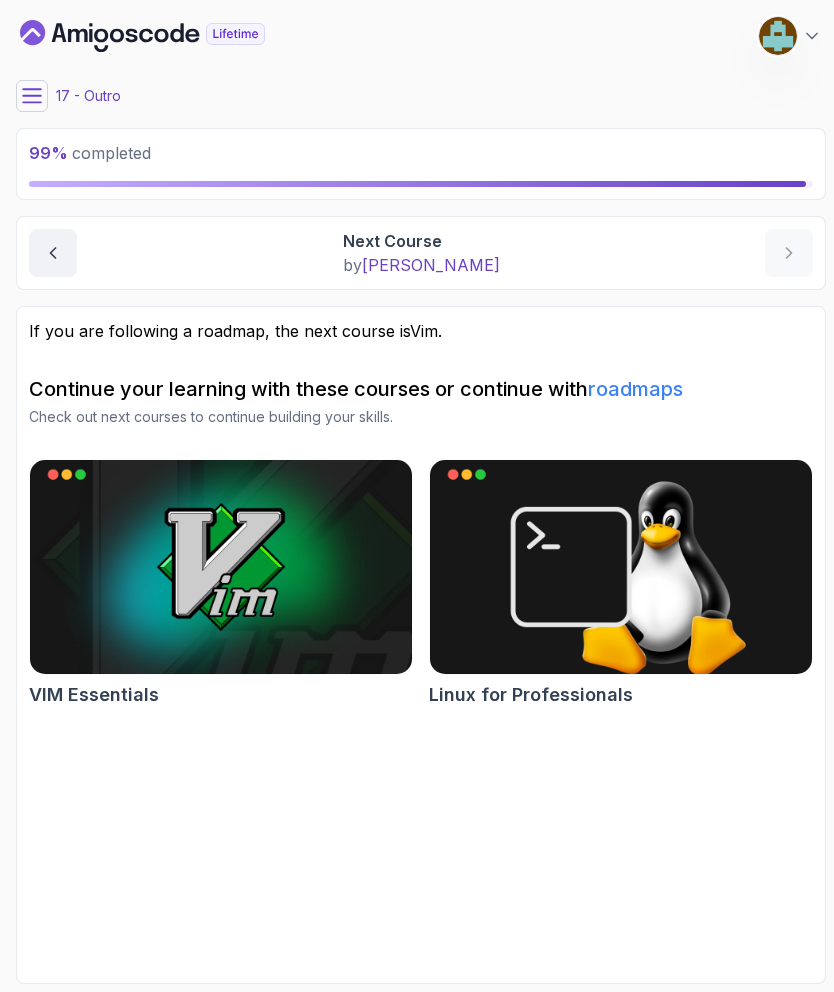click 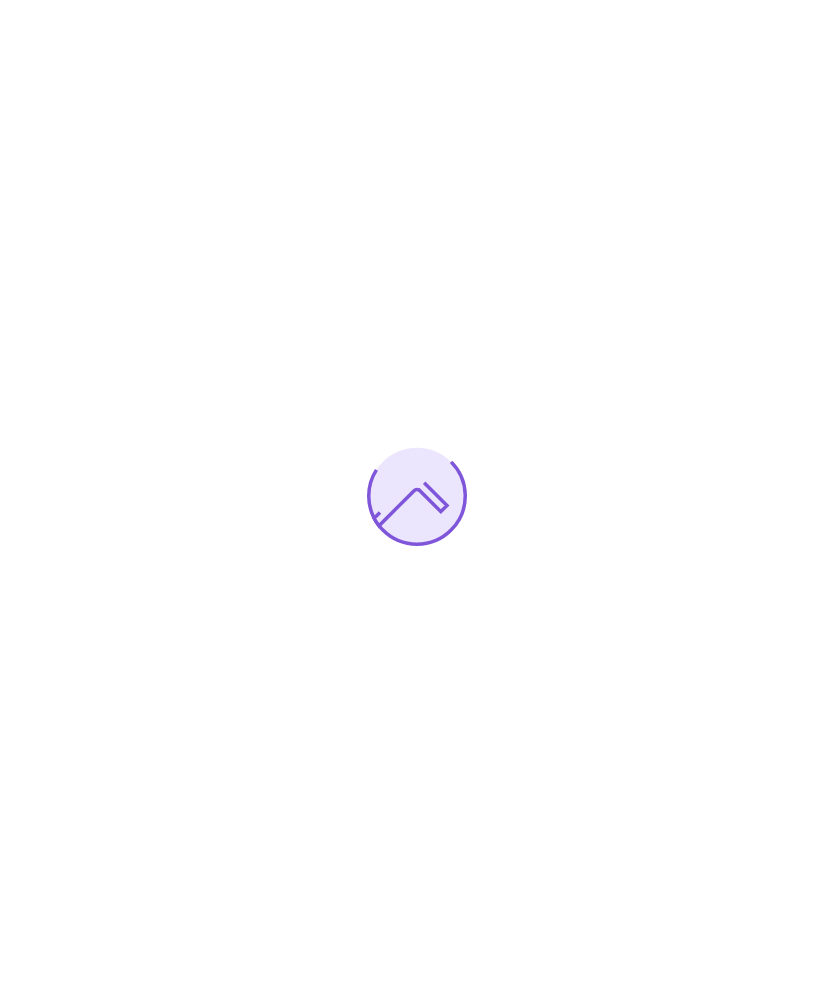 scroll, scrollTop: 0, scrollLeft: 0, axis: both 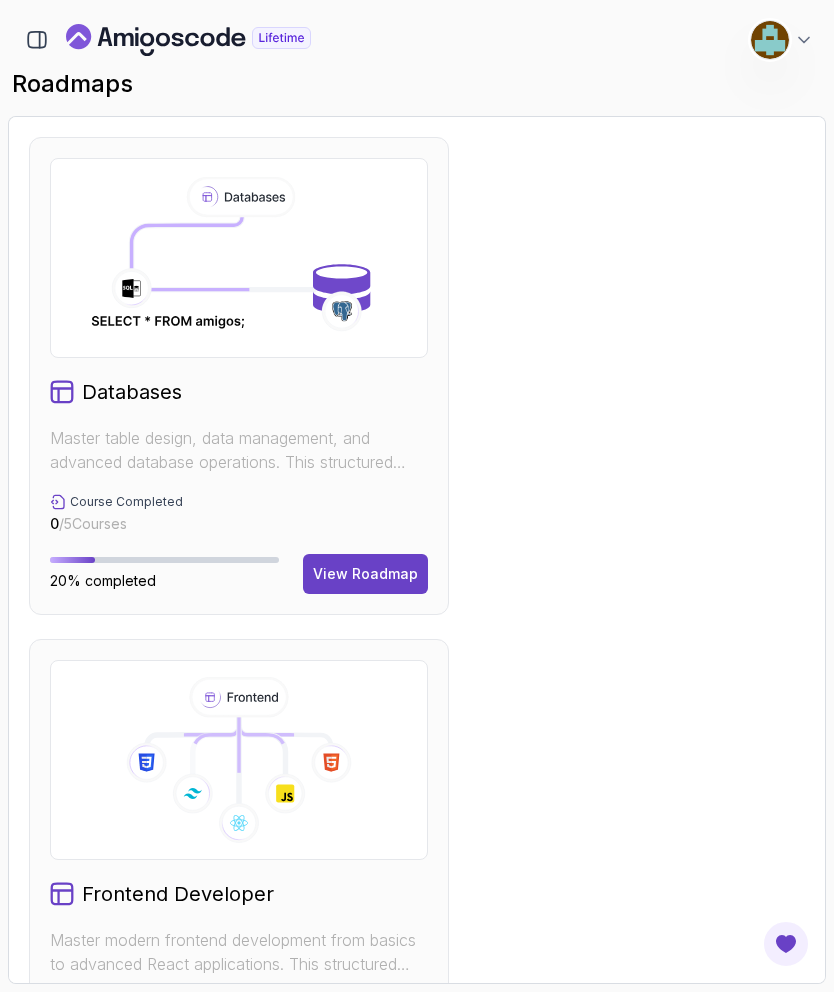 click 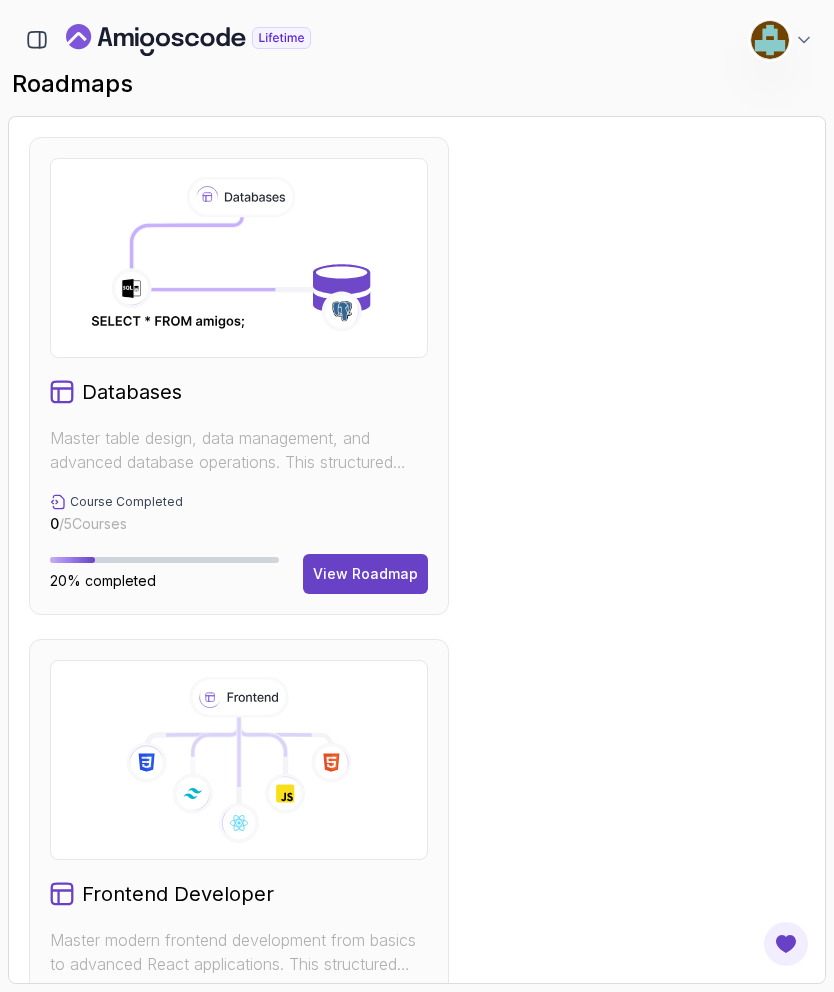 click on "View Roadmap" at bounding box center (365, 574) 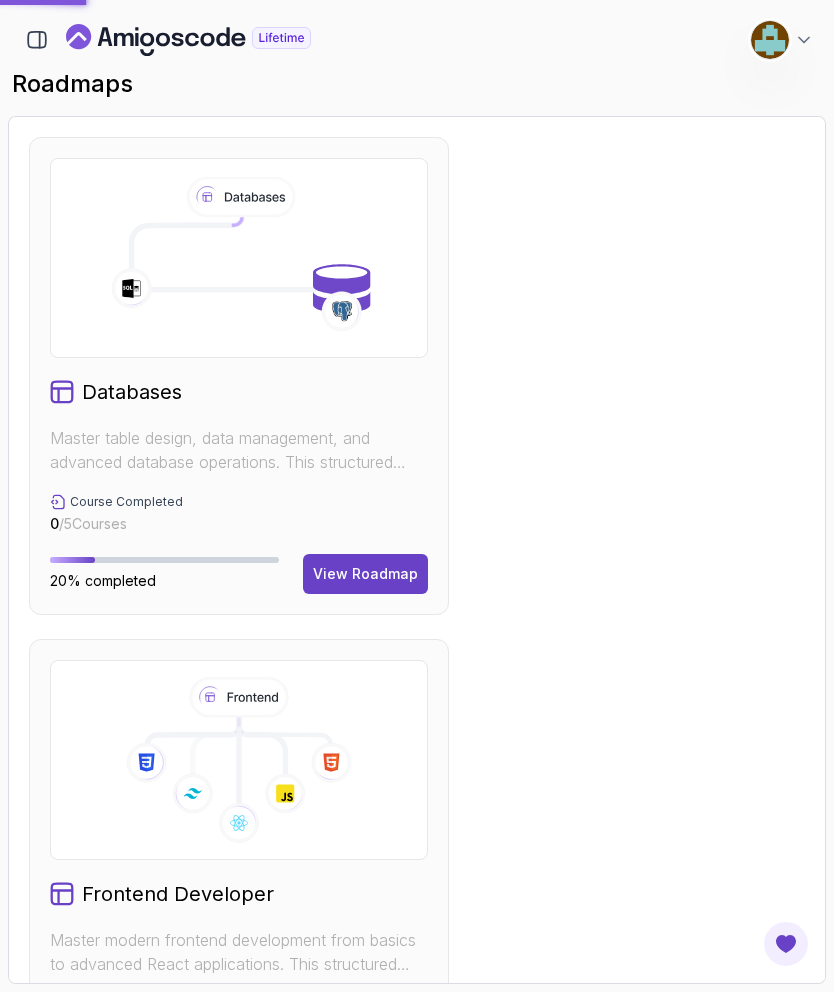 click on "View Roadmap" at bounding box center (365, 574) 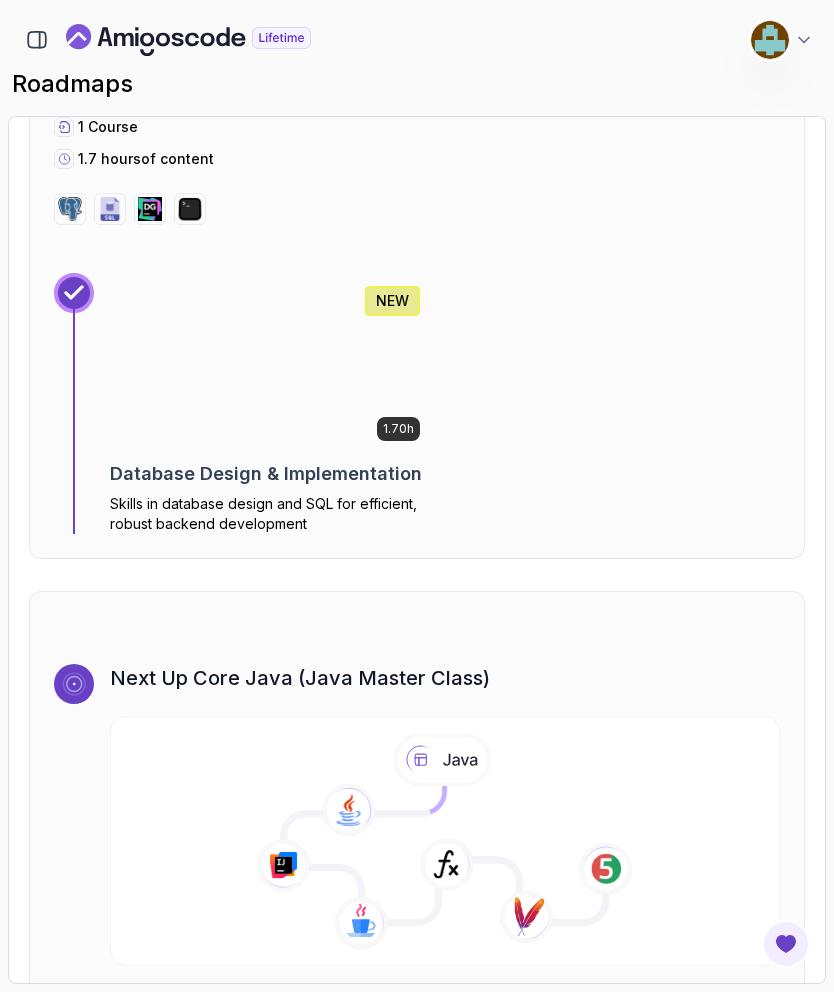 scroll, scrollTop: 3758, scrollLeft: 0, axis: vertical 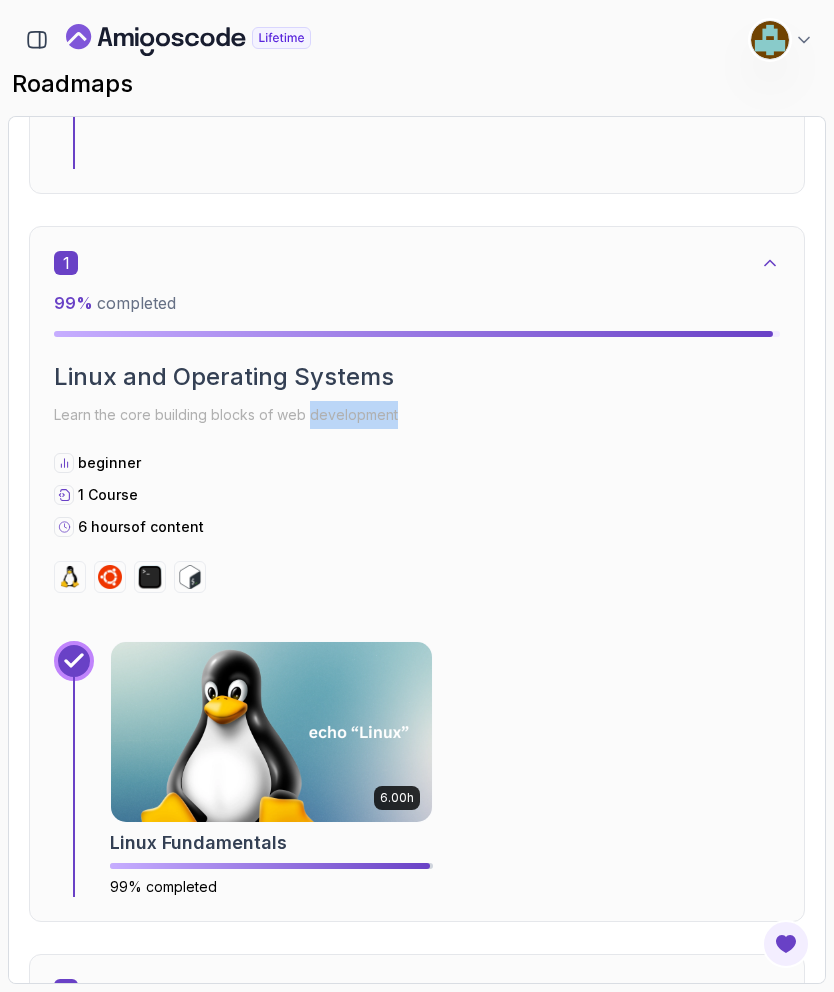 click on "6 hours  of content" at bounding box center (417, 527) 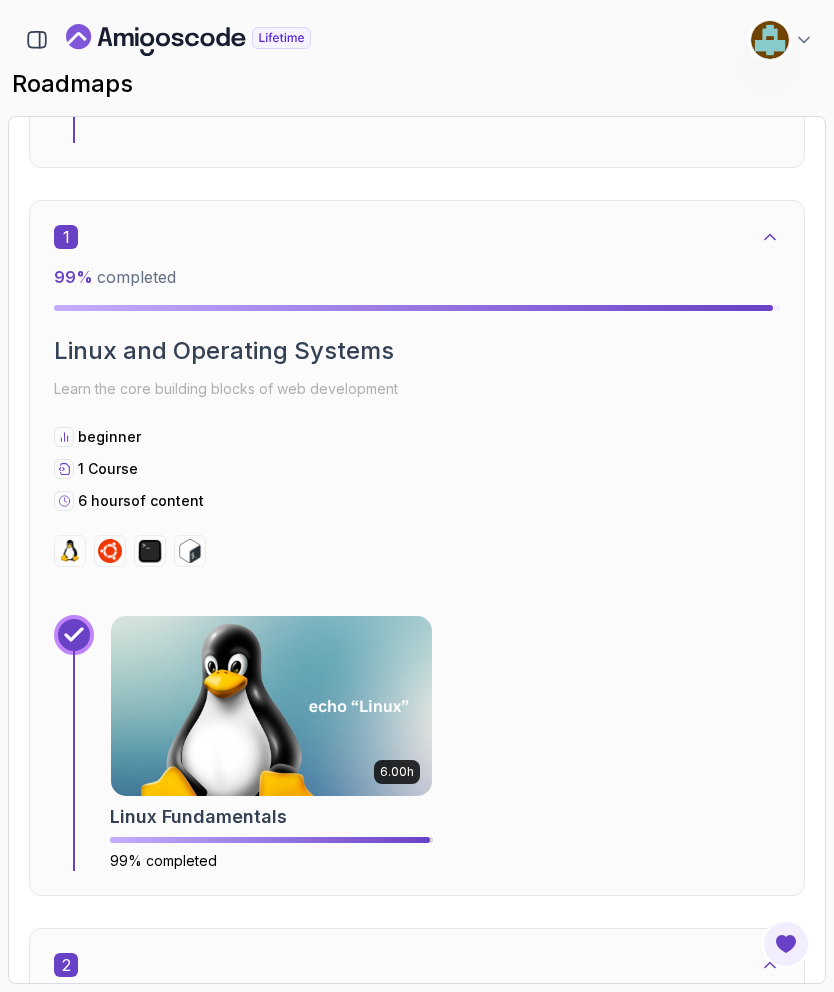 scroll, scrollTop: 455, scrollLeft: 0, axis: vertical 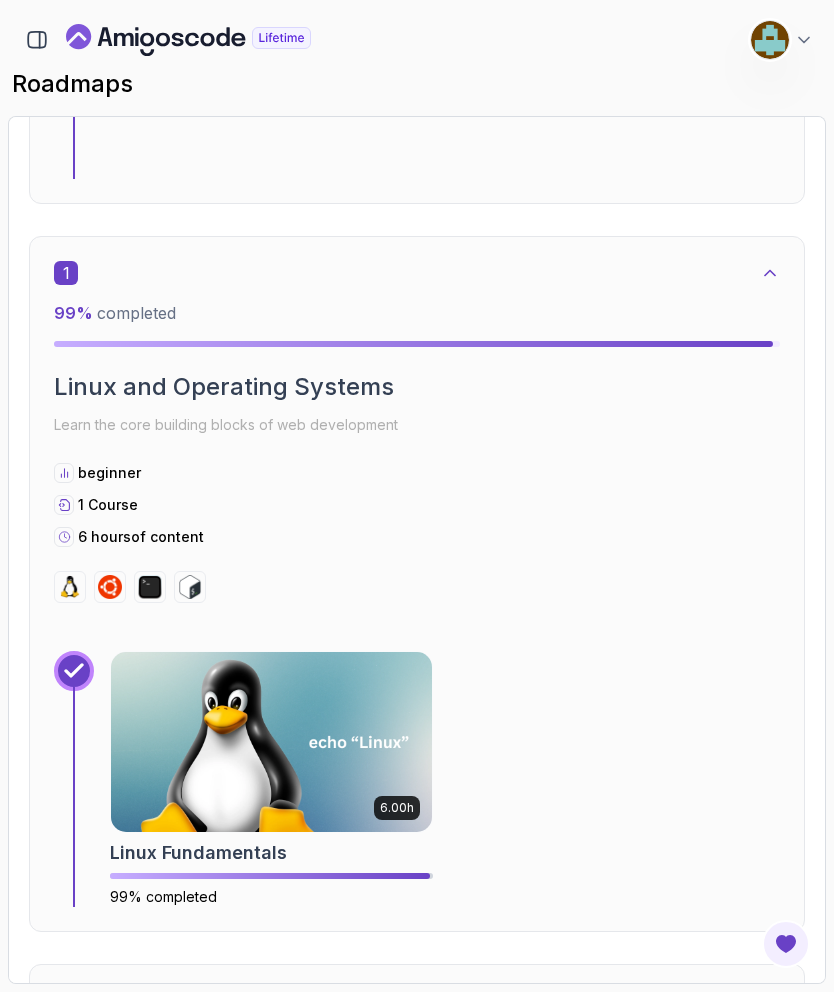 click on "99 % completed" at bounding box center [115, 313] 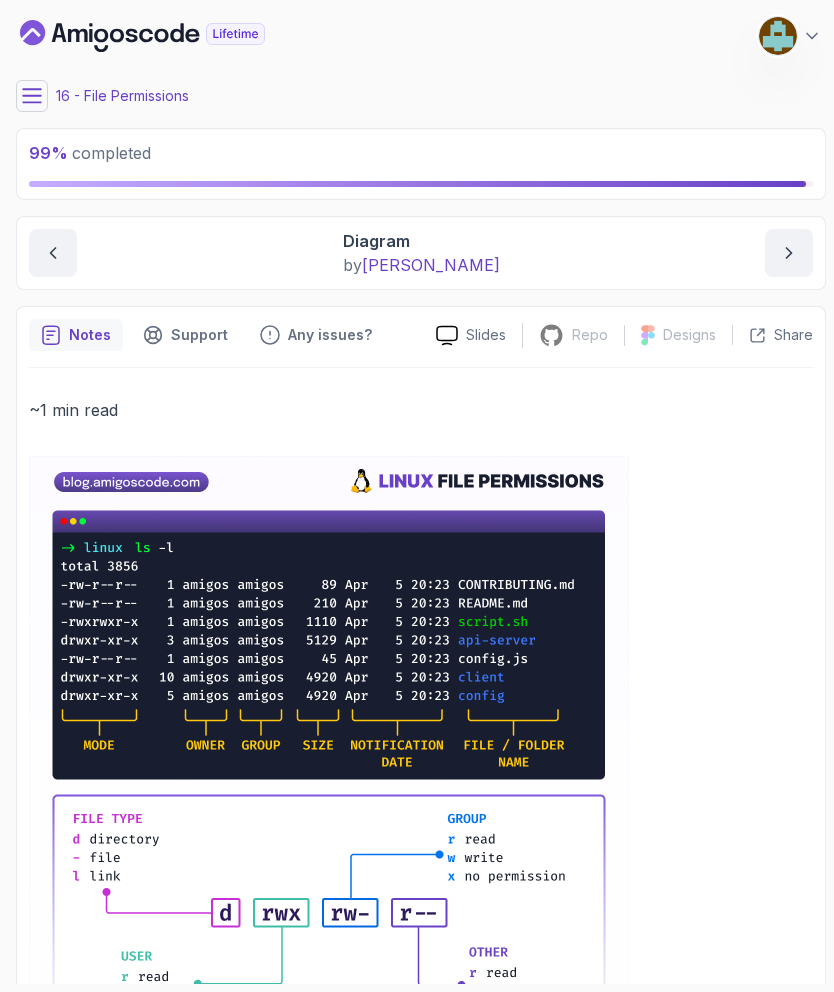 click 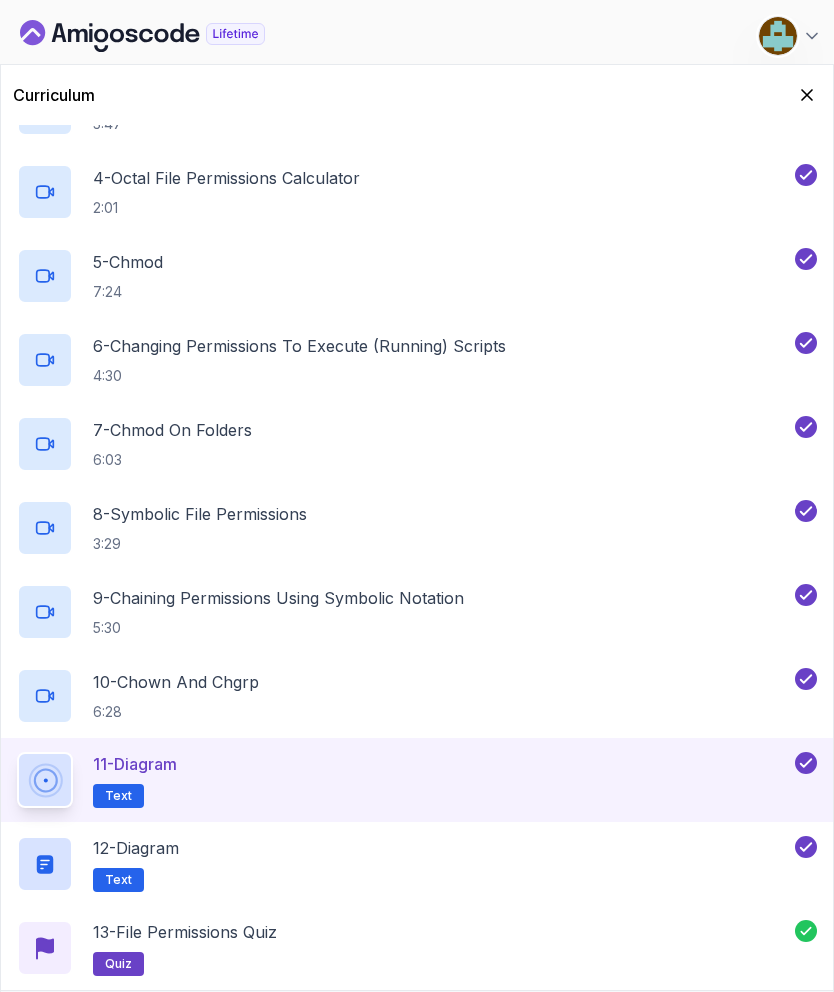 scroll, scrollTop: 1136, scrollLeft: 0, axis: vertical 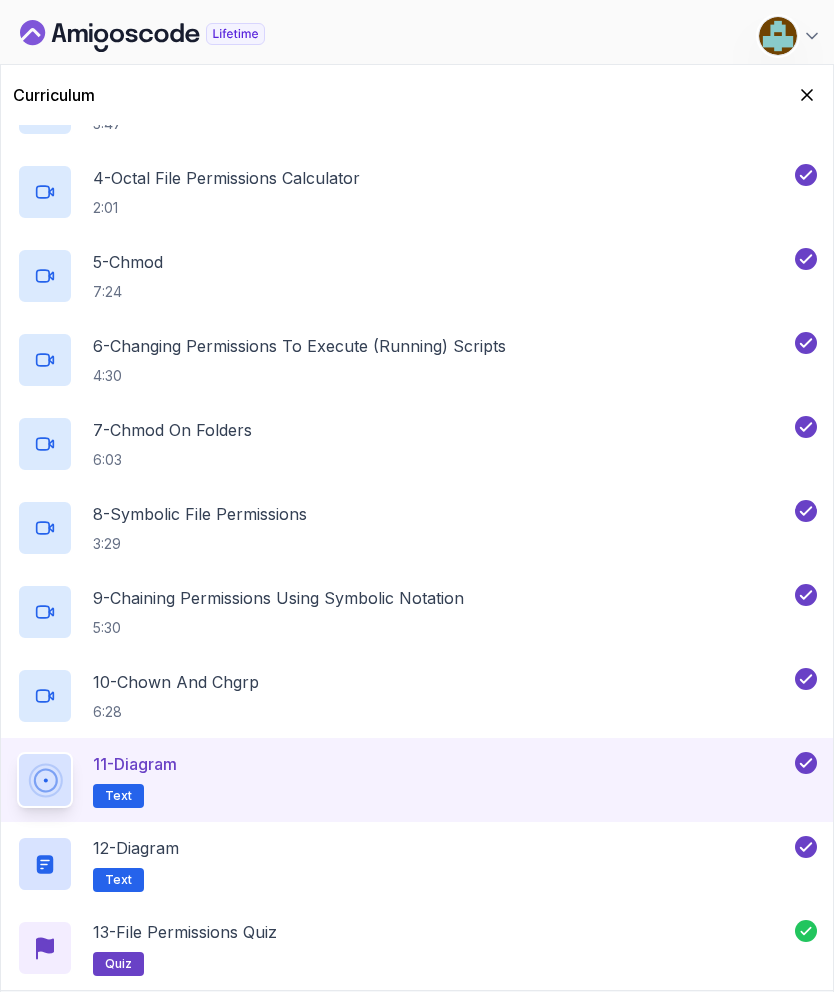 click 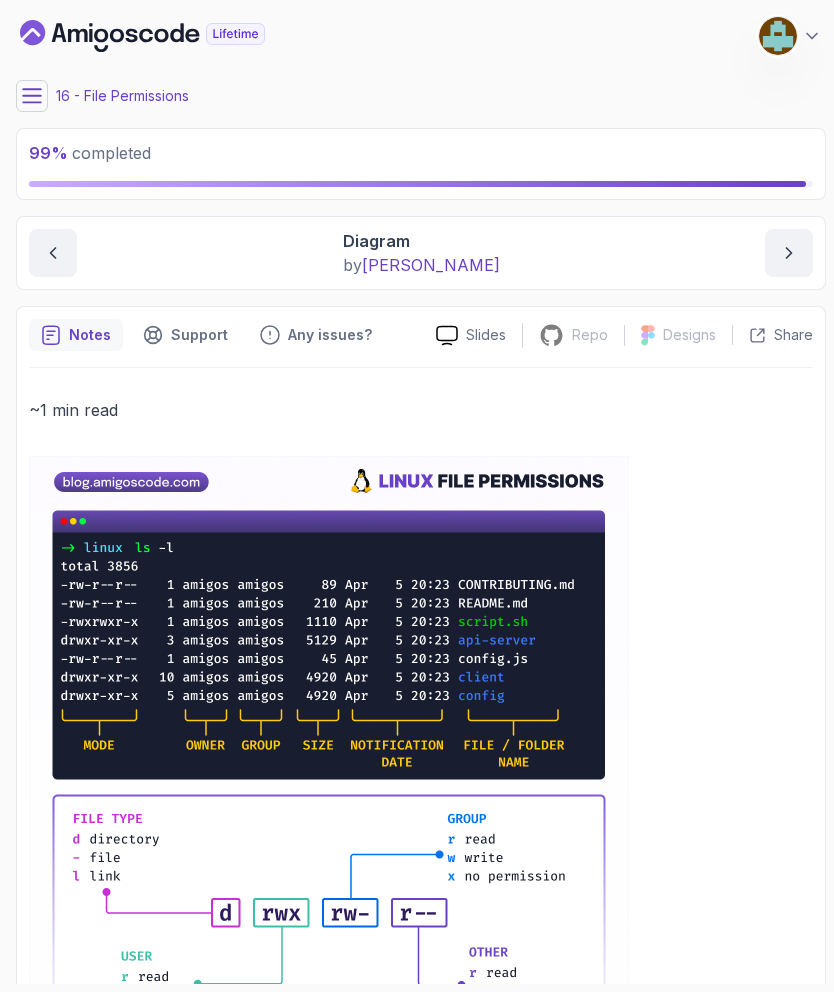 click on "99 % completed" at bounding box center (421, 153) 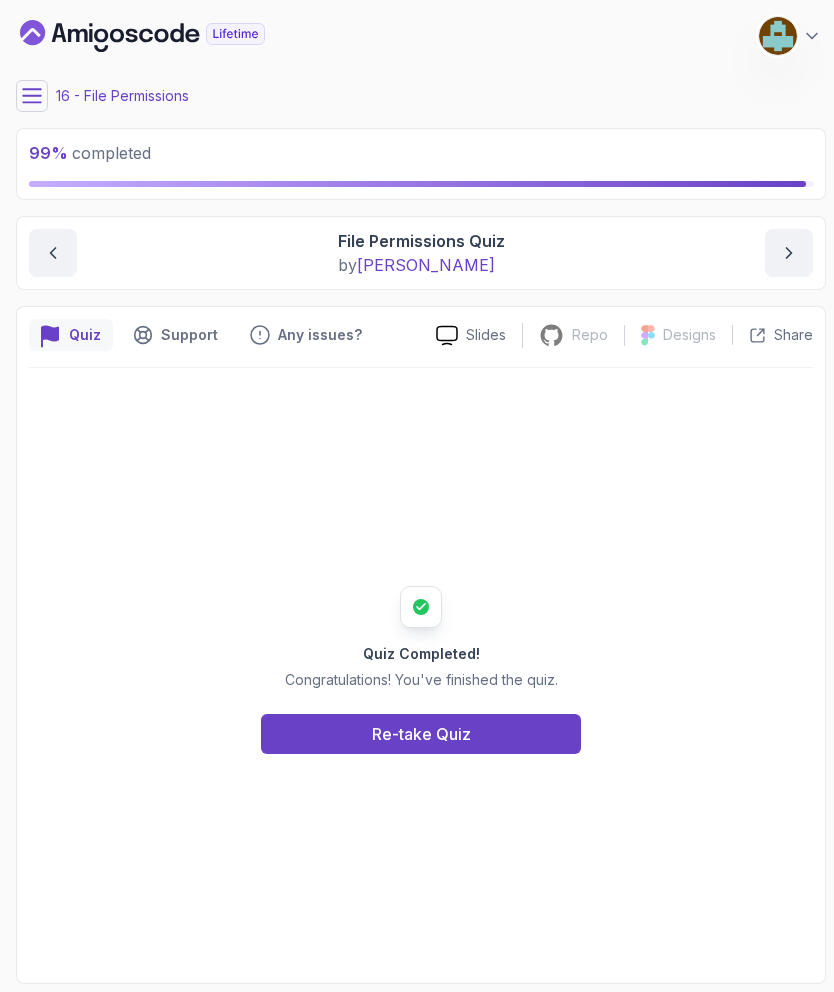 click 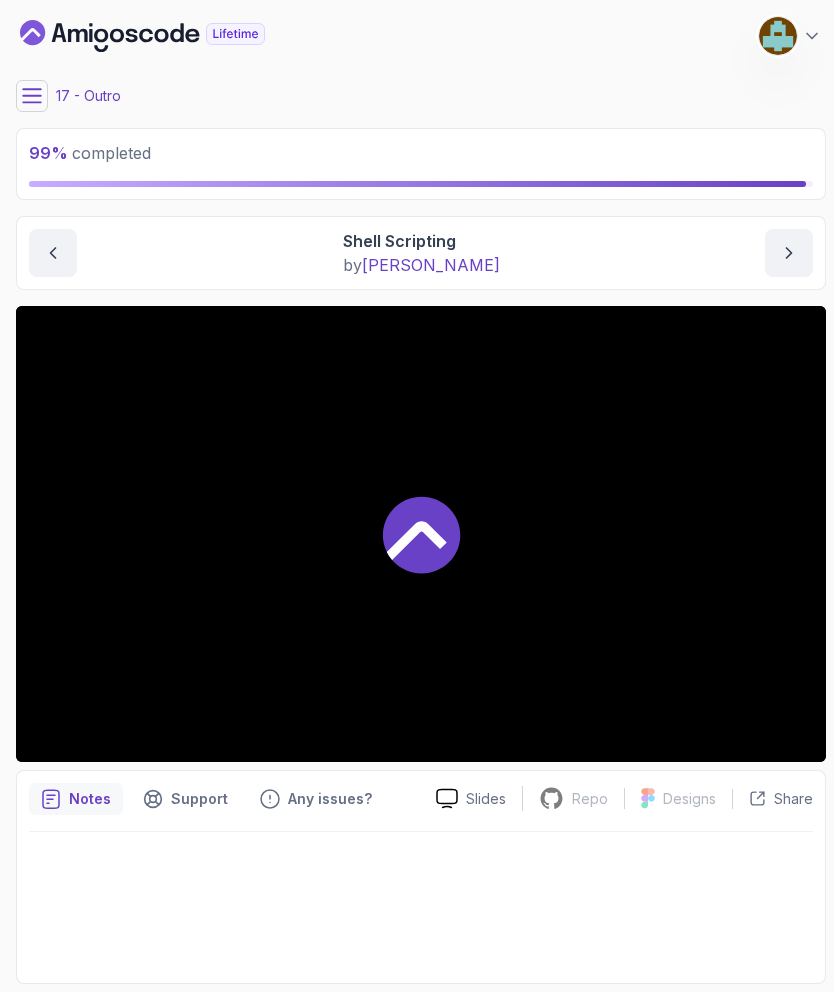 click 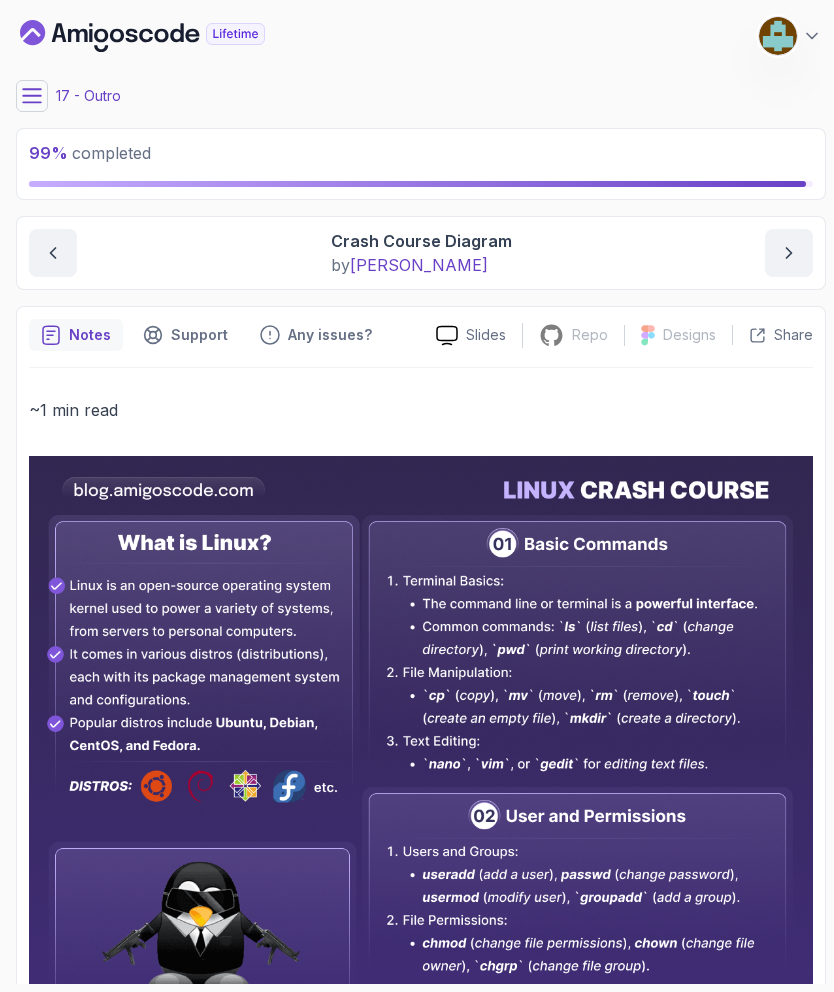 click 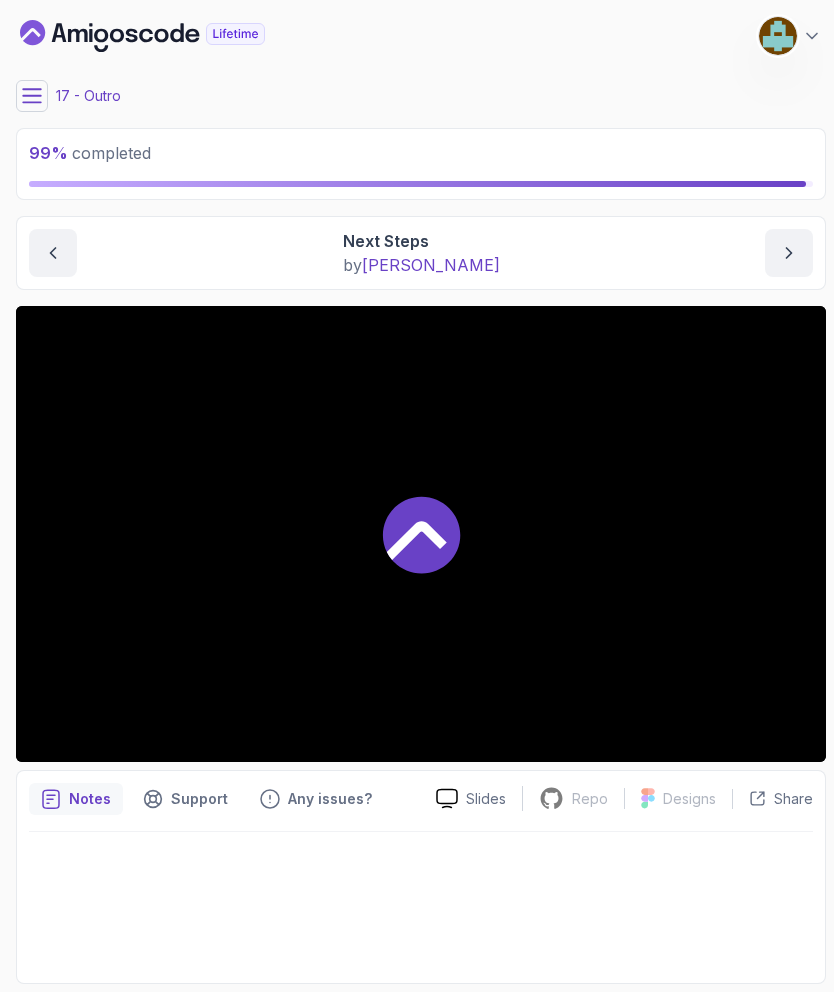 click 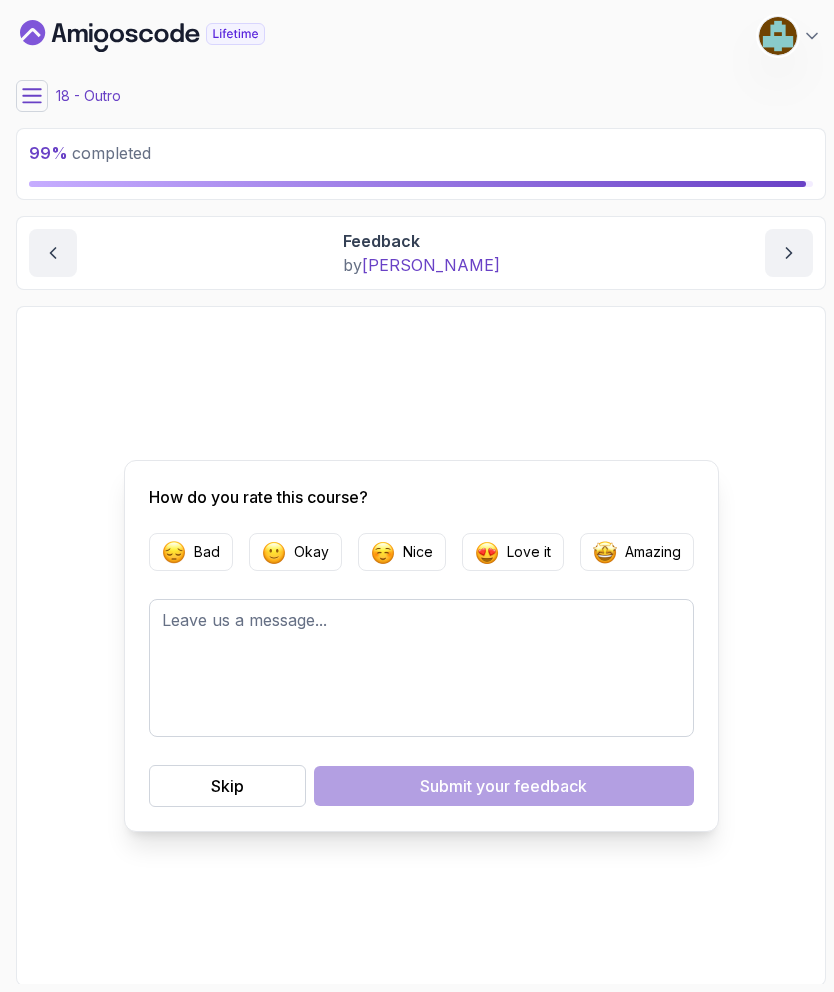 click 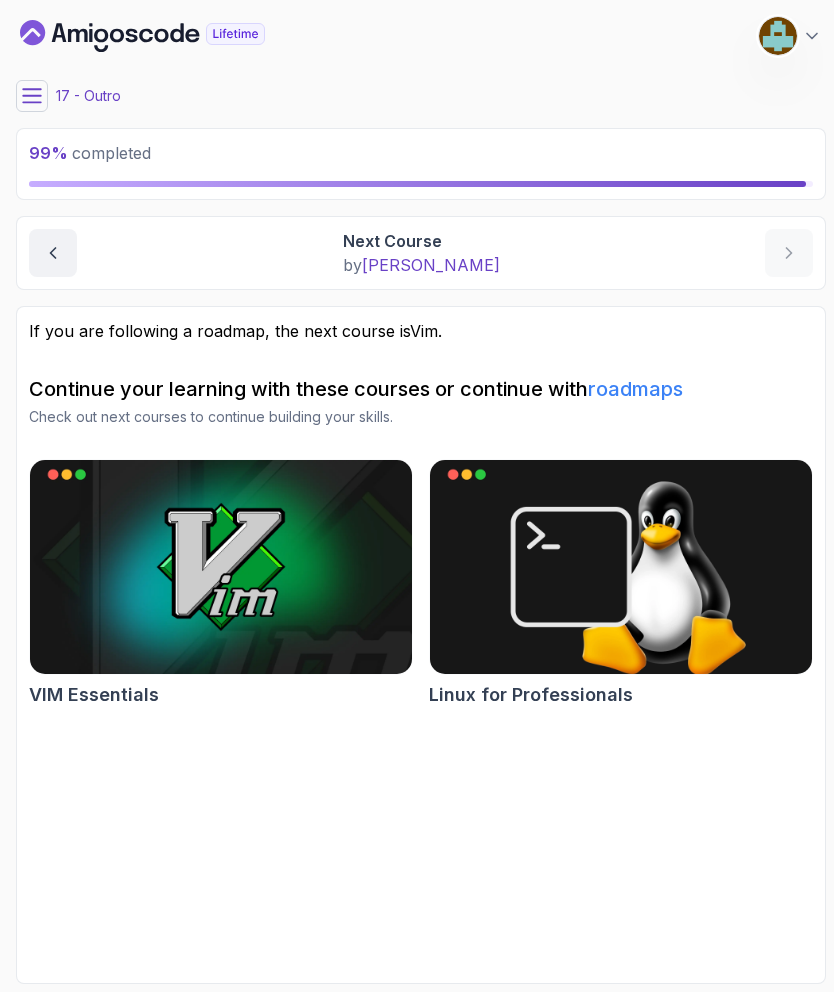 click 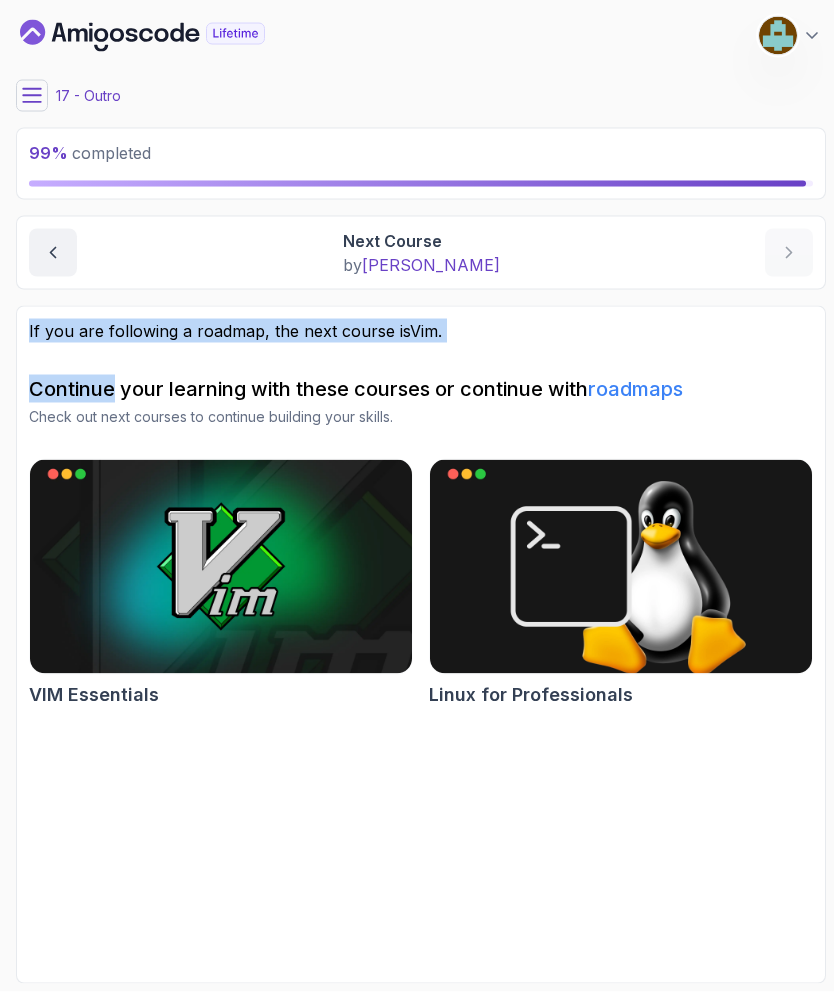 scroll, scrollTop: 80, scrollLeft: 0, axis: vertical 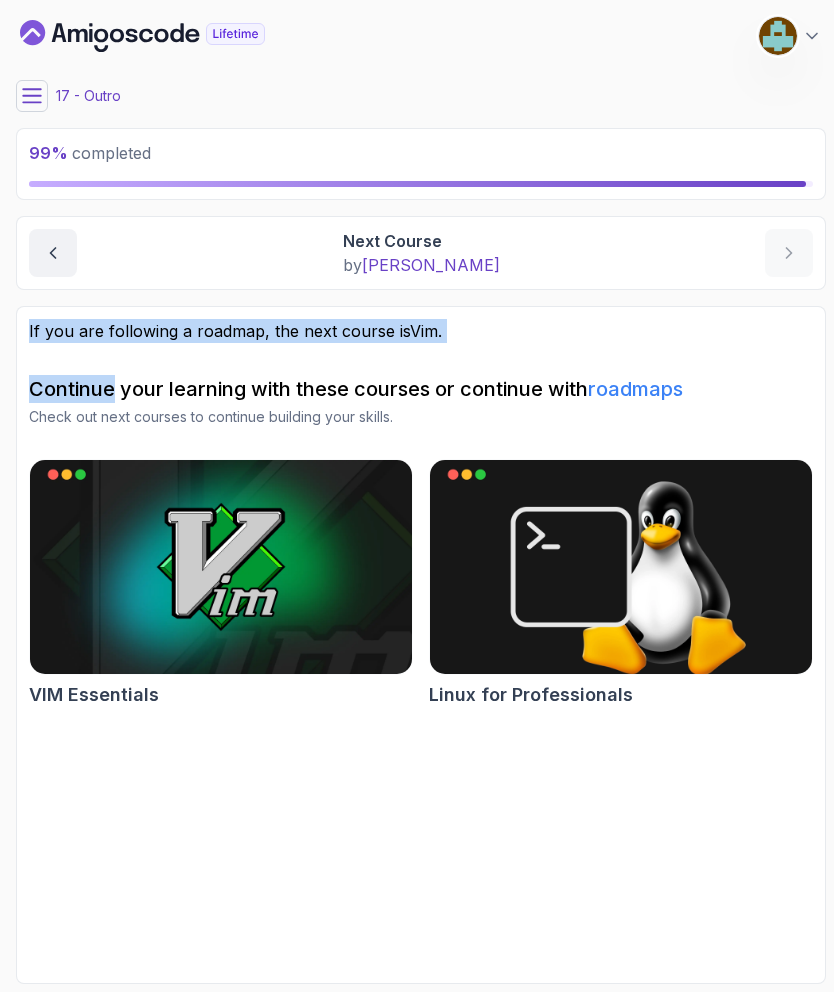 click on "If you are following a roadmap, the next course is  Vim . Continue your learning with these courses or continue with  roadmaps Check out next courses to continue building your skills. VIM Essentials Linux for Professionals" at bounding box center [421, 645] 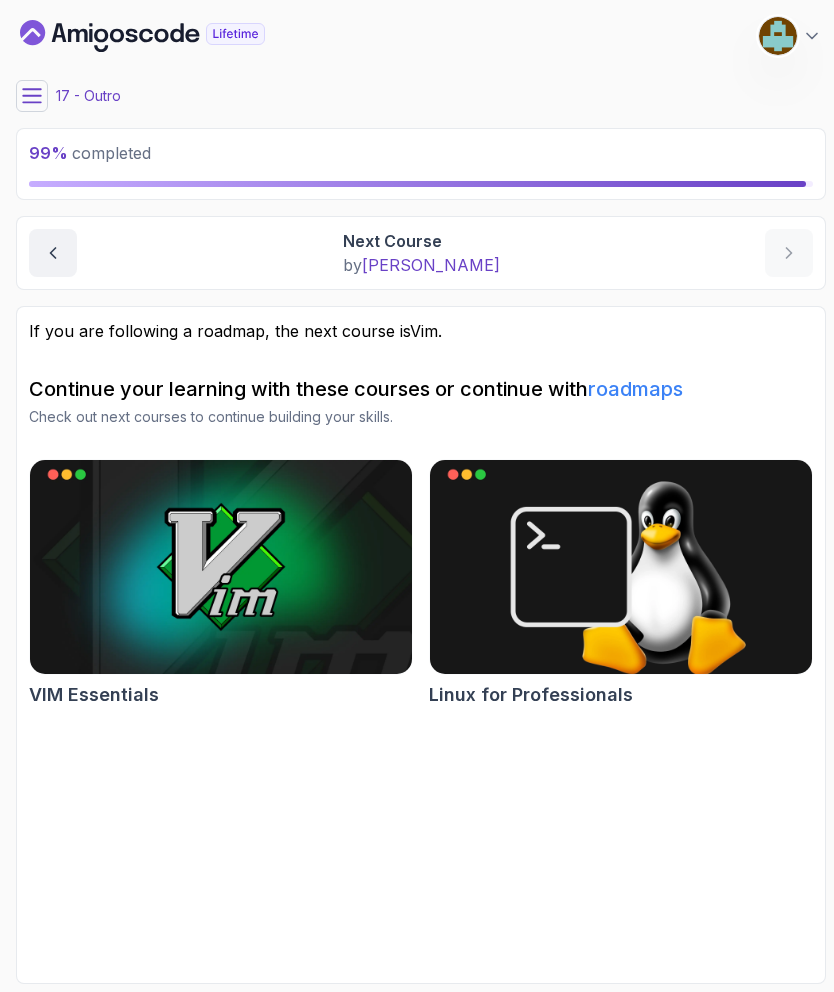 click at bounding box center [53, 253] 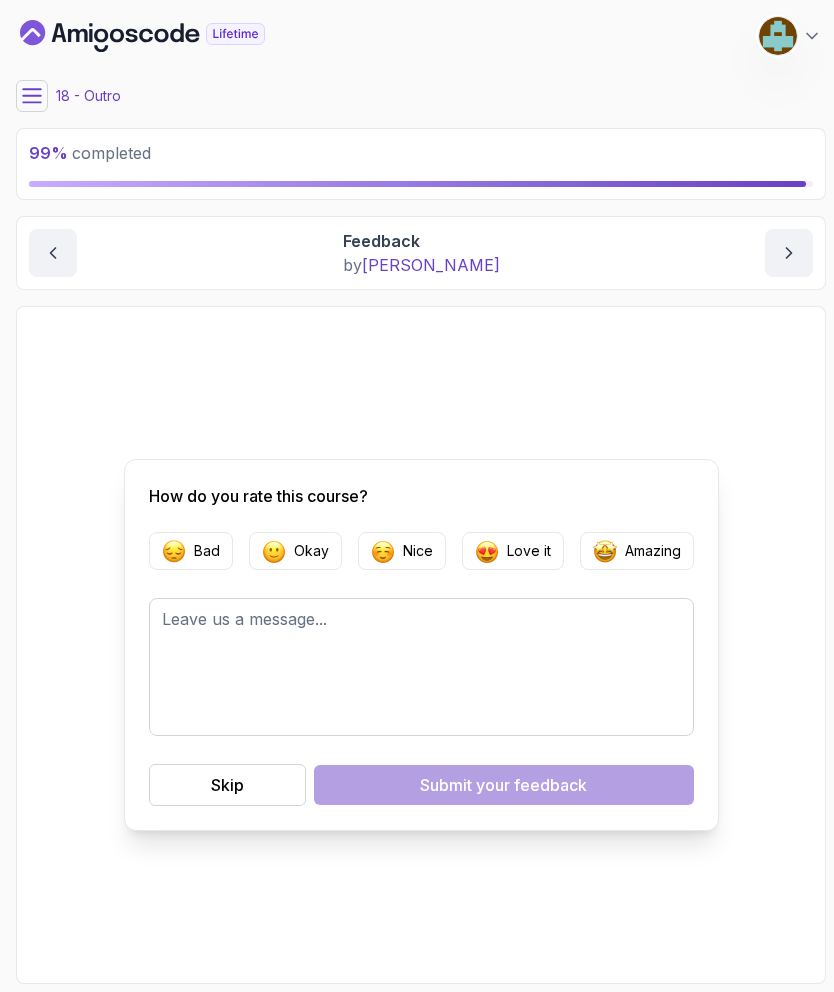 click on "Nice" at bounding box center [418, 551] 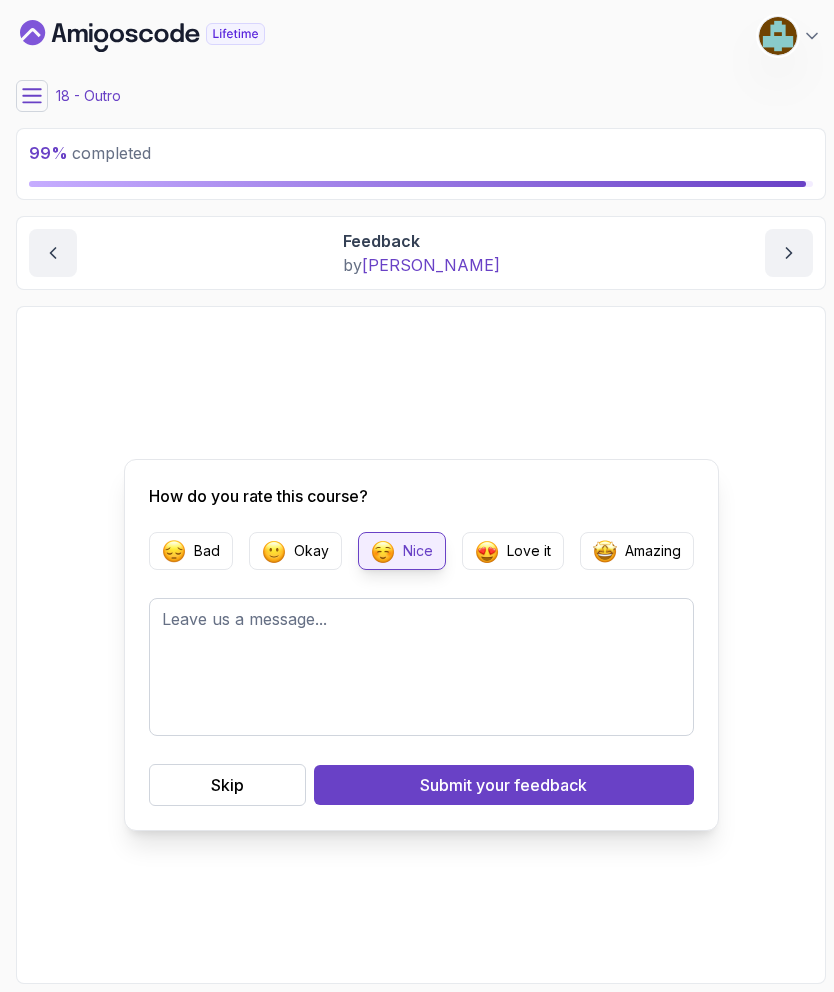 click on "Submit   your feedback" at bounding box center [504, 785] 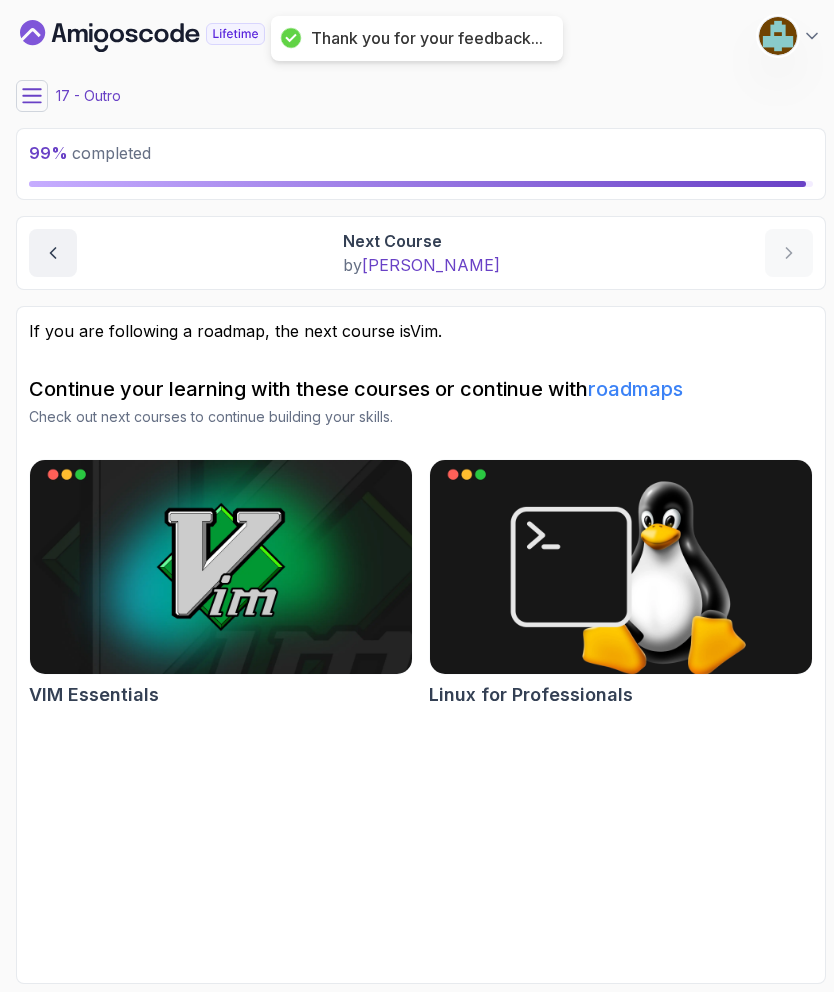 click 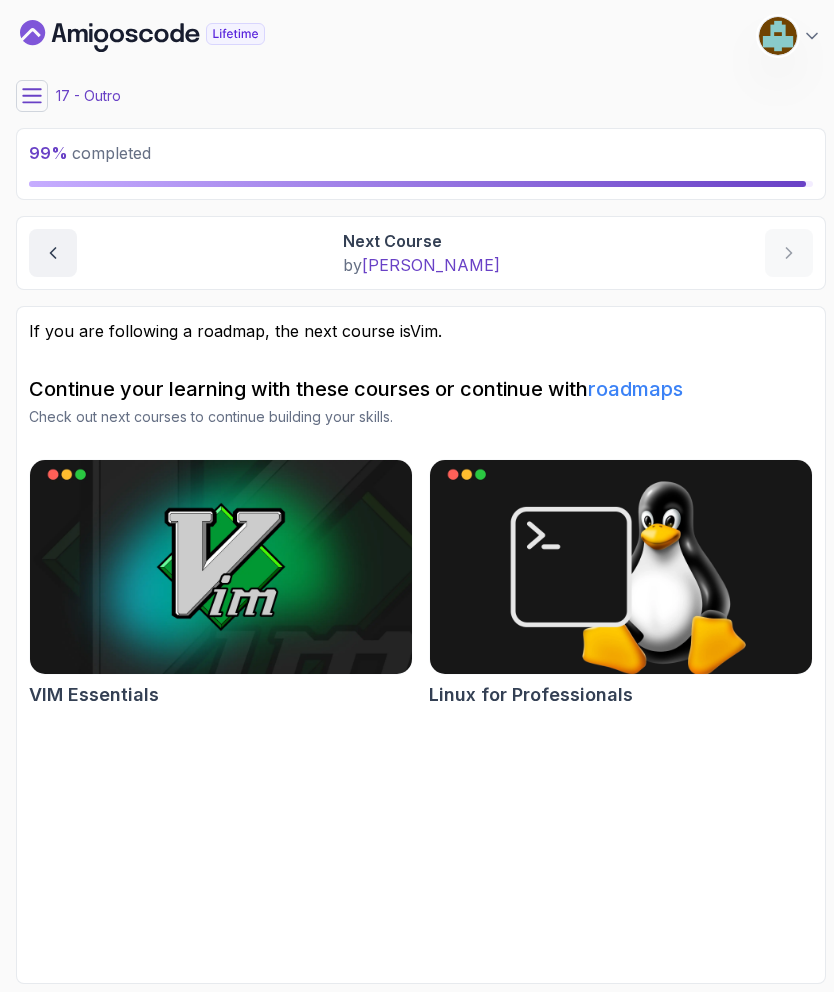 click at bounding box center [621, 567] 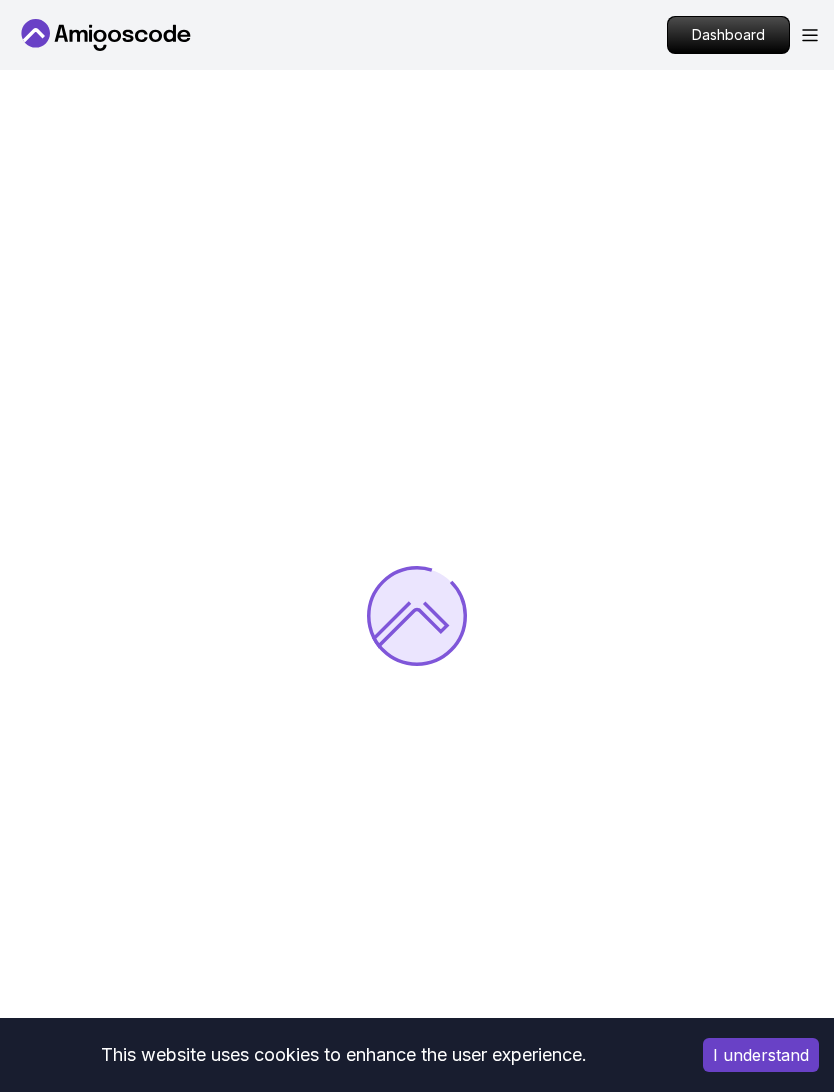 scroll, scrollTop: 163, scrollLeft: 0, axis: vertical 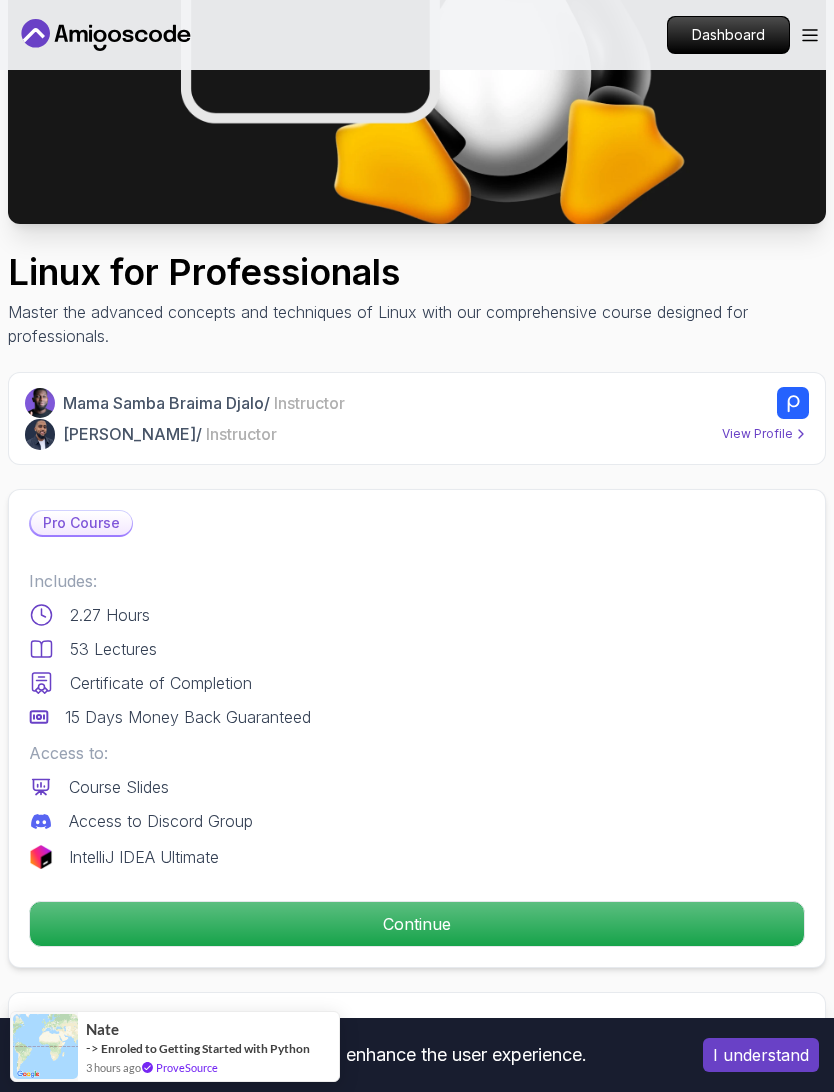 click on "[PERSON_NAME]  /   Instructor View Profile" at bounding box center [436, 434] 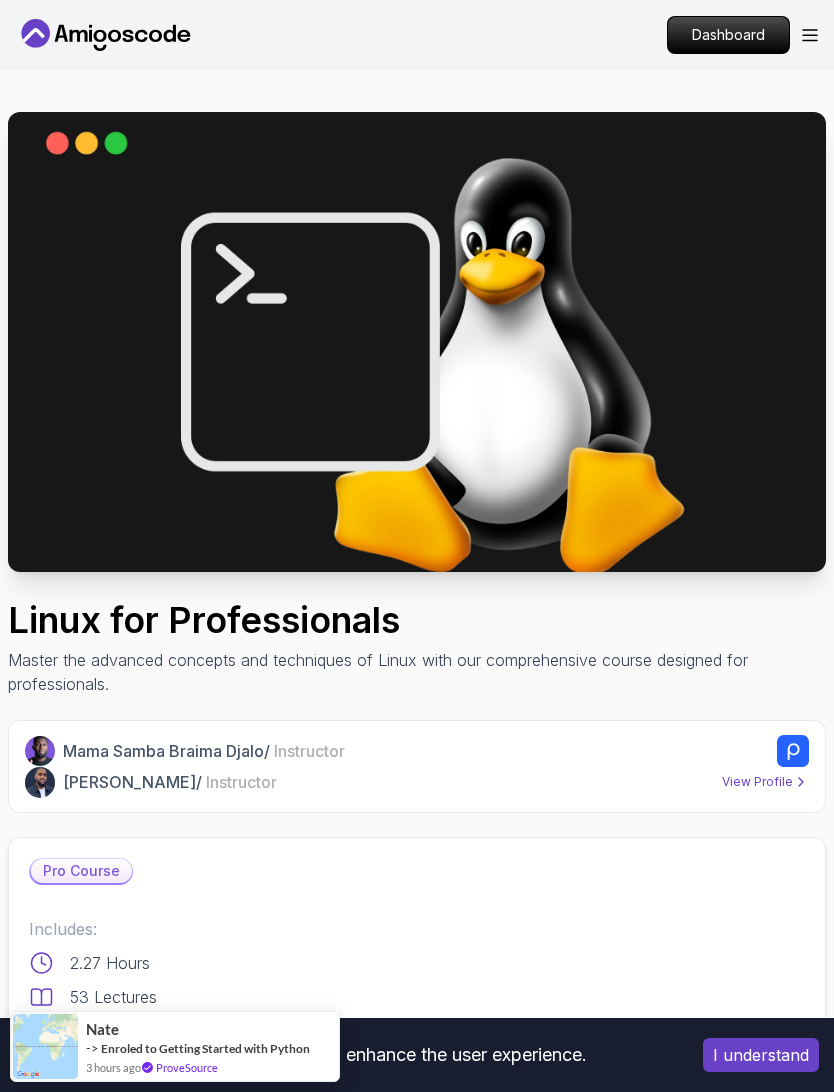 scroll, scrollTop: 0, scrollLeft: 0, axis: both 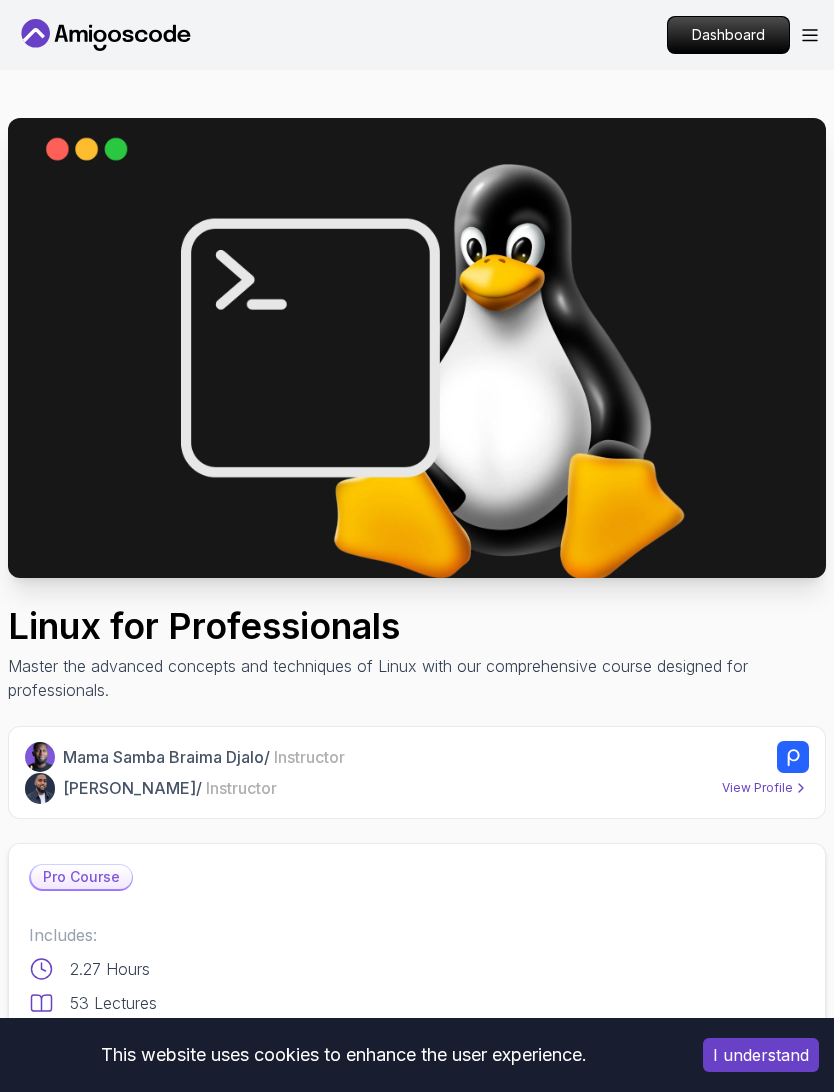 click on "Dashboard" at bounding box center (728, 35) 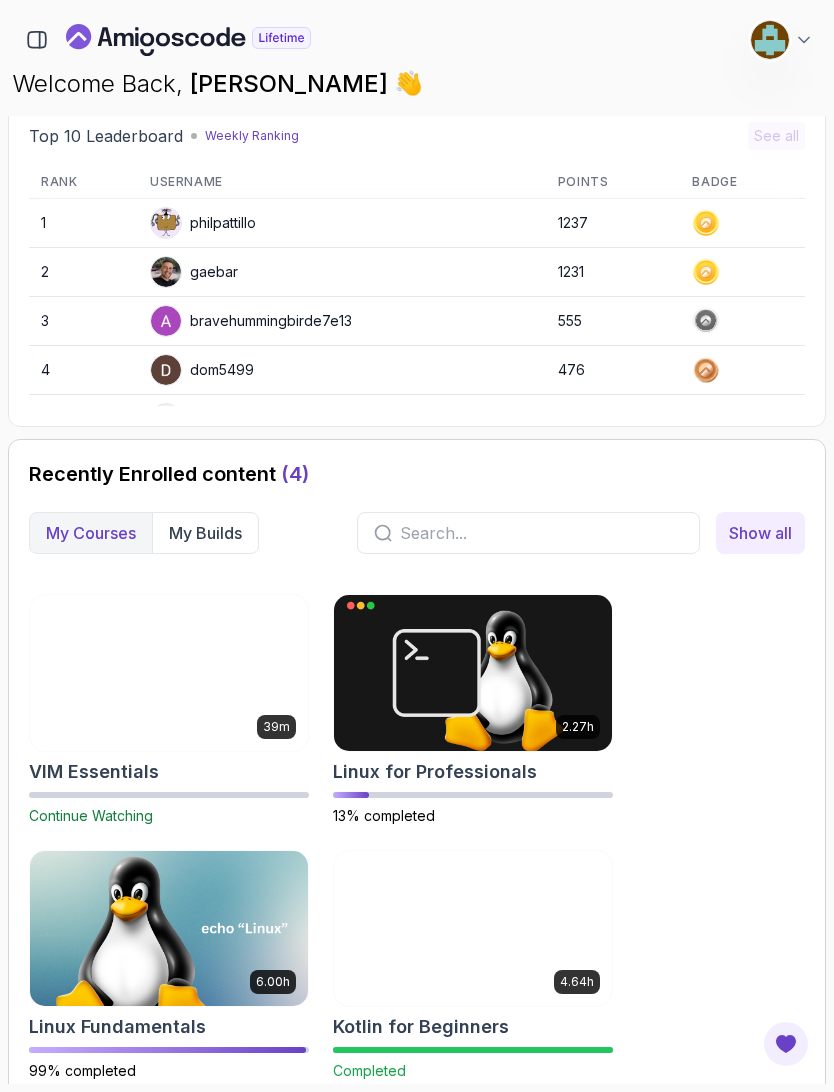 scroll, scrollTop: 673, scrollLeft: 0, axis: vertical 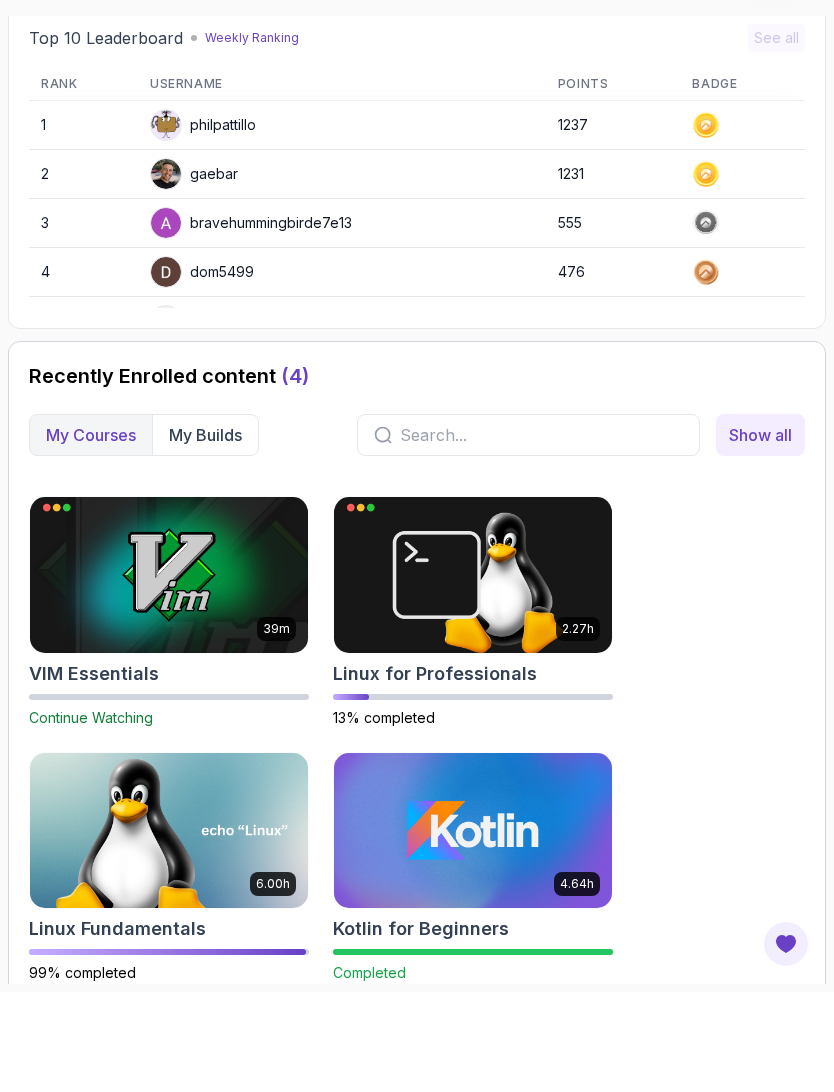 click on "6.00h Linux Fundamentals 99% completed" at bounding box center (169, 968) 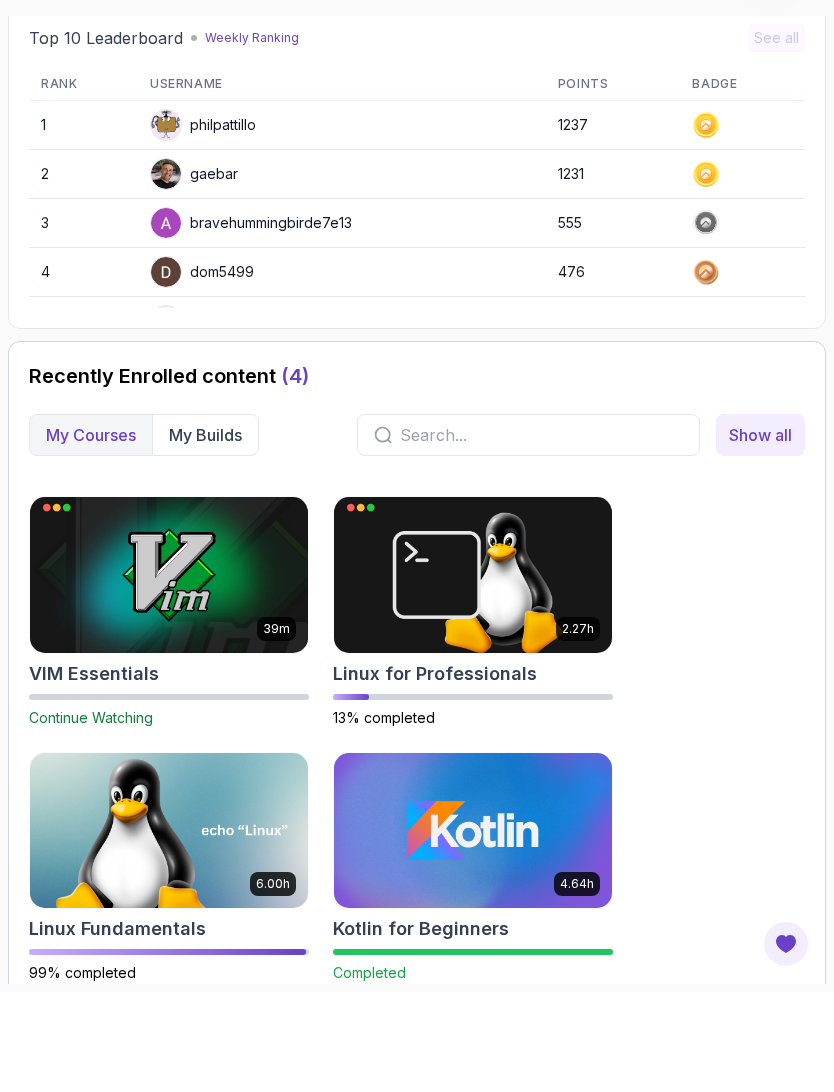 scroll, scrollTop: 0, scrollLeft: 0, axis: both 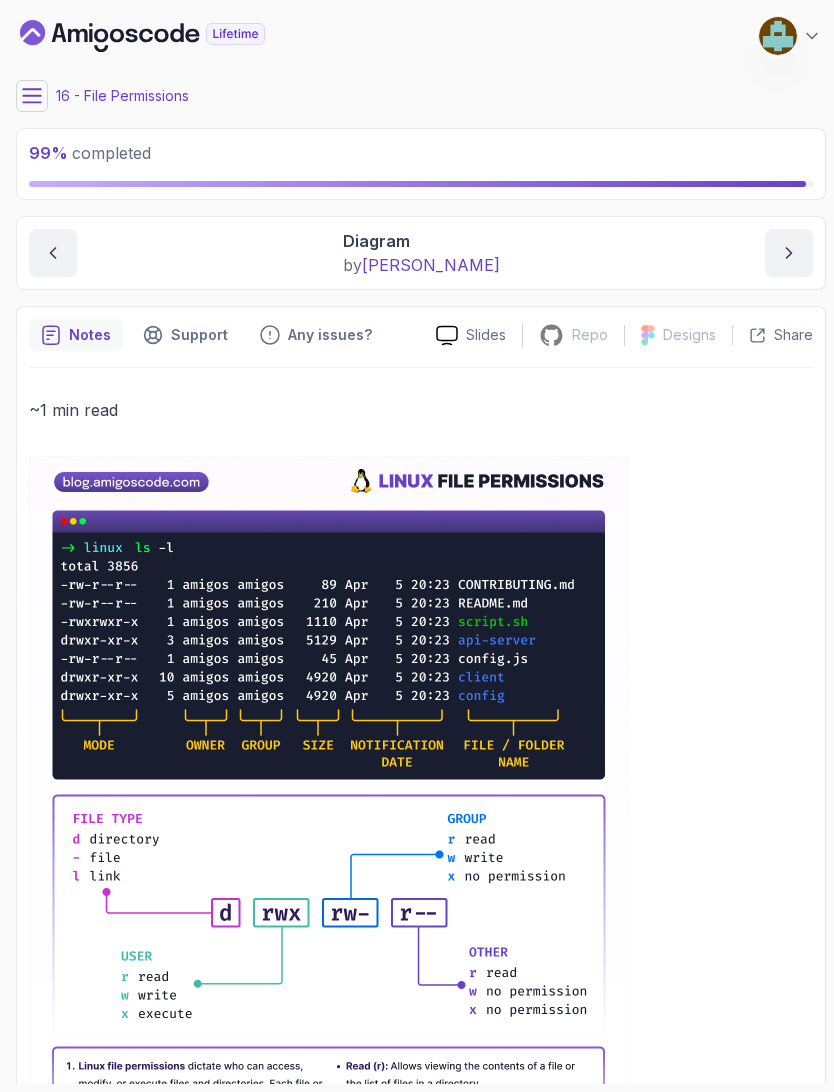 click 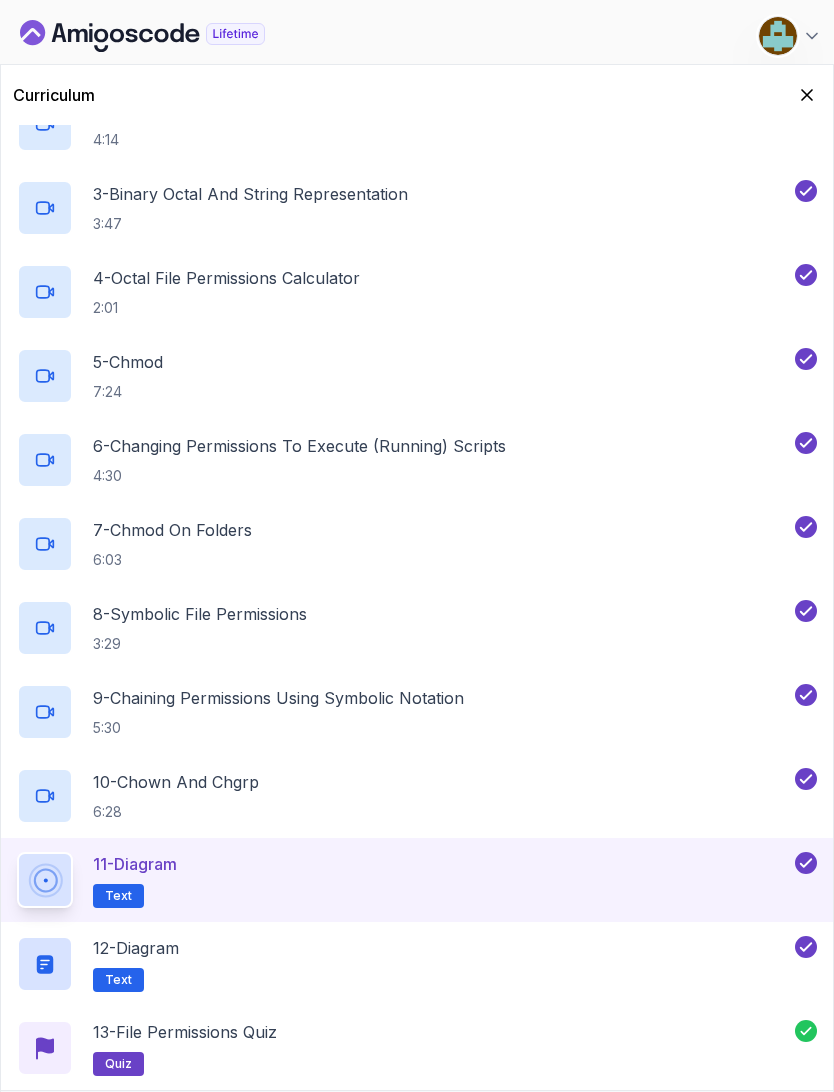 scroll, scrollTop: 1036, scrollLeft: 0, axis: vertical 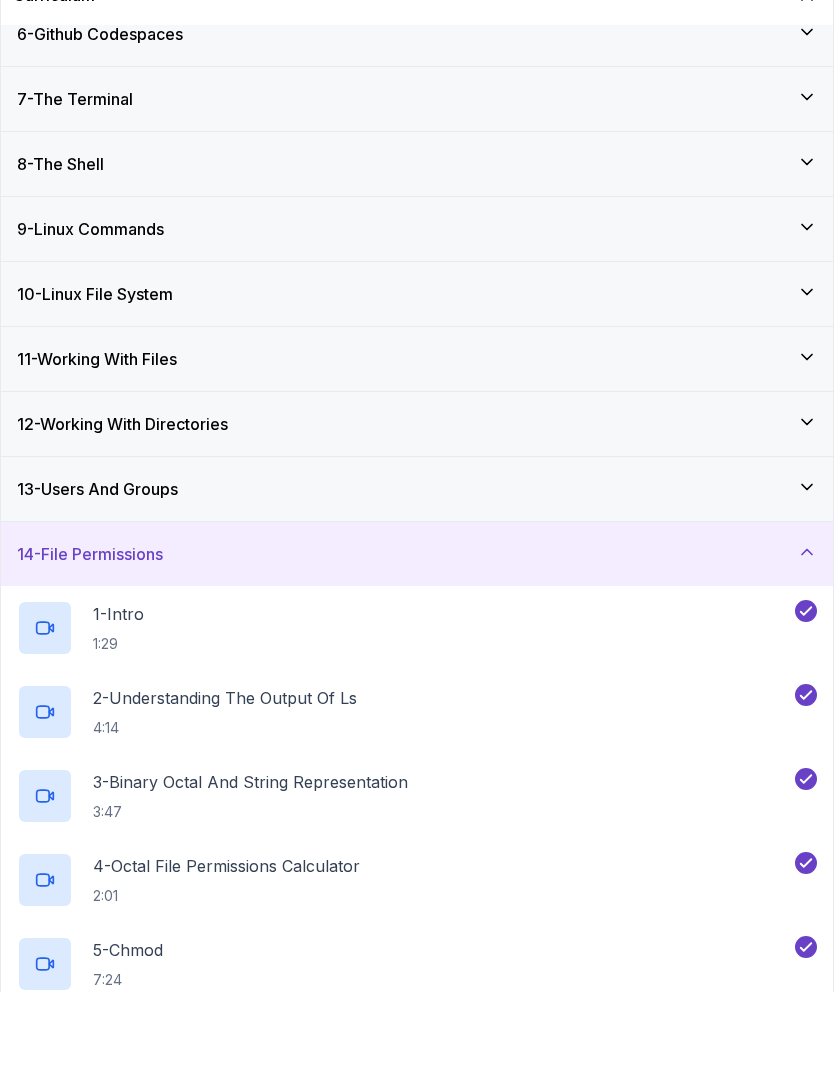 click 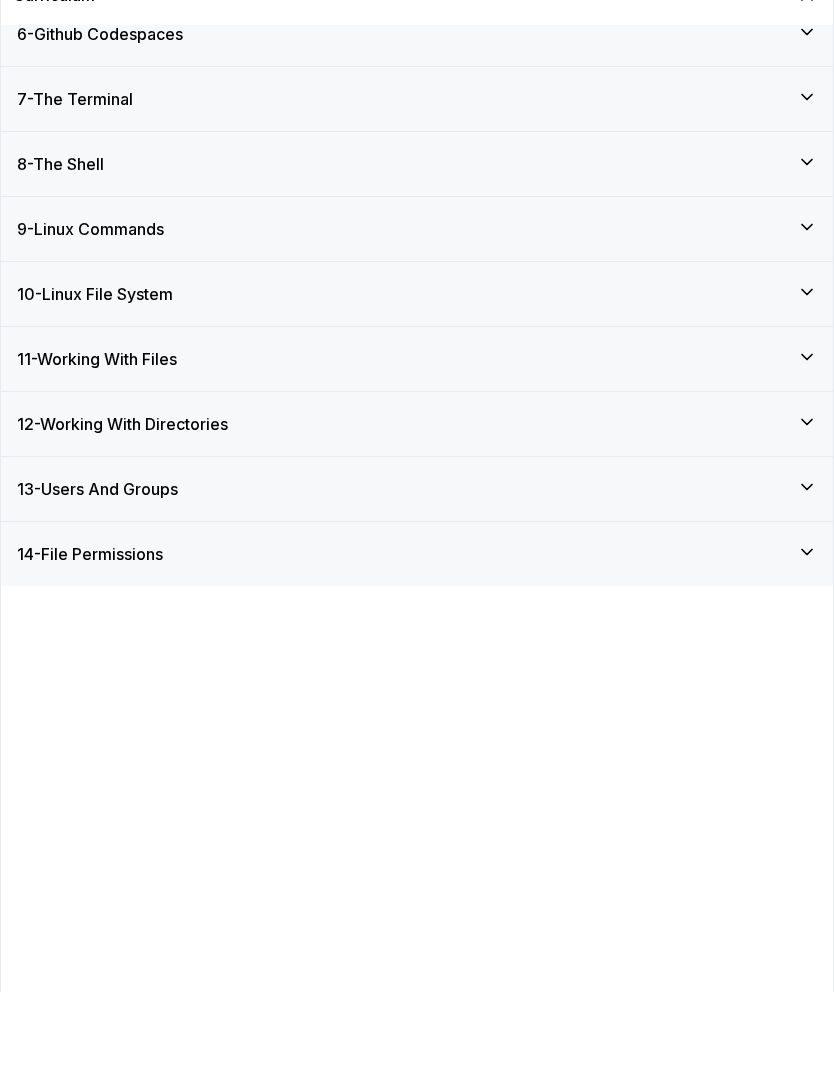 scroll, scrollTop: 0, scrollLeft: 0, axis: both 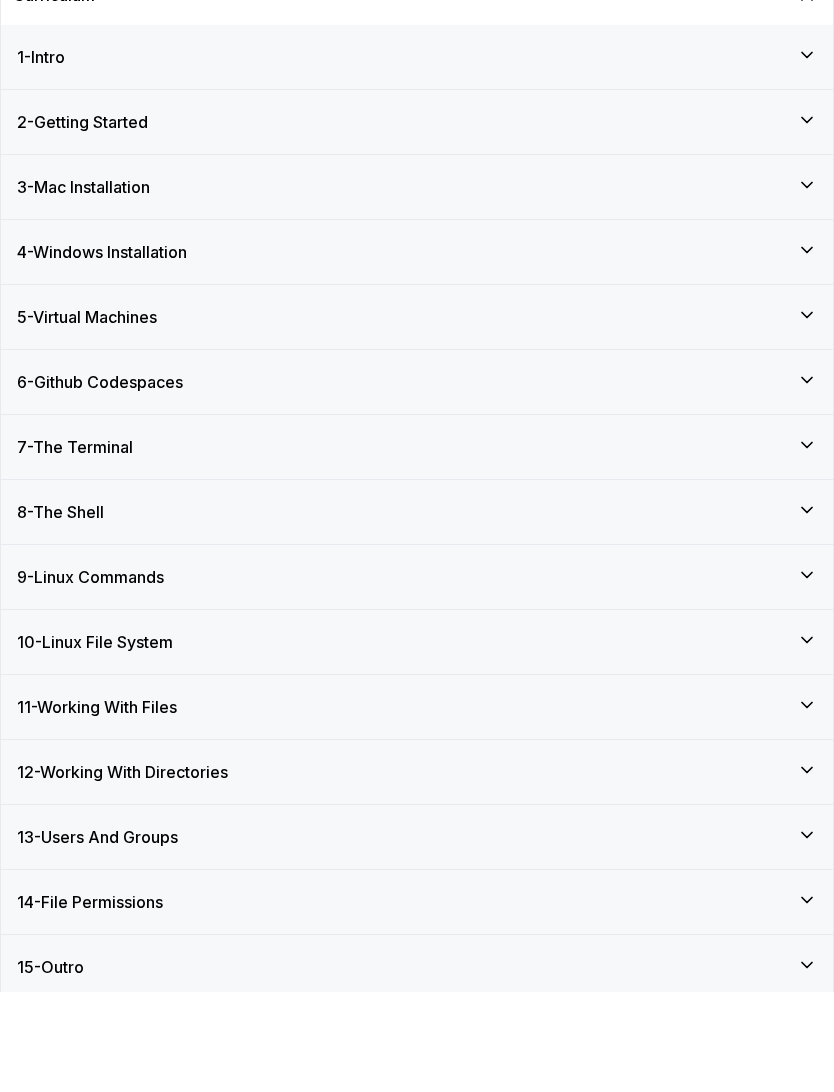 click on "15  -  Outro" at bounding box center [417, 1067] 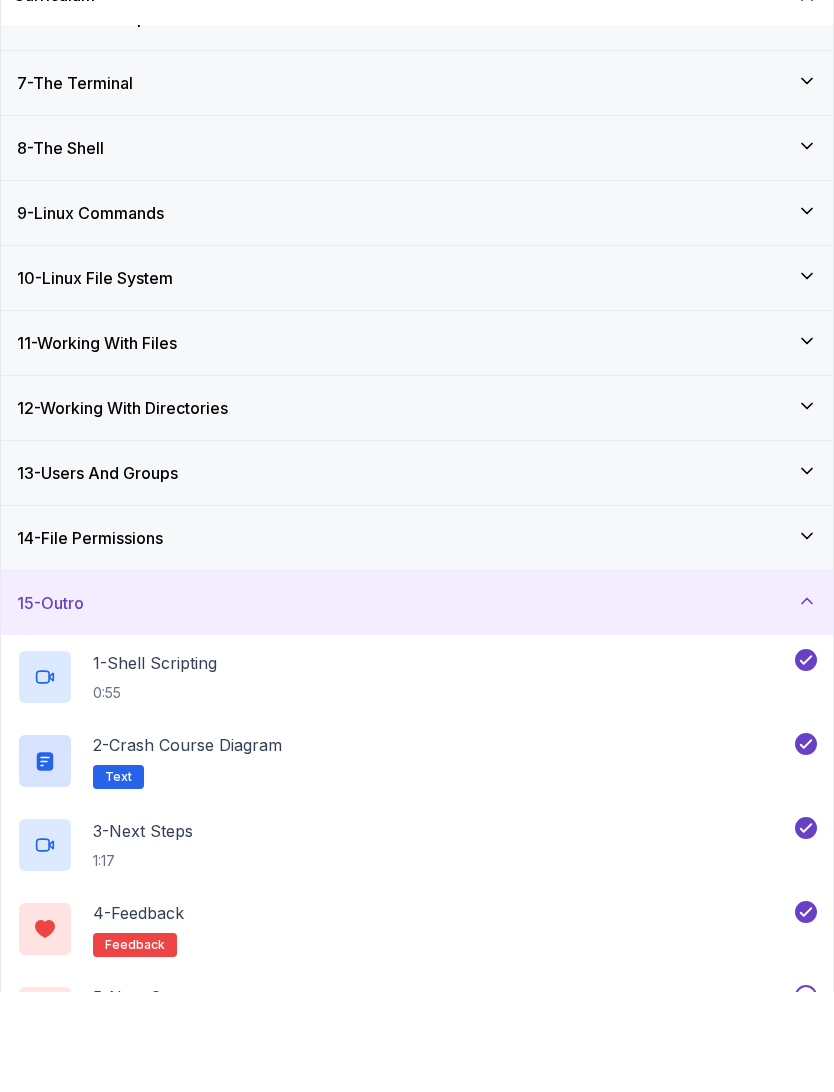 scroll, scrollTop: 364, scrollLeft: 0, axis: vertical 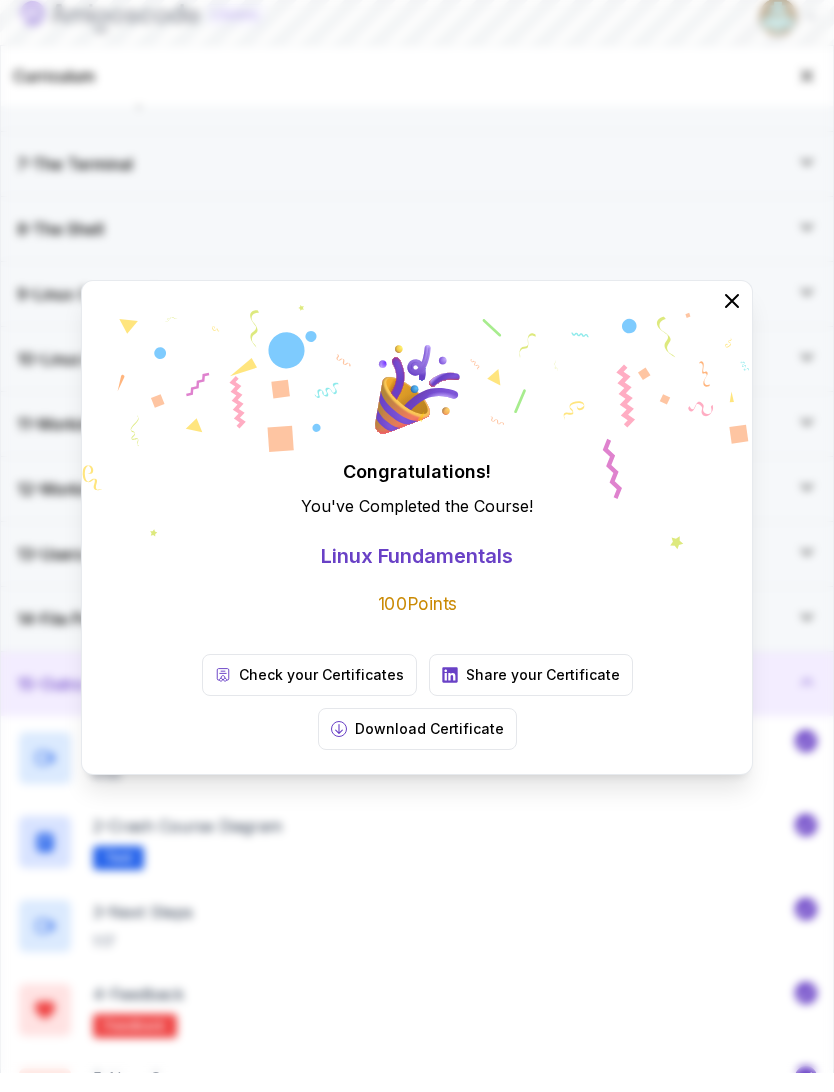 click 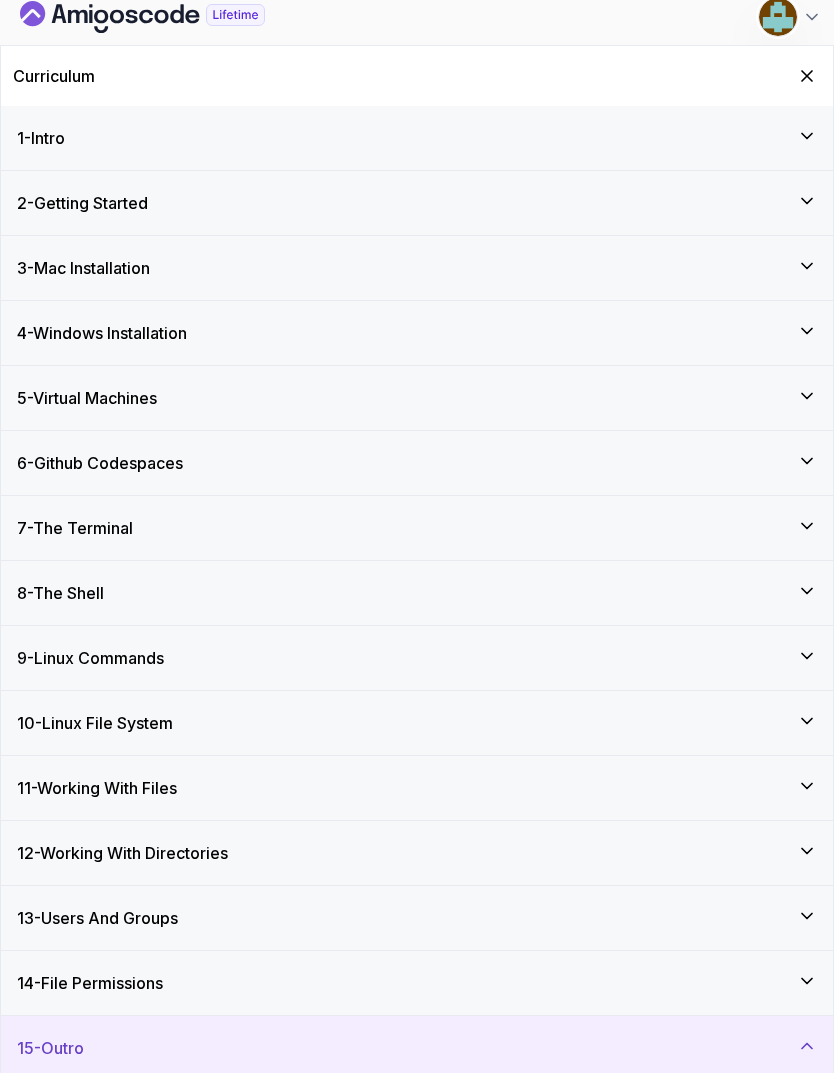 scroll, scrollTop: 0, scrollLeft: 0, axis: both 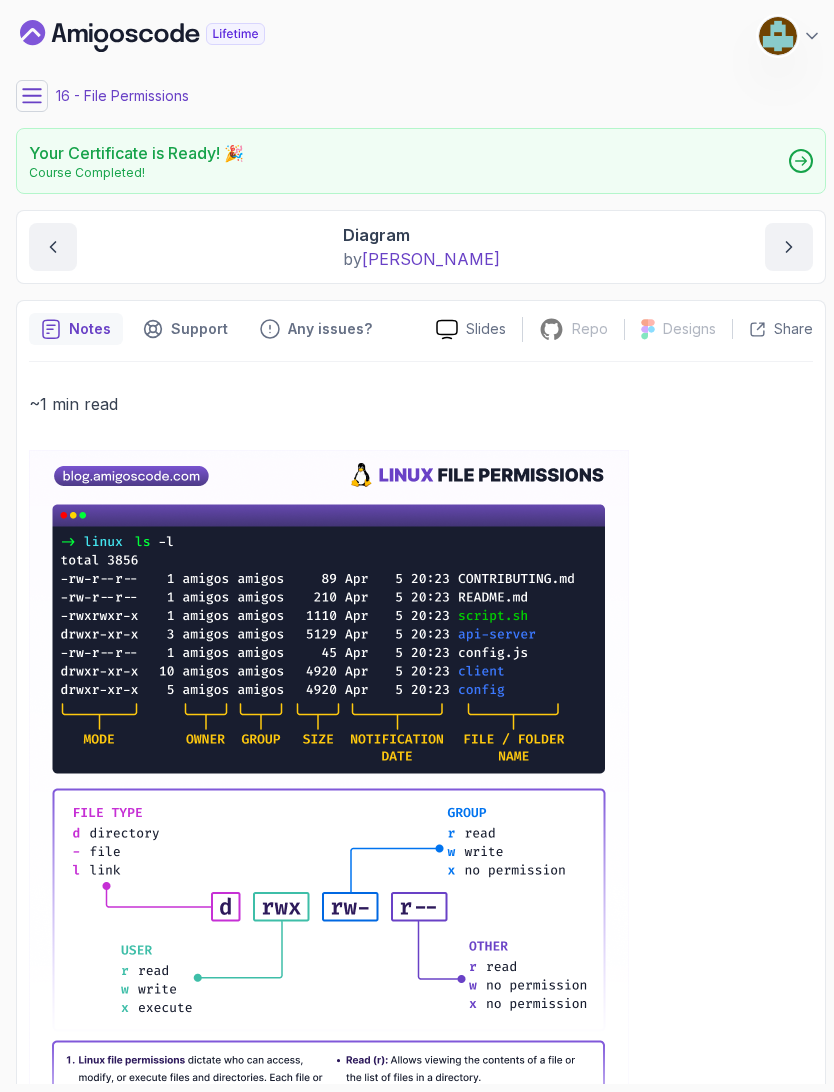 click 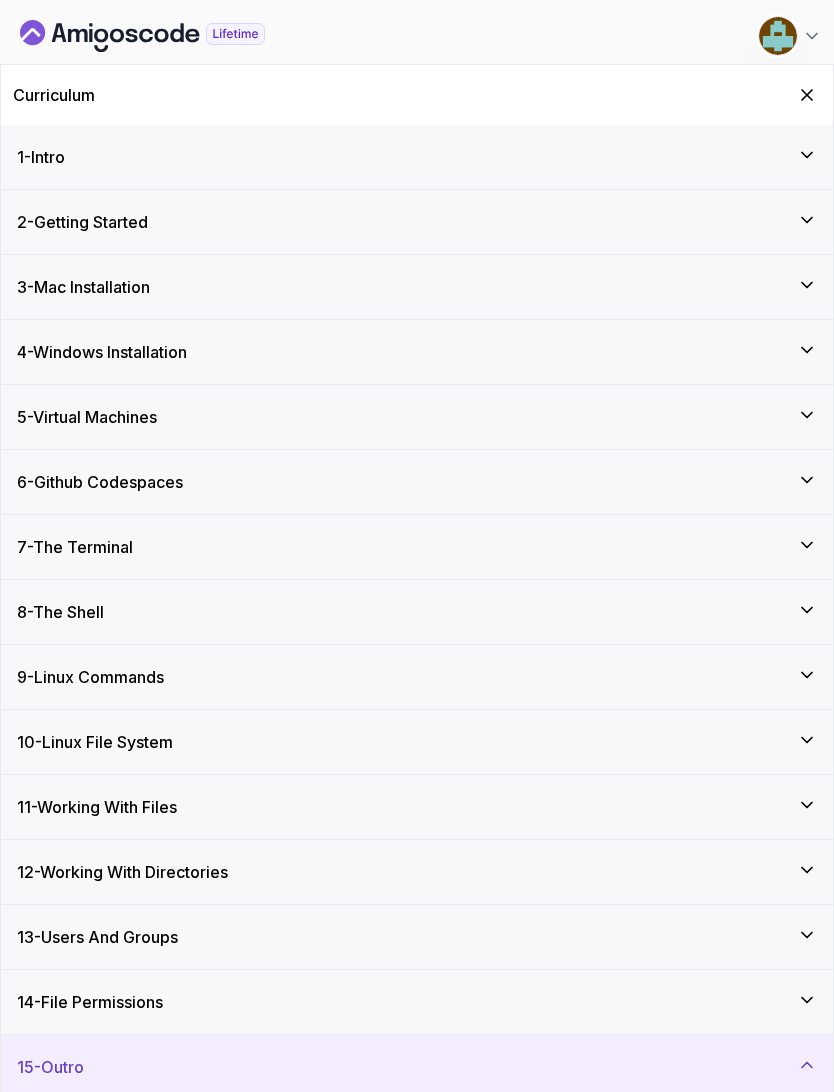 click 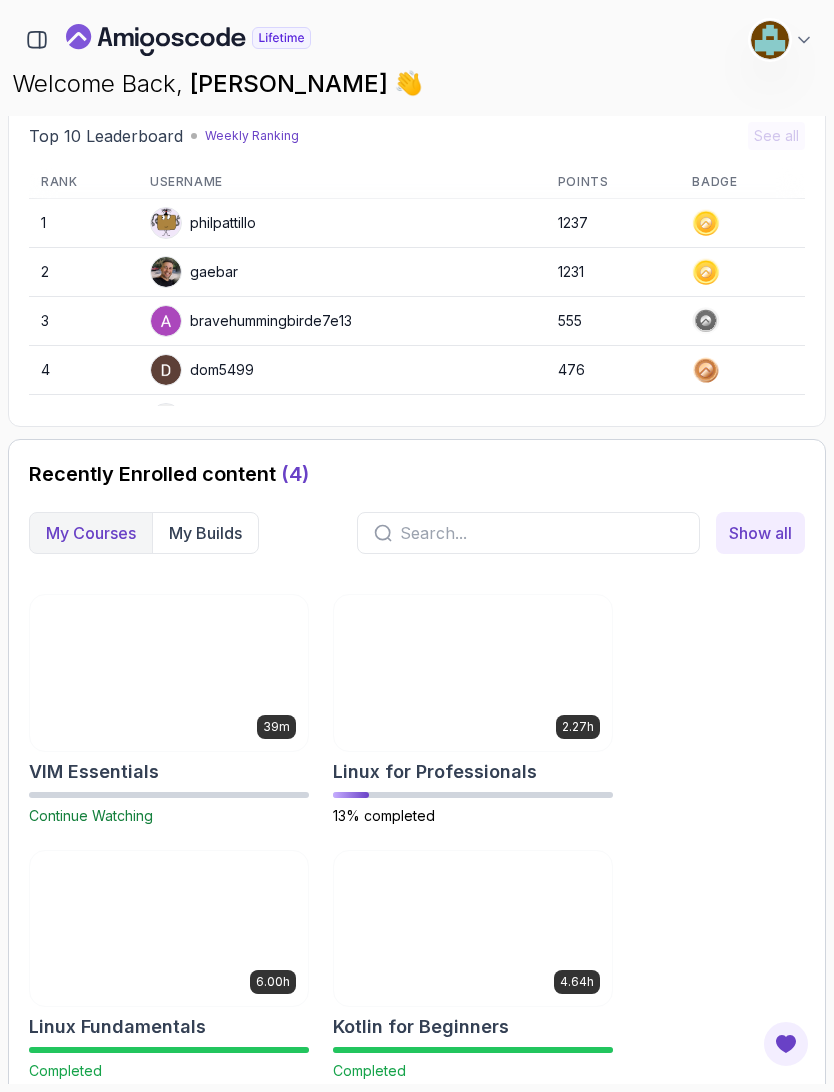 scroll, scrollTop: 673, scrollLeft: 0, axis: vertical 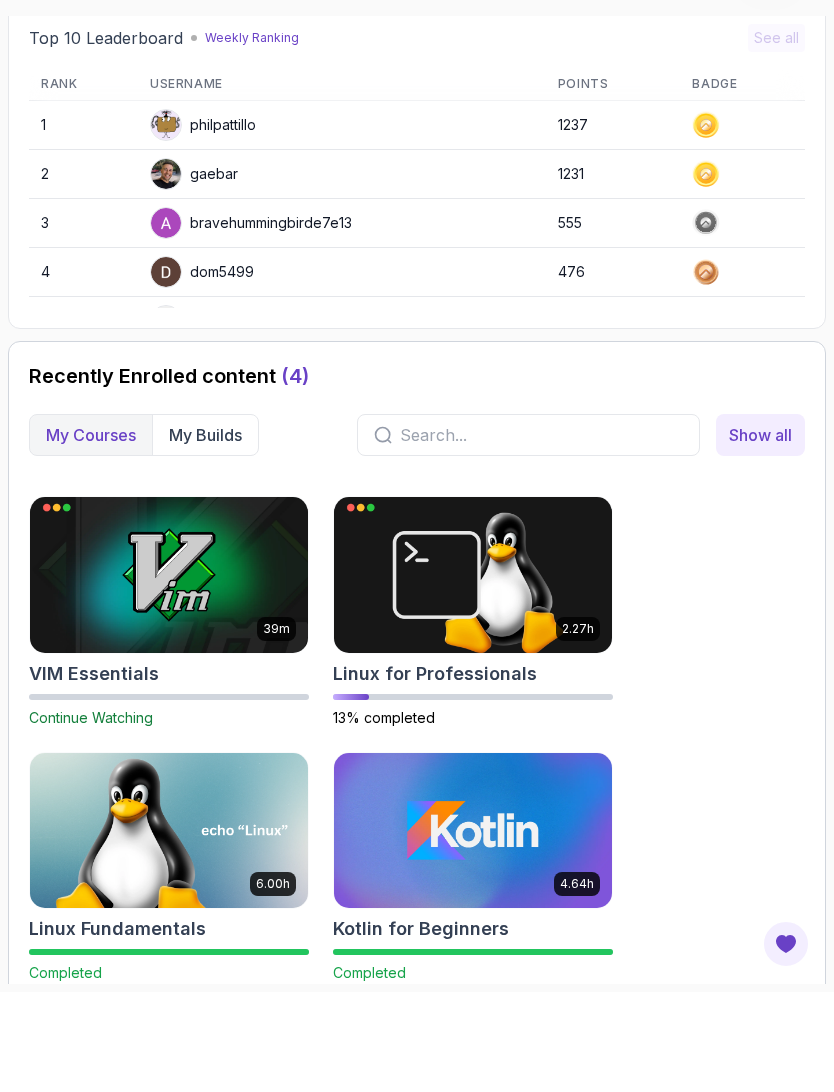 click at bounding box center [473, 931] 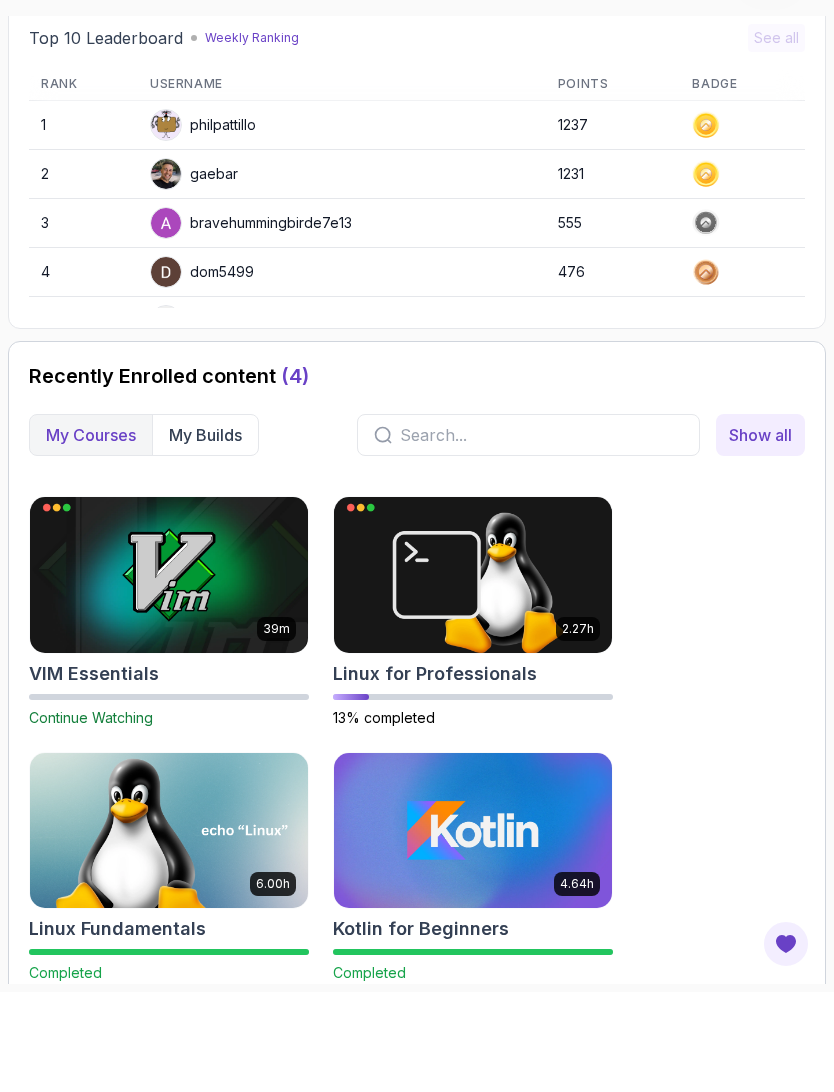scroll, scrollTop: 0, scrollLeft: 0, axis: both 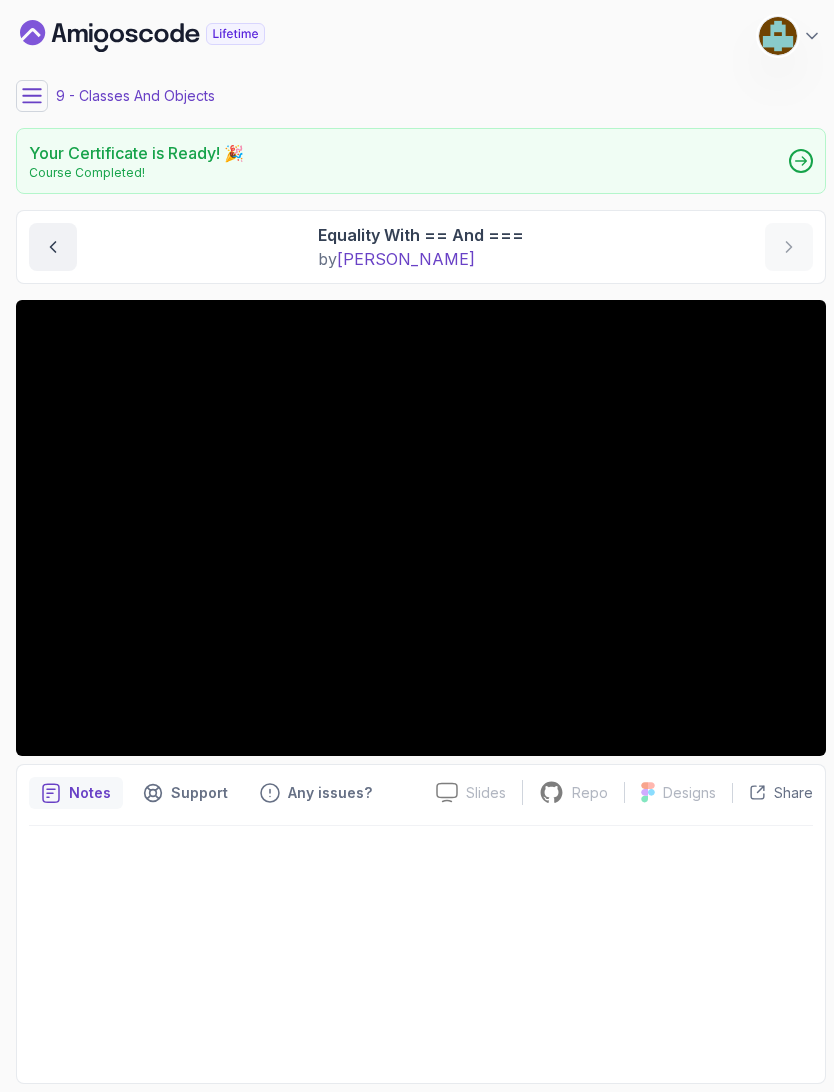 click 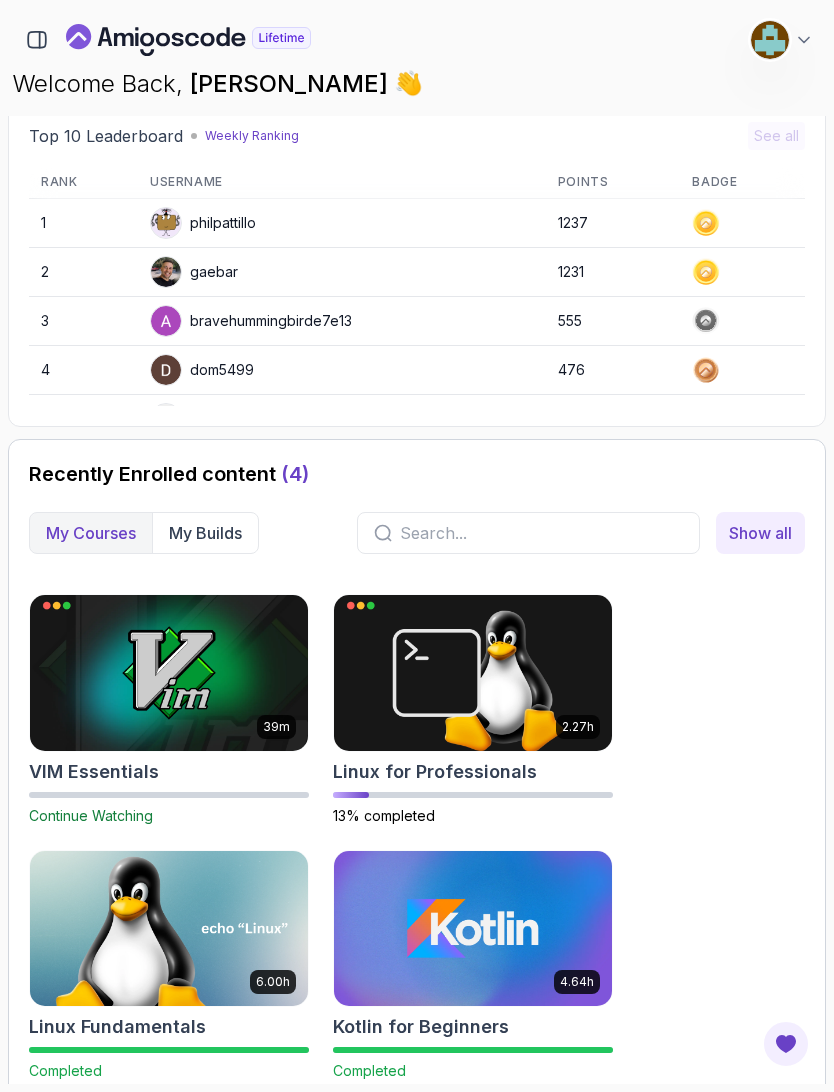 scroll, scrollTop: 673, scrollLeft: 0, axis: vertical 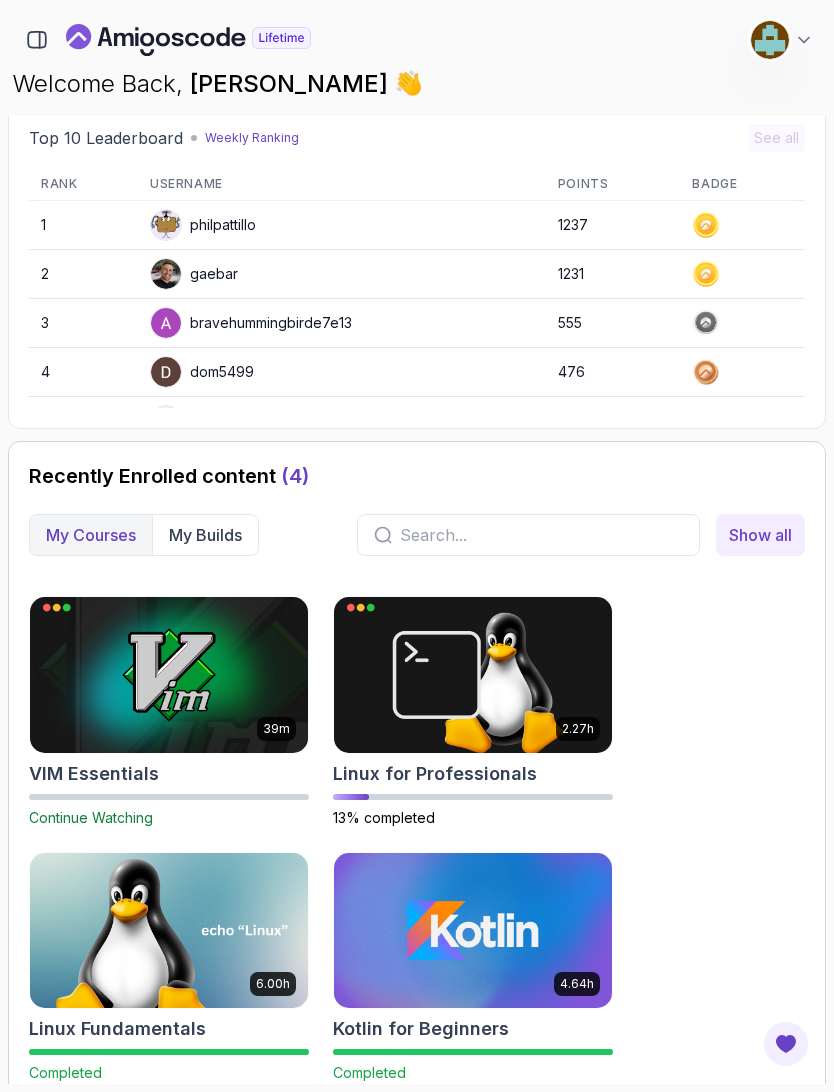 click on "My Builds" at bounding box center (205, 535) 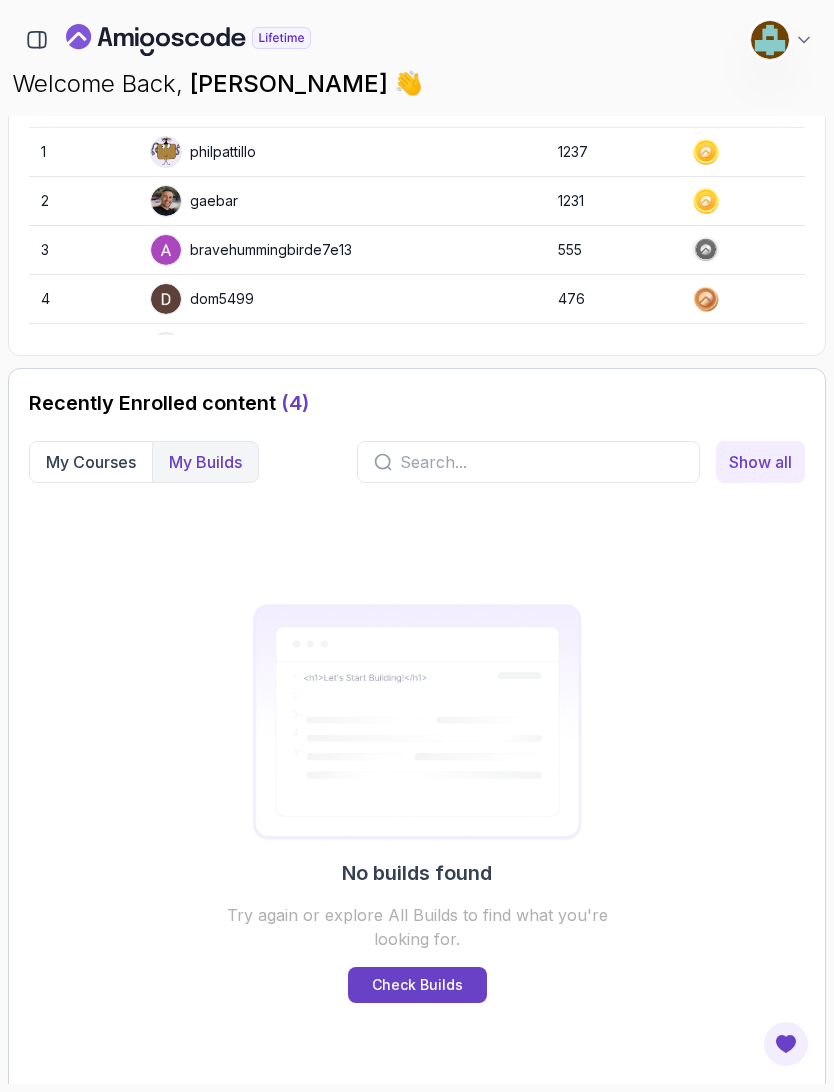 click on "My Courses" at bounding box center [91, 462] 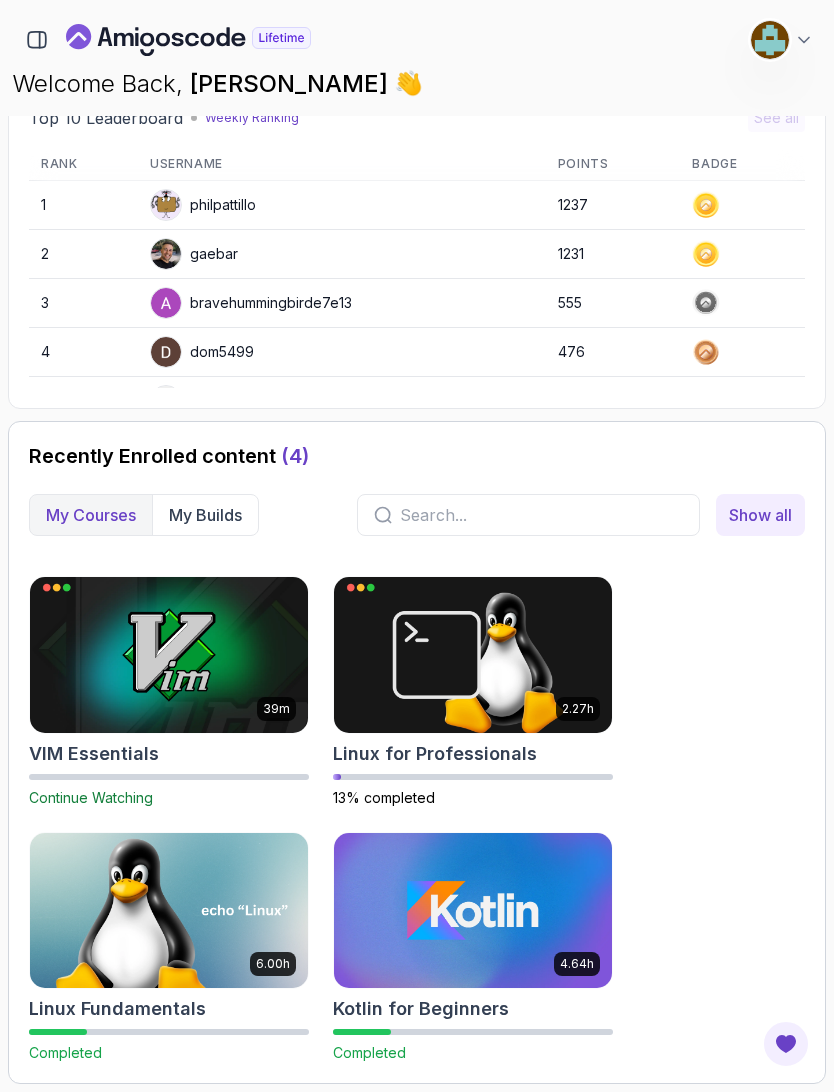 scroll, scrollTop: 673, scrollLeft: 0, axis: vertical 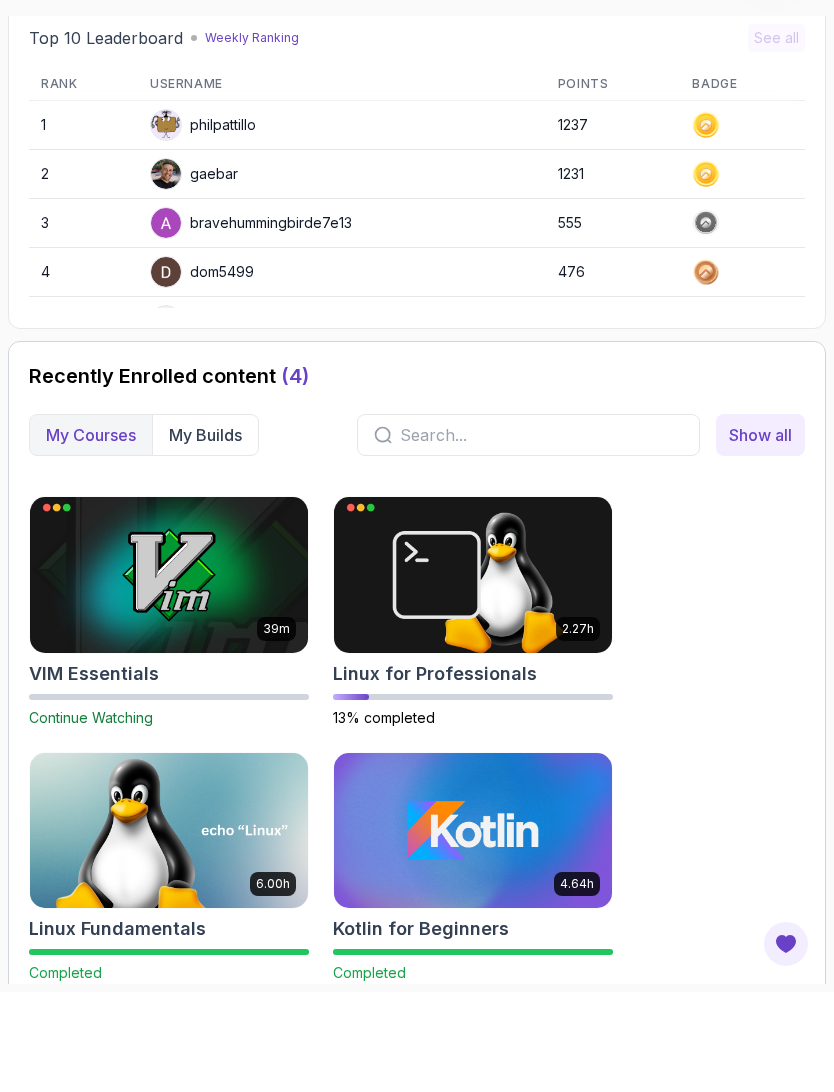 click at bounding box center [169, 931] 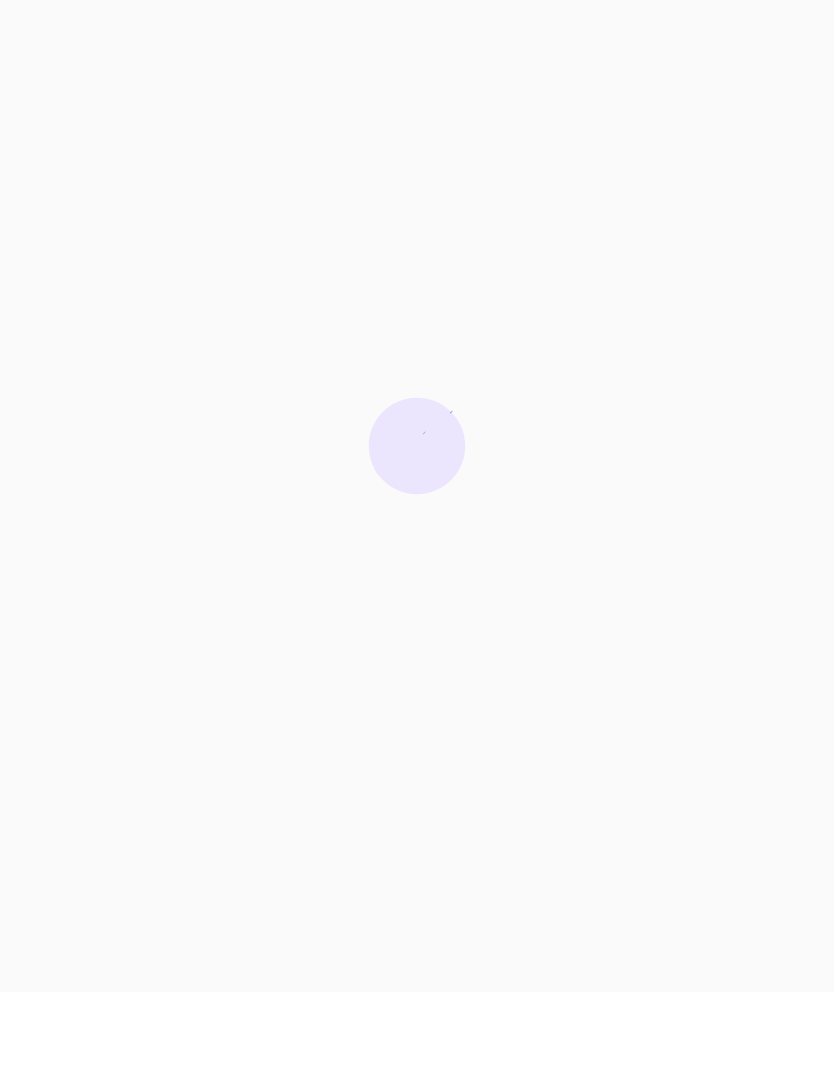 scroll, scrollTop: 0, scrollLeft: 0, axis: both 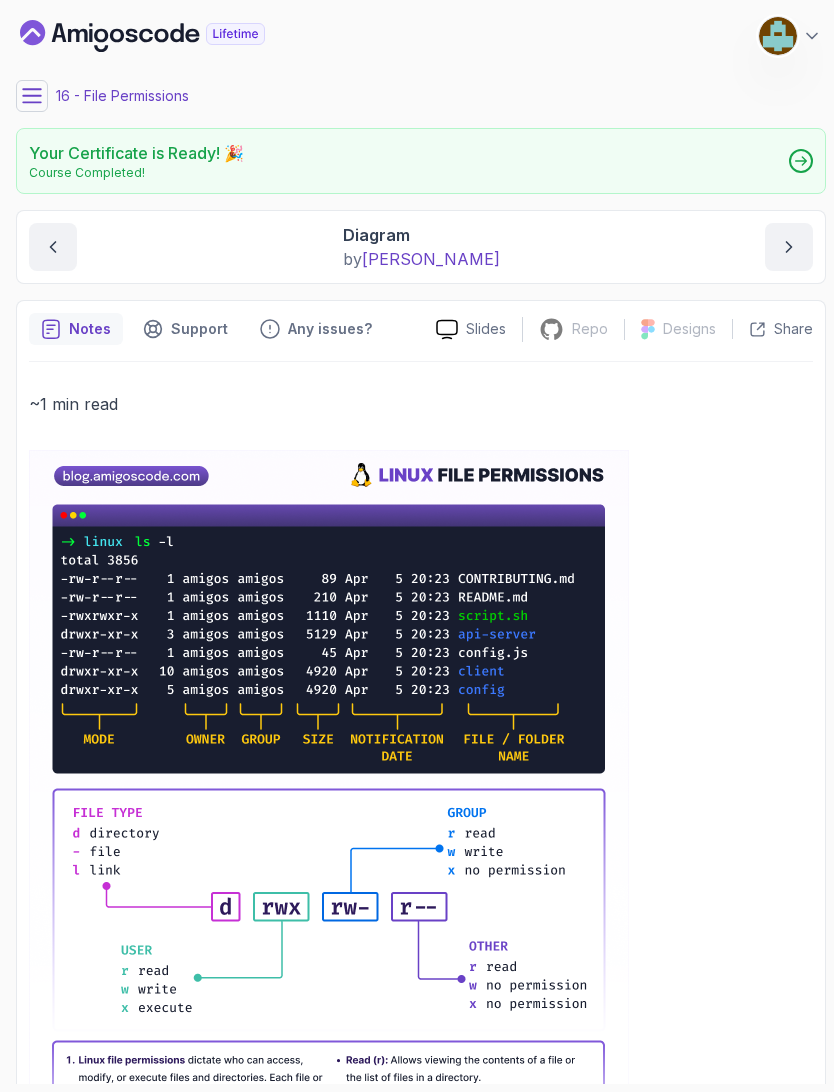 click 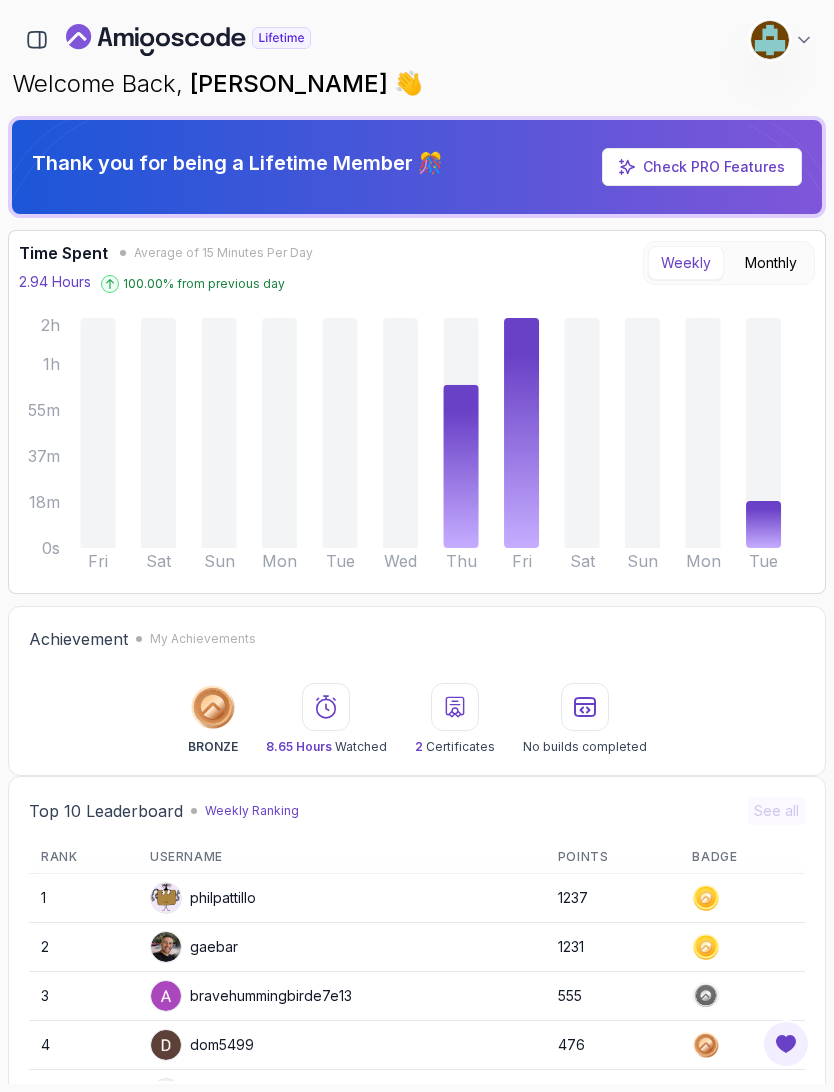 click on "Monthly" at bounding box center [771, 263] 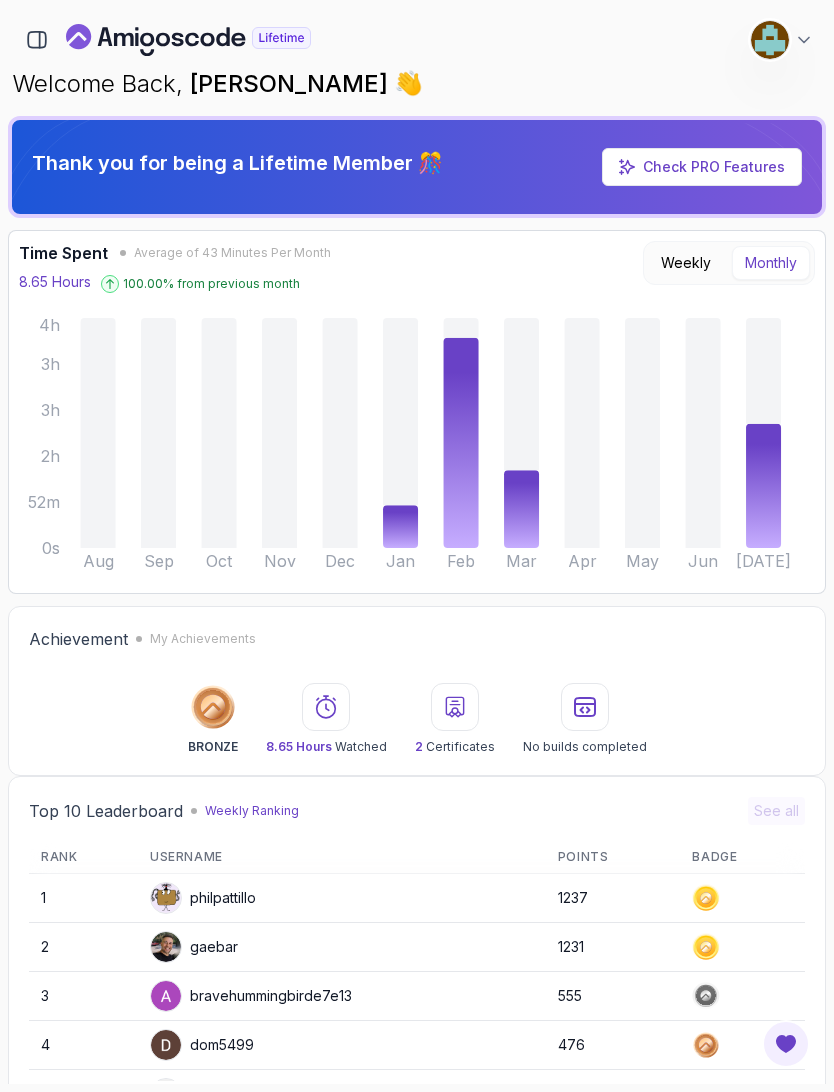 click on "Monthly" at bounding box center [771, 263] 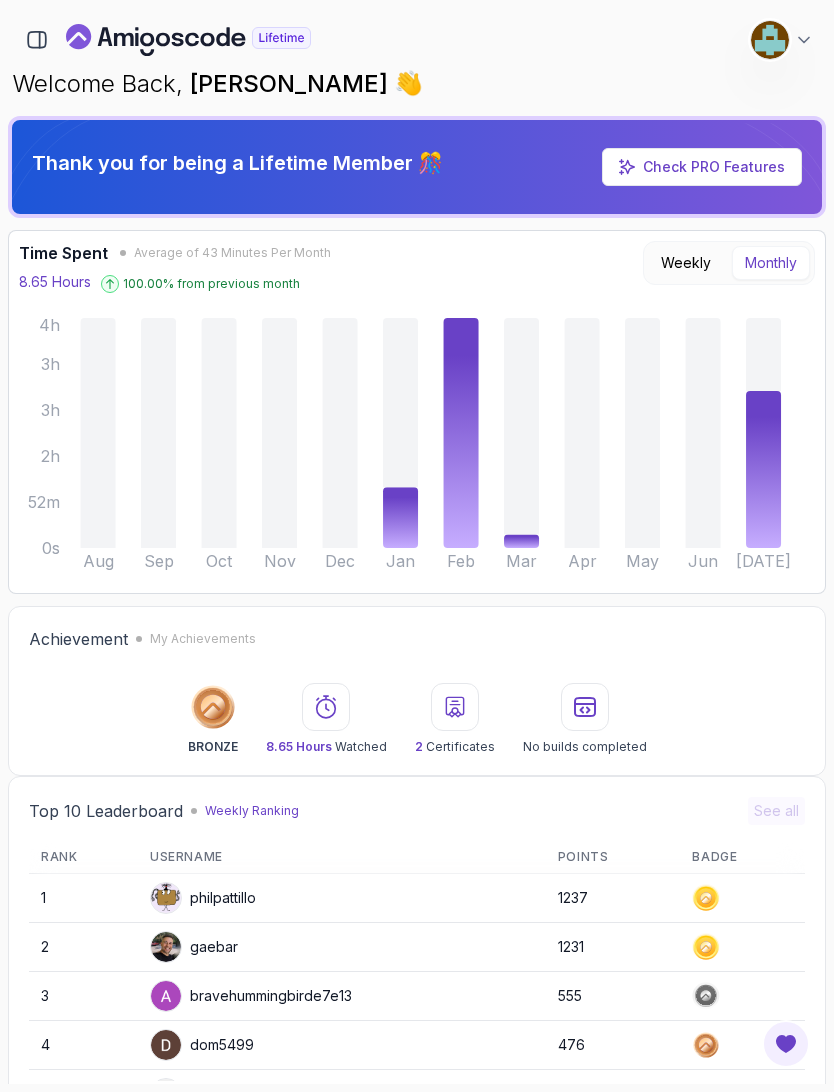 click on "Weekly" at bounding box center (686, 263) 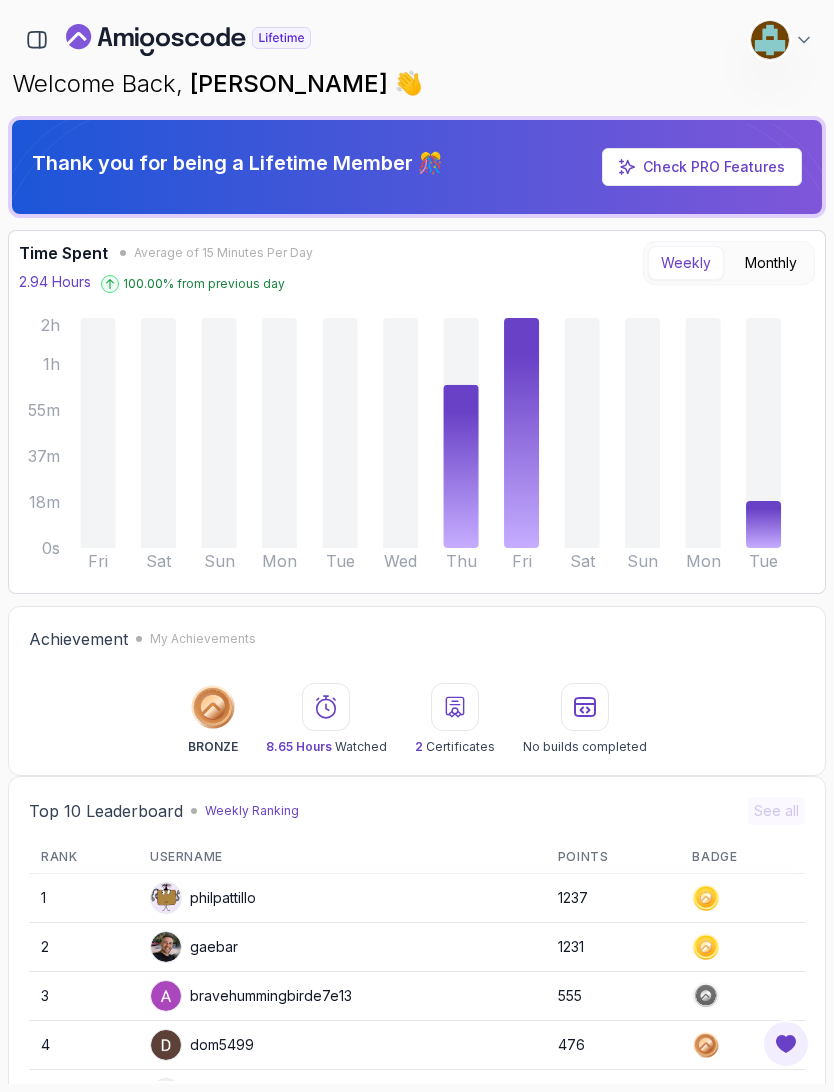 scroll, scrollTop: 0, scrollLeft: 0, axis: both 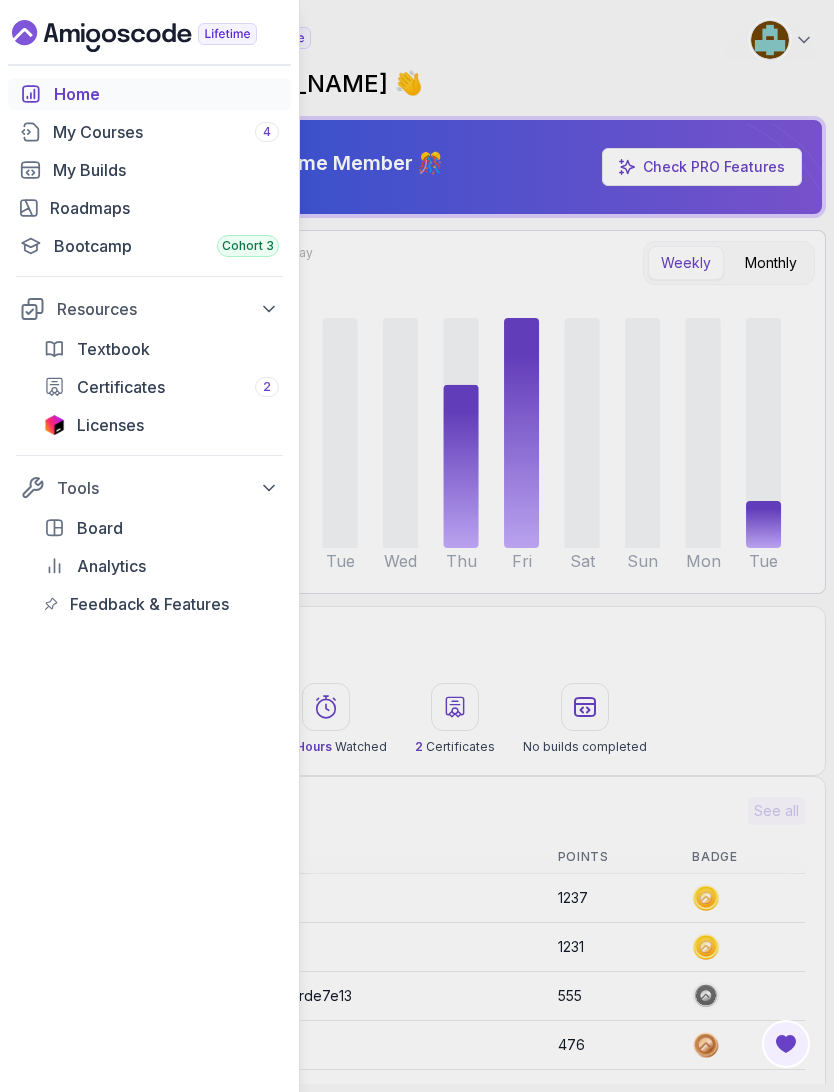 click on "Roadmaps" at bounding box center [164, 208] 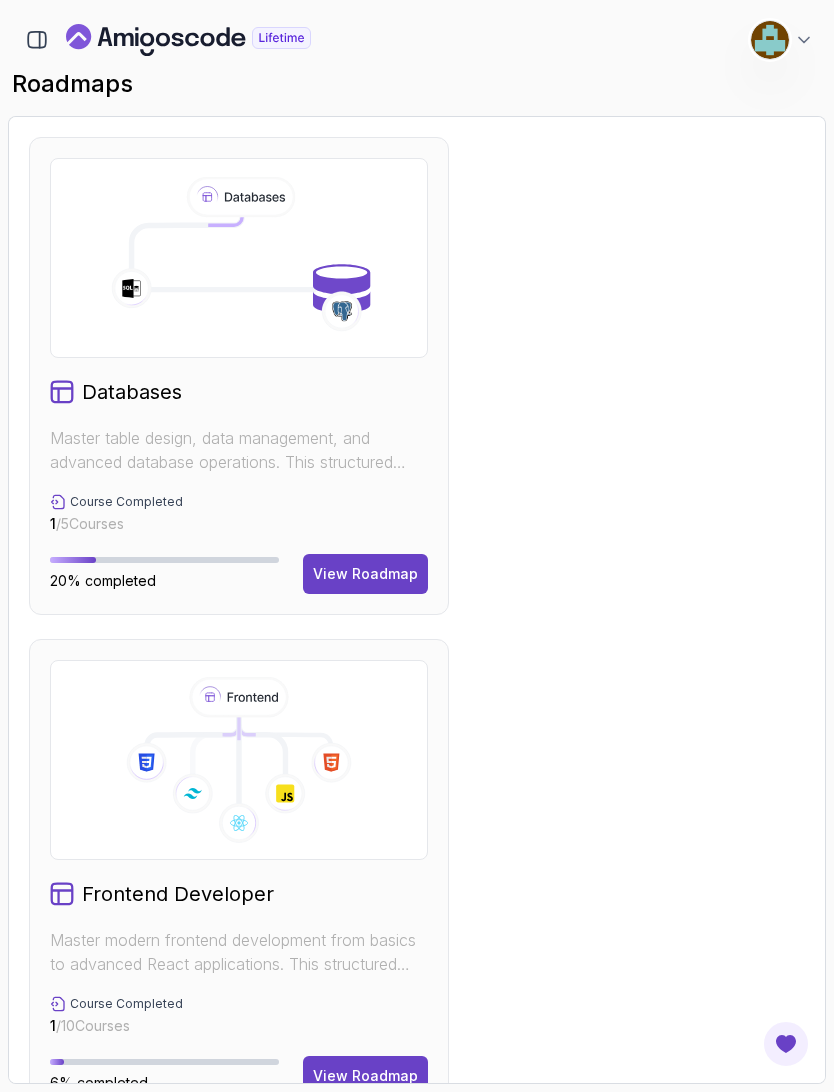 click on "View Roadmap" at bounding box center (365, 574) 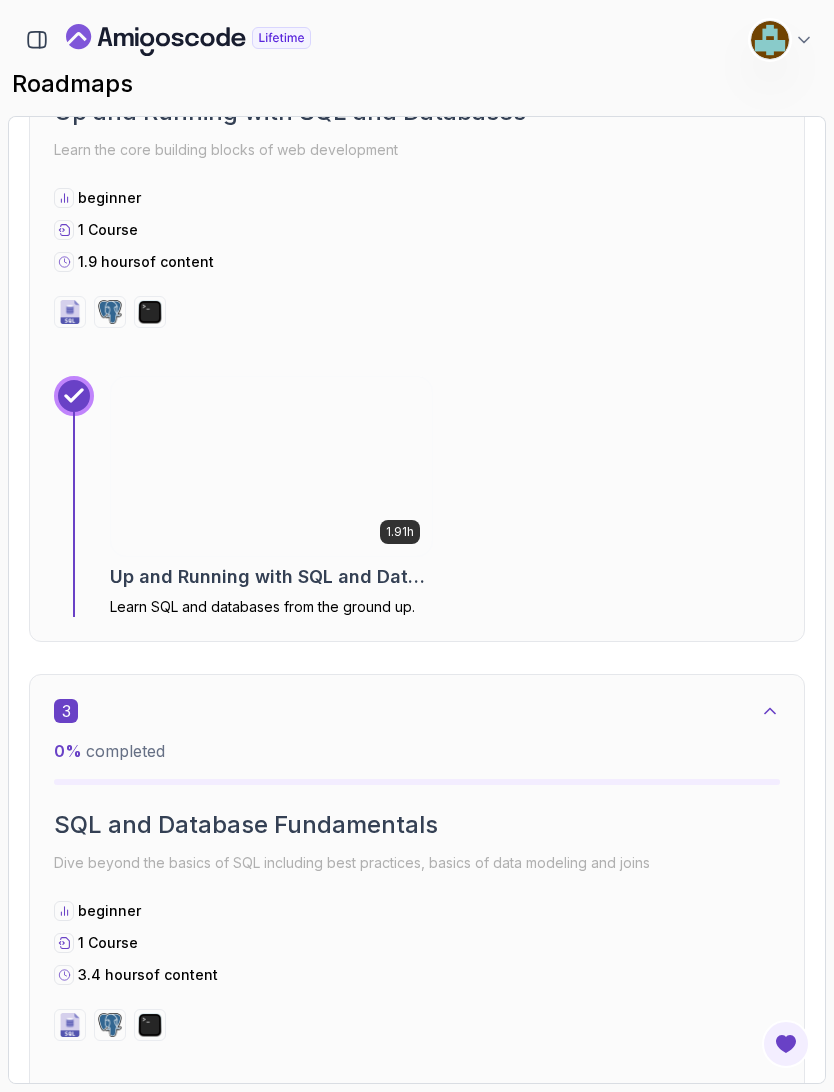 scroll, scrollTop: 1451, scrollLeft: 0, axis: vertical 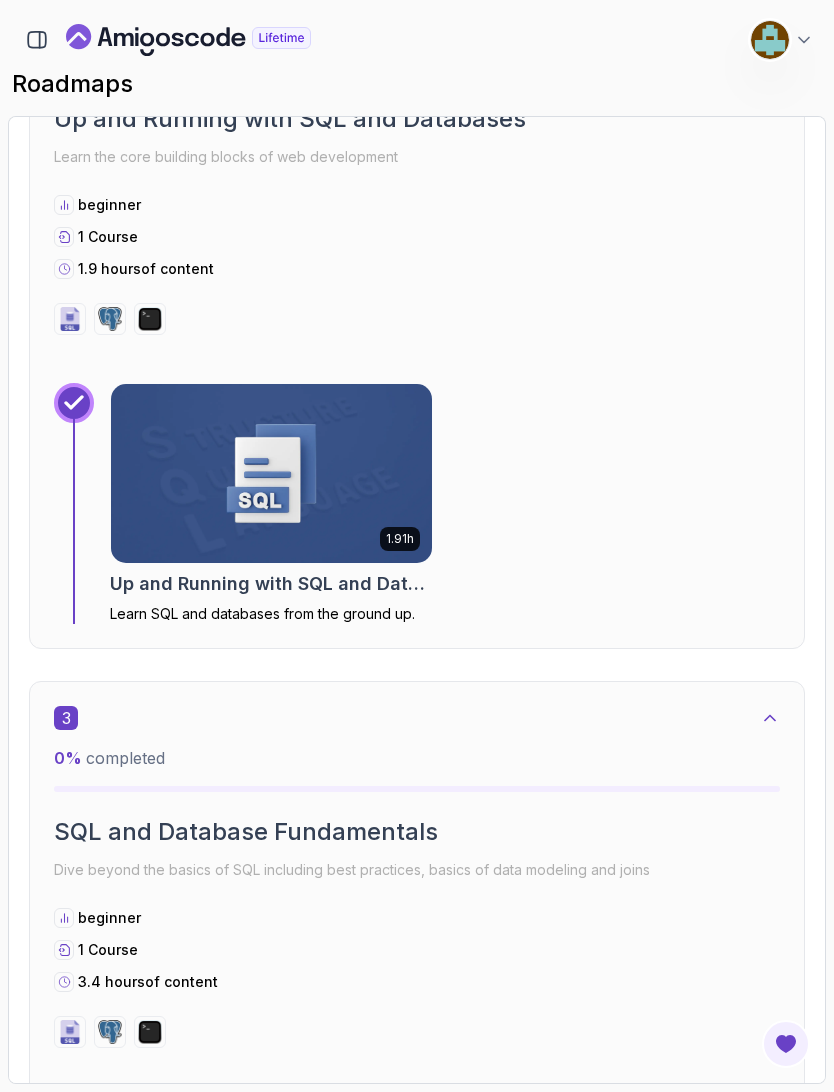 click at bounding box center (271, 474) 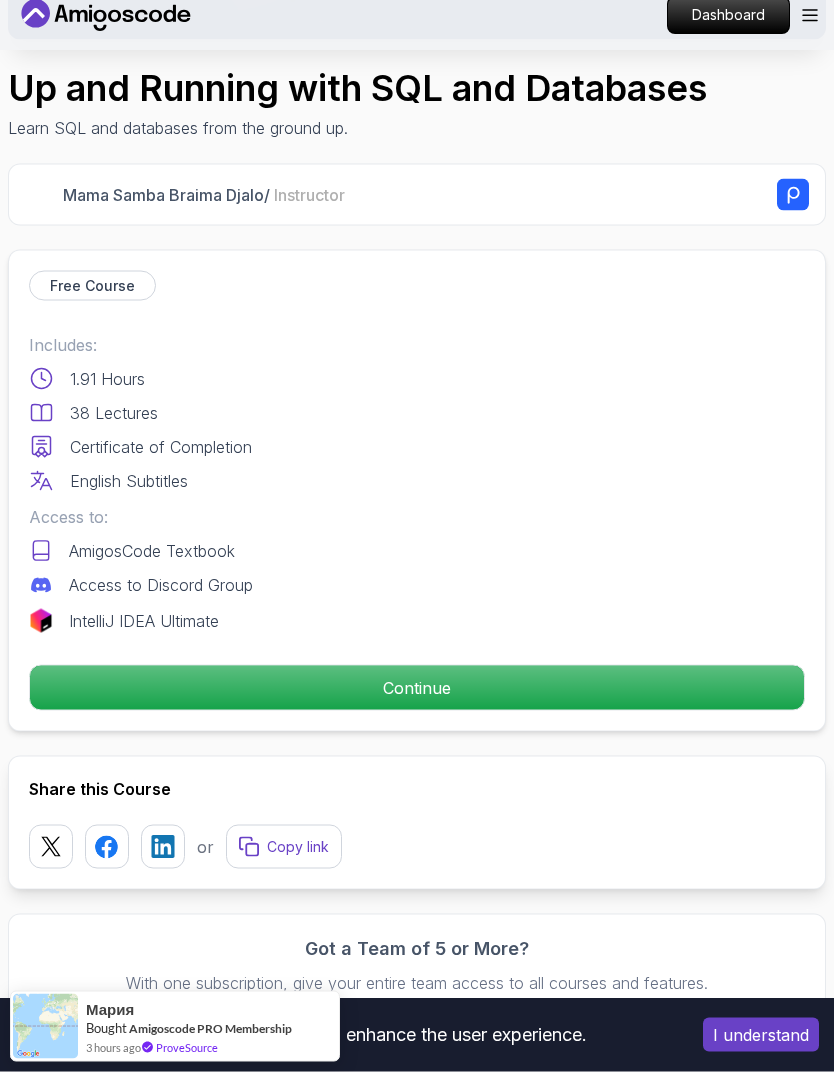 scroll, scrollTop: 520, scrollLeft: 0, axis: vertical 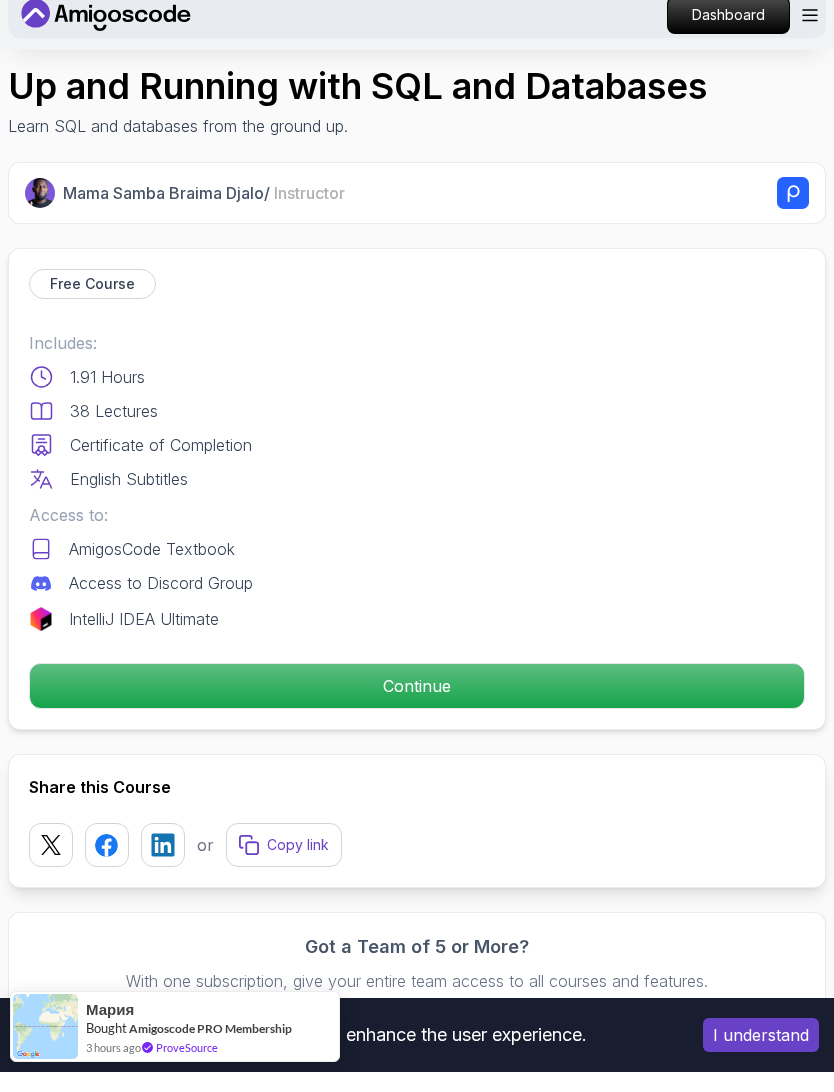 click on "Continue" at bounding box center (417, 706) 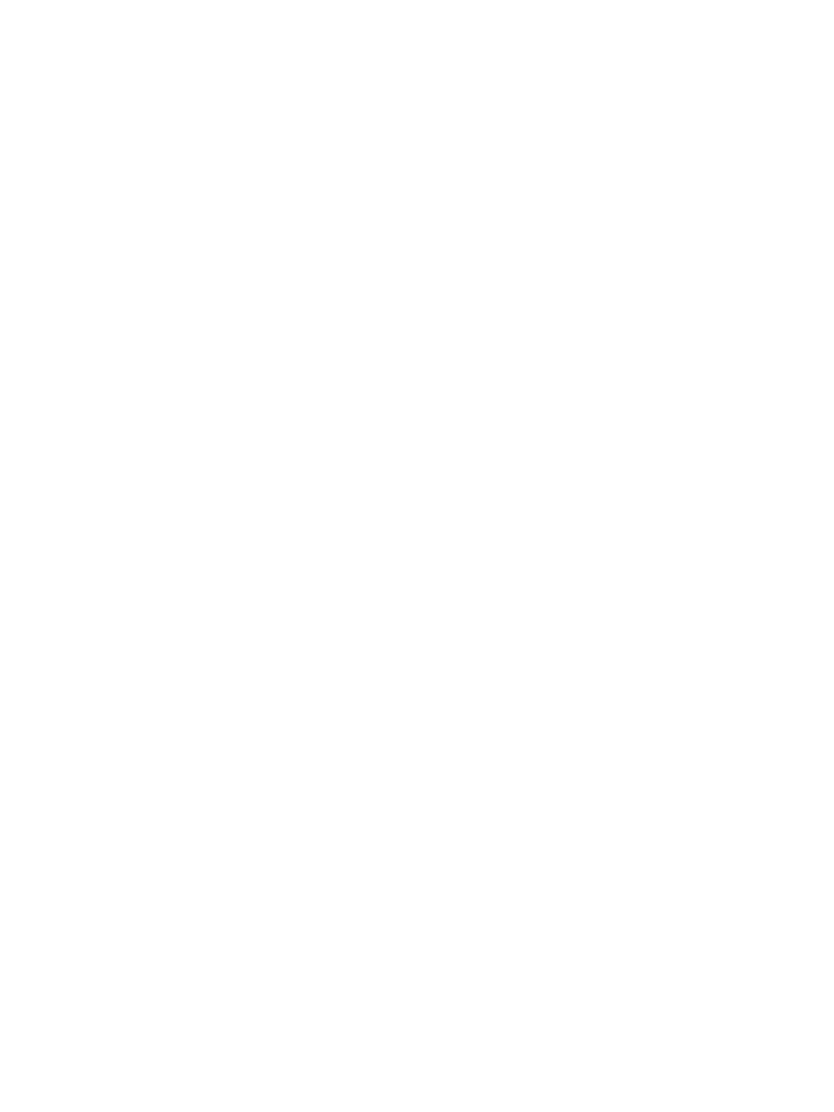 scroll, scrollTop: 0, scrollLeft: 0, axis: both 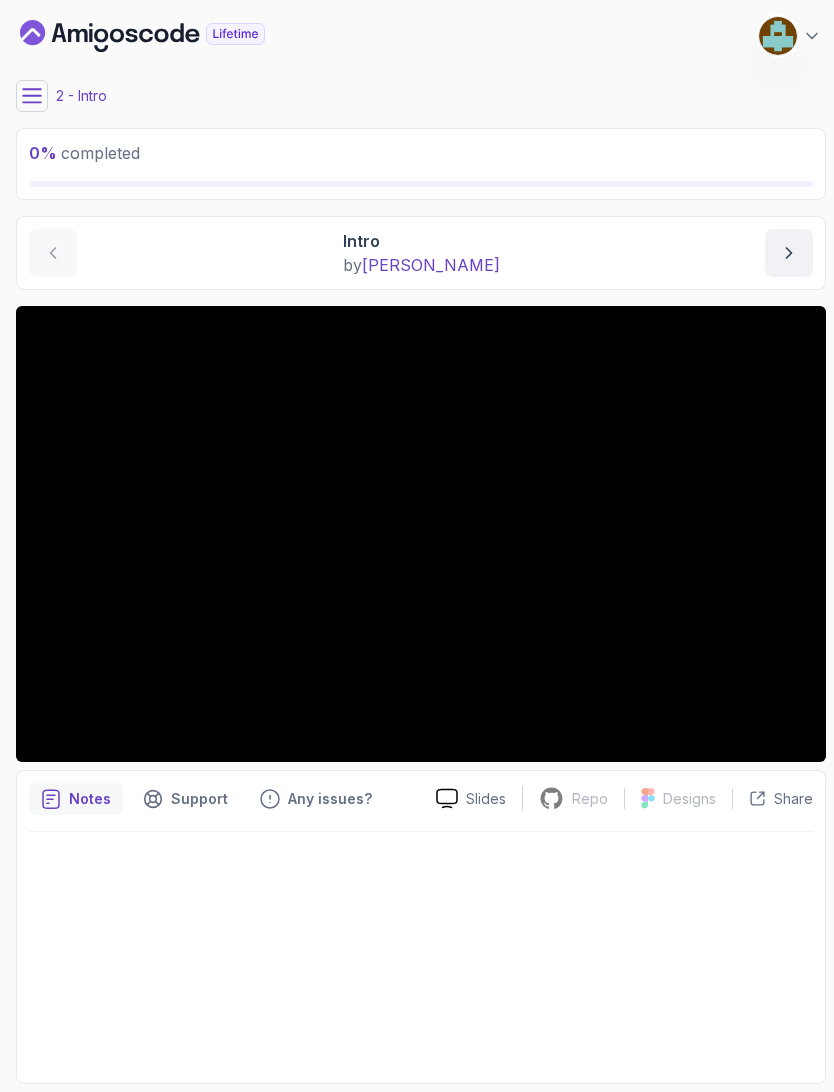 click at bounding box center [32, 96] 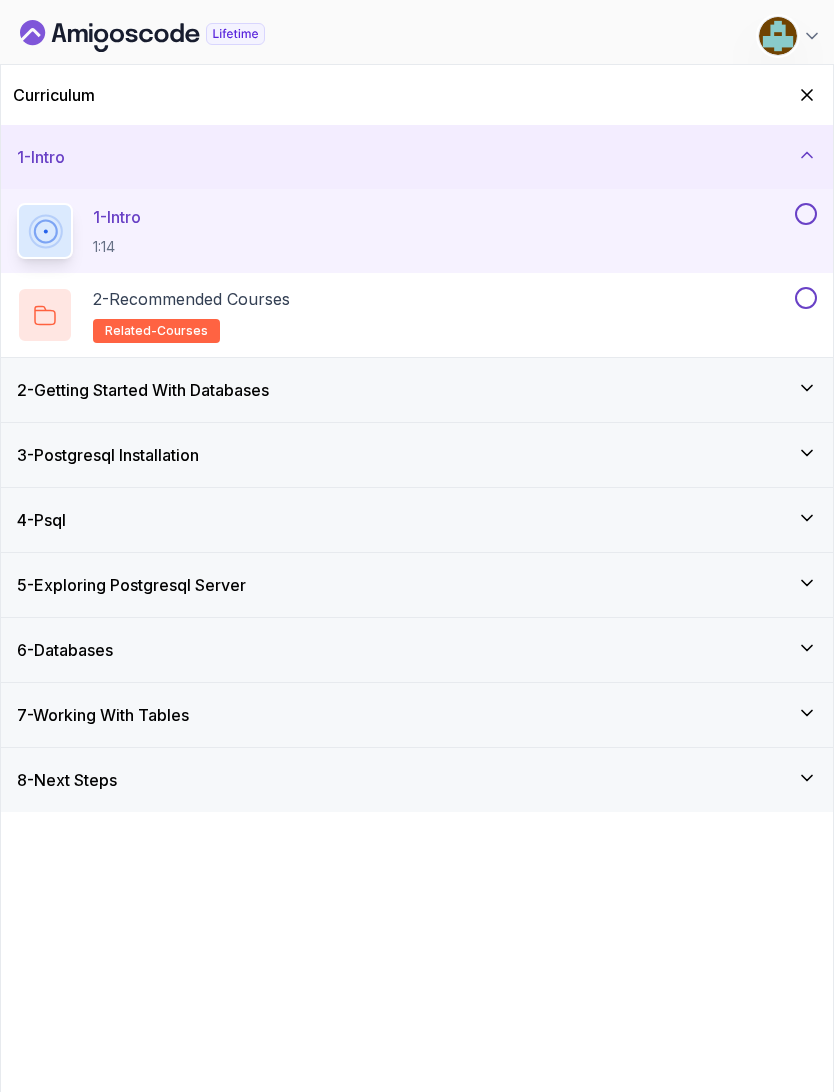 click at bounding box center [806, 214] 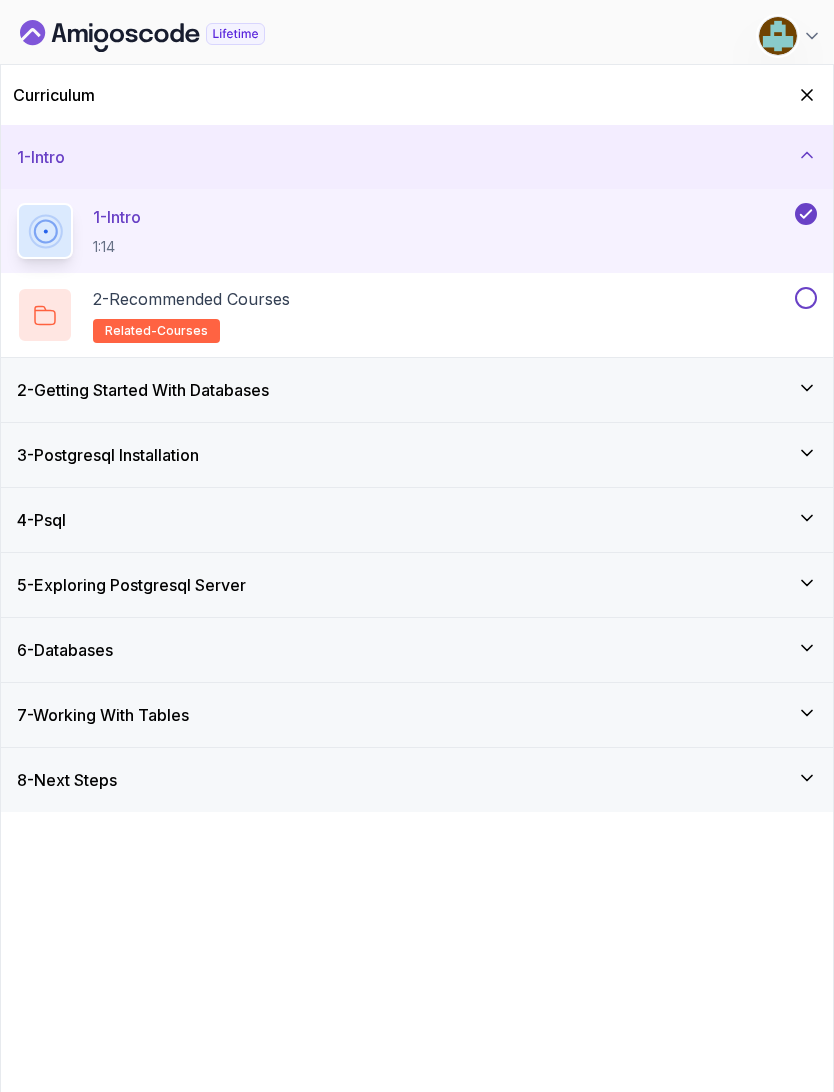 click at bounding box center (806, 298) 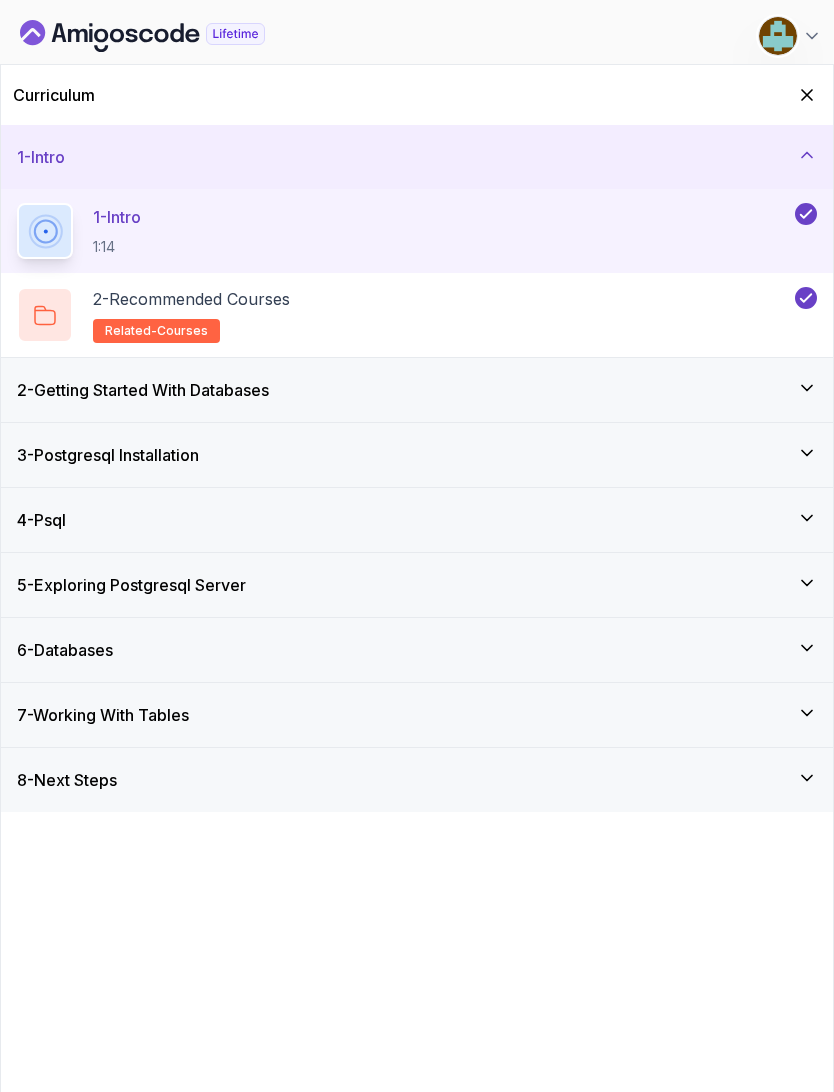 click 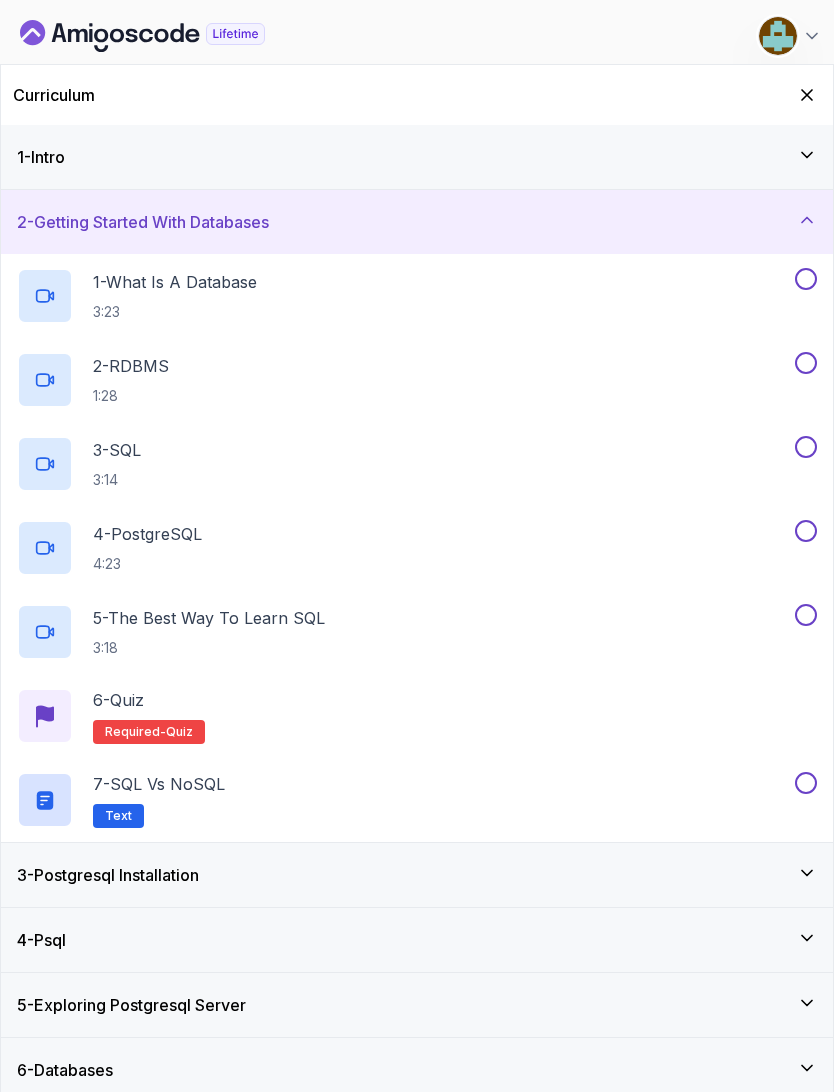 click on "1  -  What Is A Database 3:23" at bounding box center (404, 296) 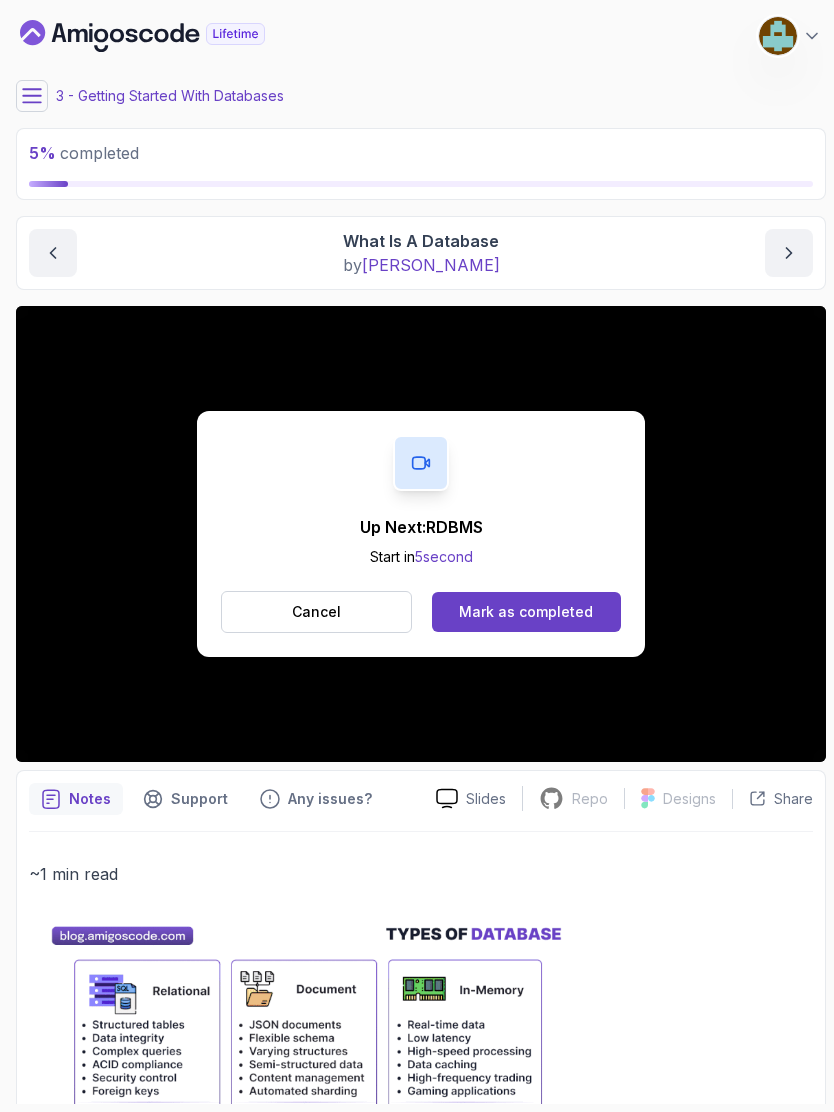 click on "Mark as completed" at bounding box center [526, 612] 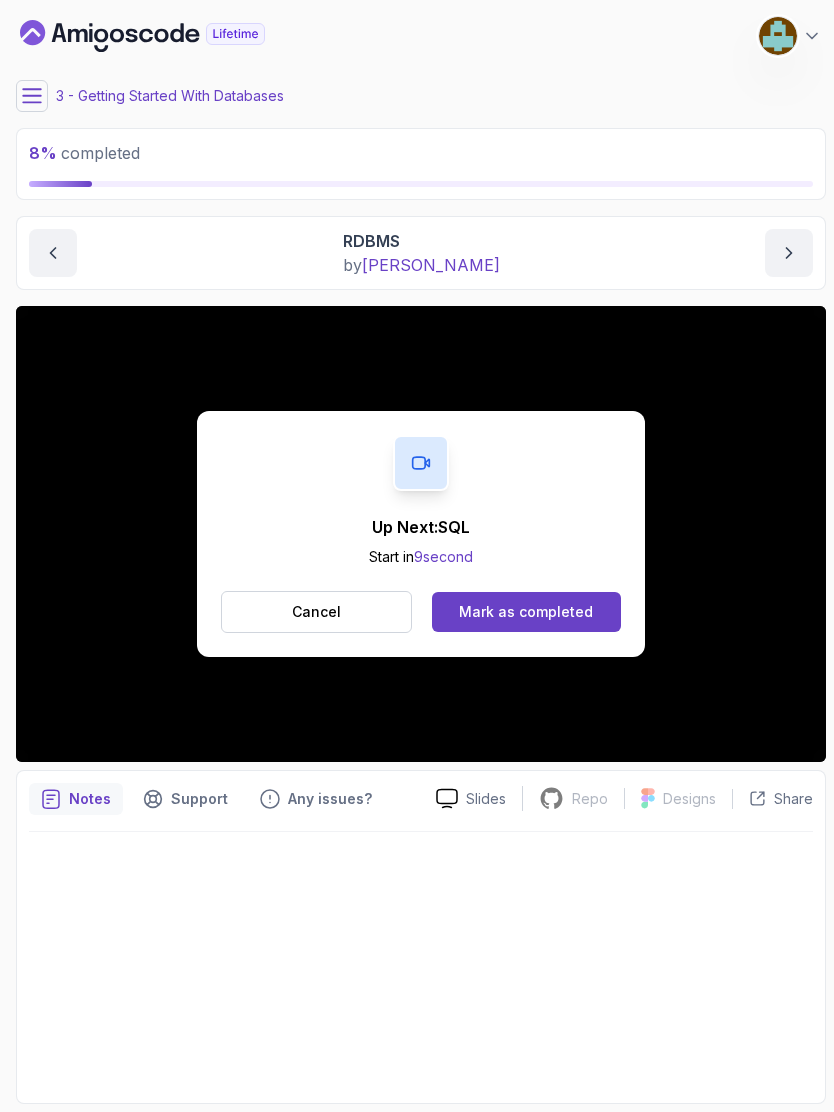 click on "Mark as completed" at bounding box center [526, 612] 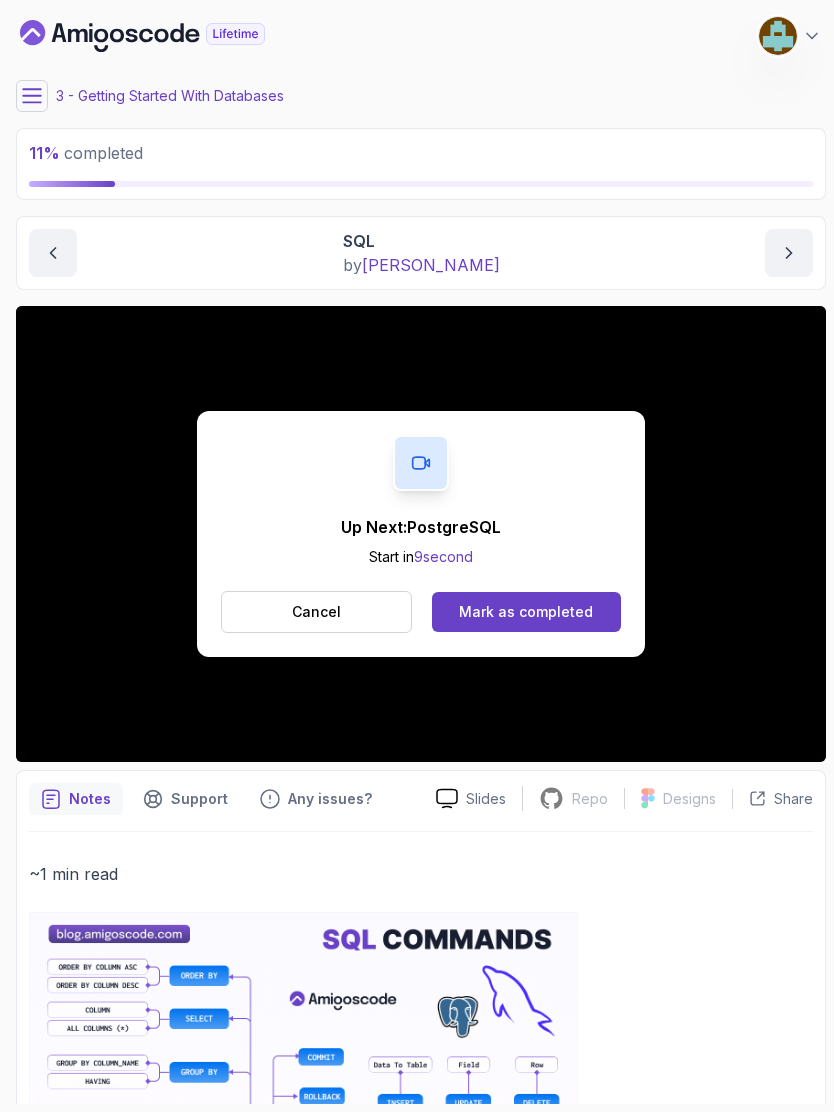 click on "Up Next:  PostgreSQL Start in  9  second Cancel Mark as completed" at bounding box center (421, 534) 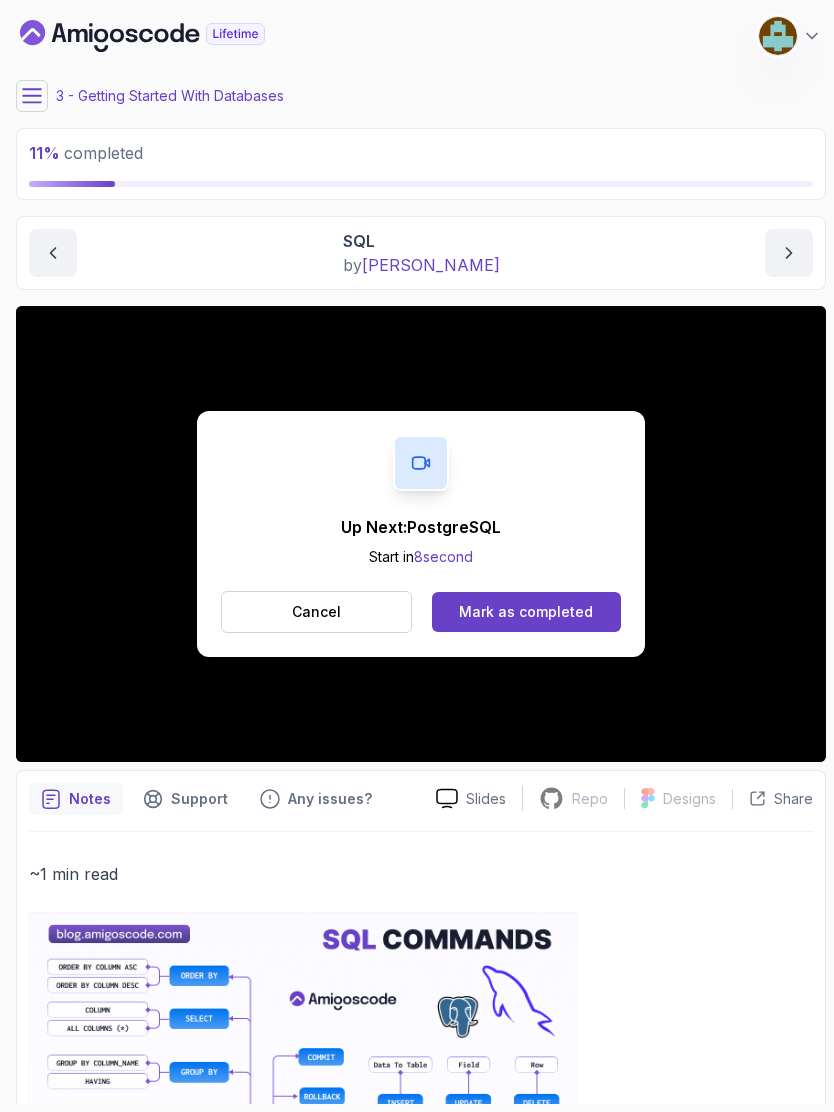 click on "Mark as completed" at bounding box center [526, 612] 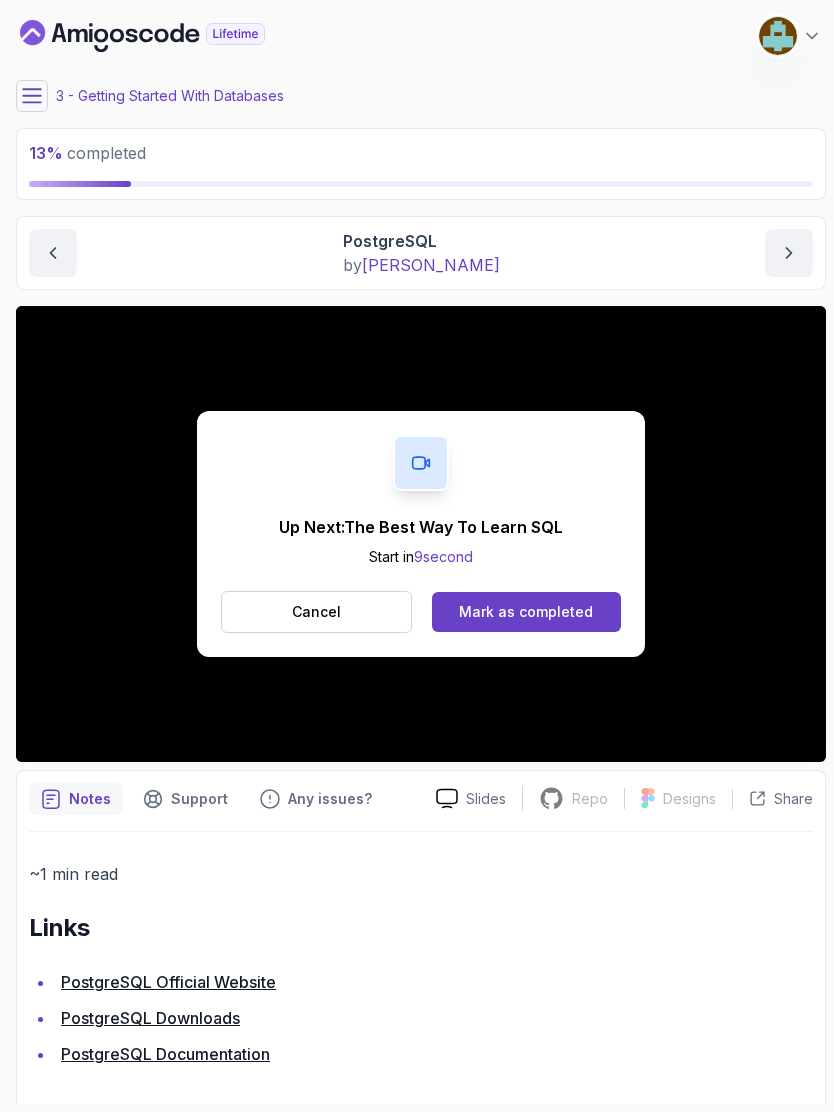 click on "Mark as completed" at bounding box center (526, 612) 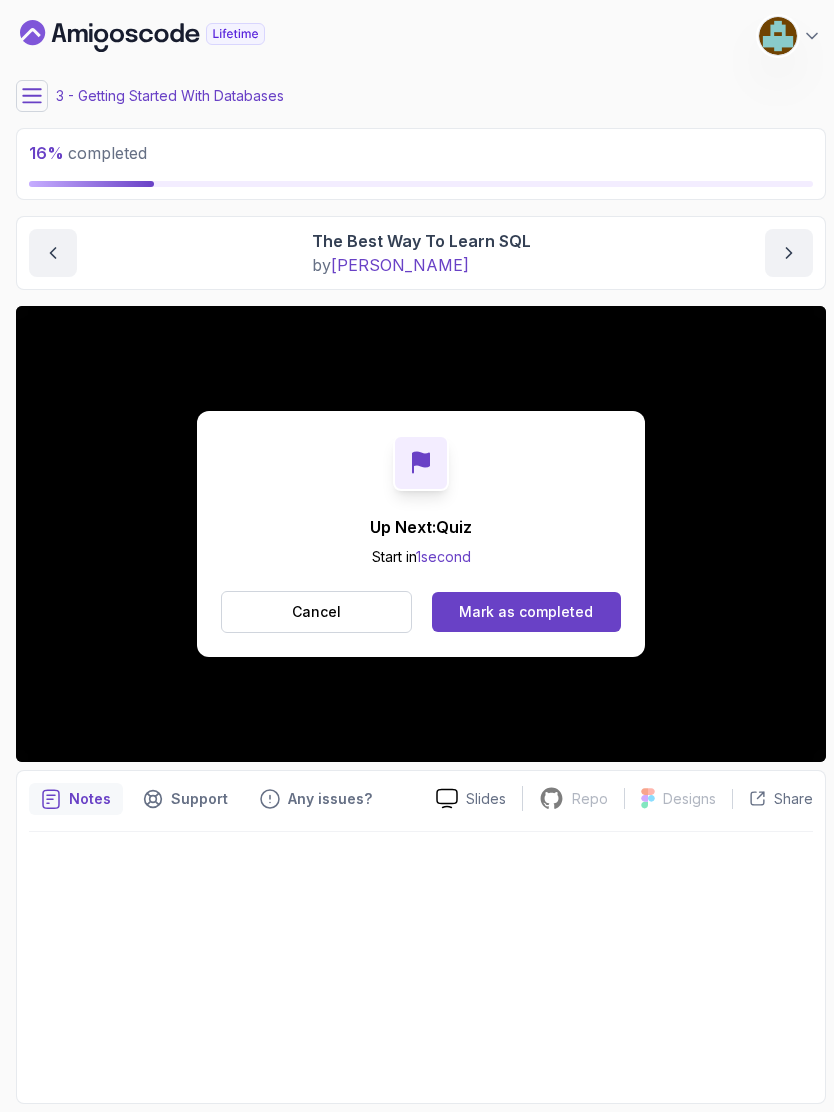 click on "16 % completed 1  -  Intro 2  -  Getting Started With Databases 1  -  What Is A Database 3:23 2  -  RDBMS 1:28 3  -  SQL 3:14 4  -  PostgreSQL 4:23 5  -  The Best Way To Learn SQL 3:18 6  -  Quiz Required- quiz 7  -  SQL vs NoSQL Text 3  -  Postgresql Installation 4  -  Psql 5  -  Exploring Postgresql Server 6  -  Databases 7  -  Working With Tables 8  -  Next Steps My Courses Up and Running with SQL and Databases 152  Points [PERSON_NAME] Software Engineer 3 - Getting Started With Databases  16 % completed Getting Started With Databases The Best Way To Learn SQL The Best Way To Learn SQL by  [PERSON_NAME] Up Next:  Quiz Start in  1  second Cancel [PERSON_NAME] as completed Slides Repo Repository not available Designs Design not available Share Notes Support Any issues? Slides Repo Repository not available Designs Design not available Share" at bounding box center [417, 556] 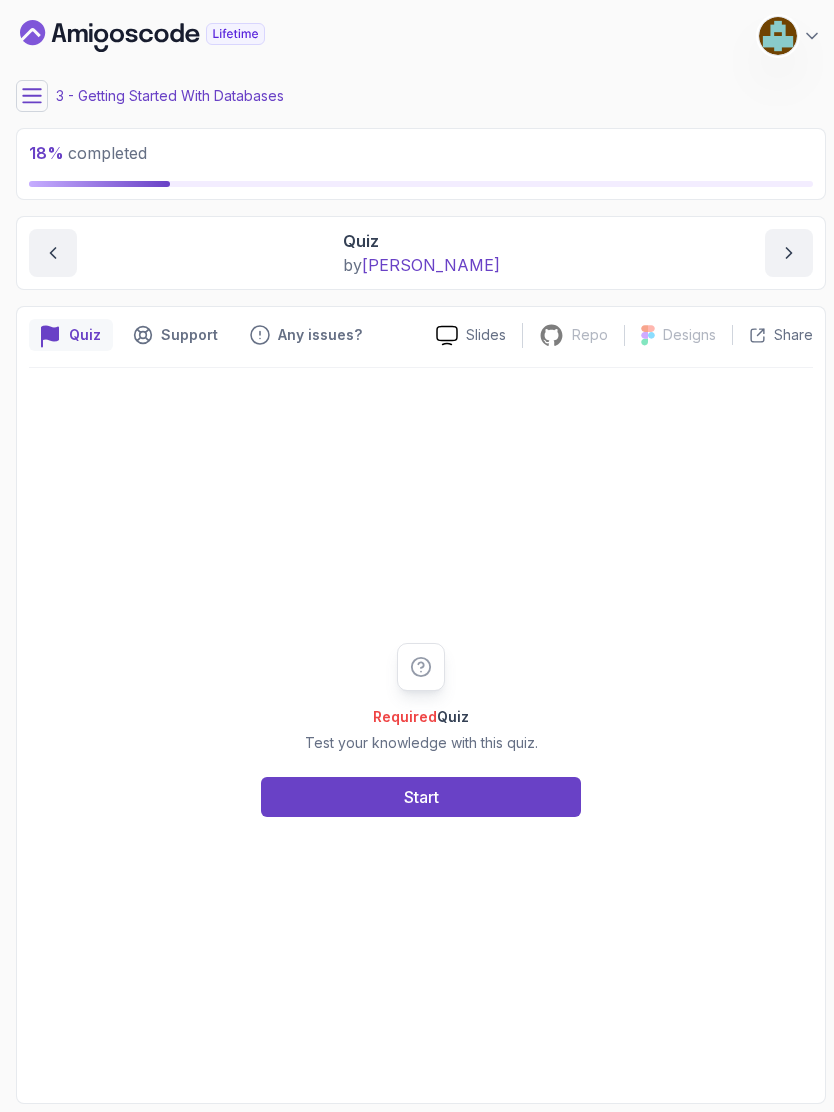 click on "Start" at bounding box center [421, 797] 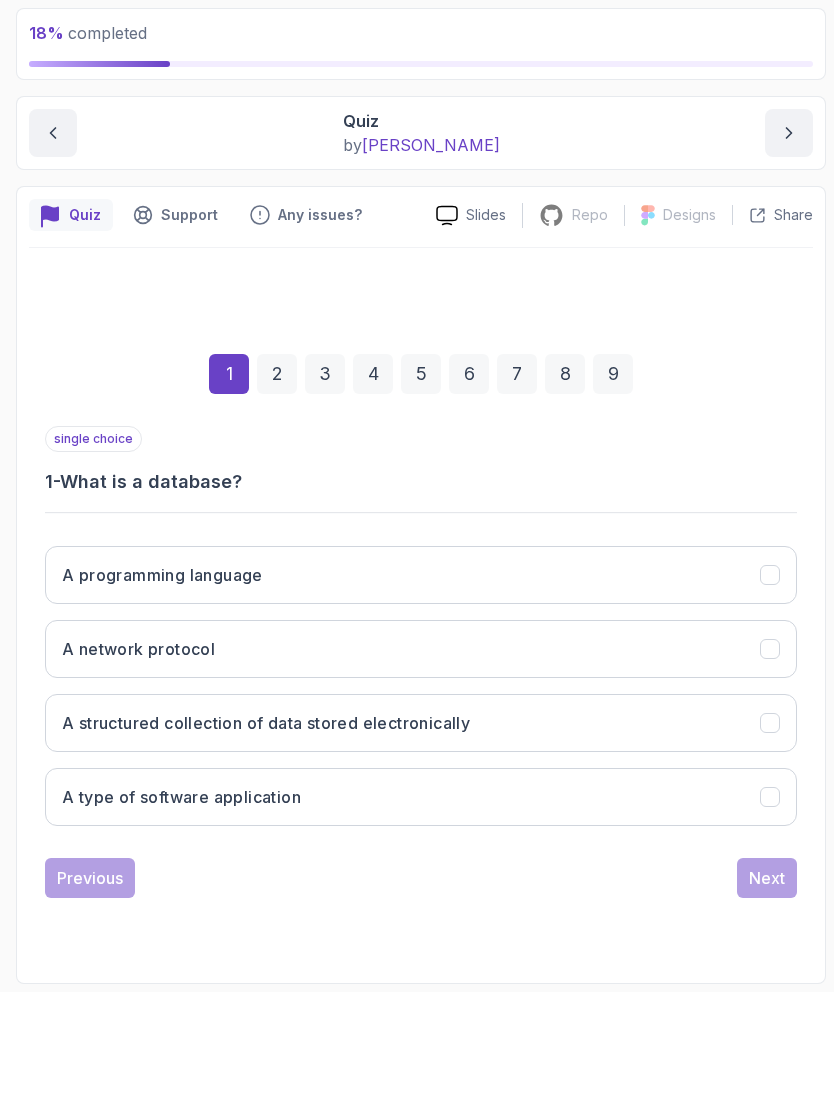 click on "A structured collection of data stored electronically" at bounding box center (421, 843) 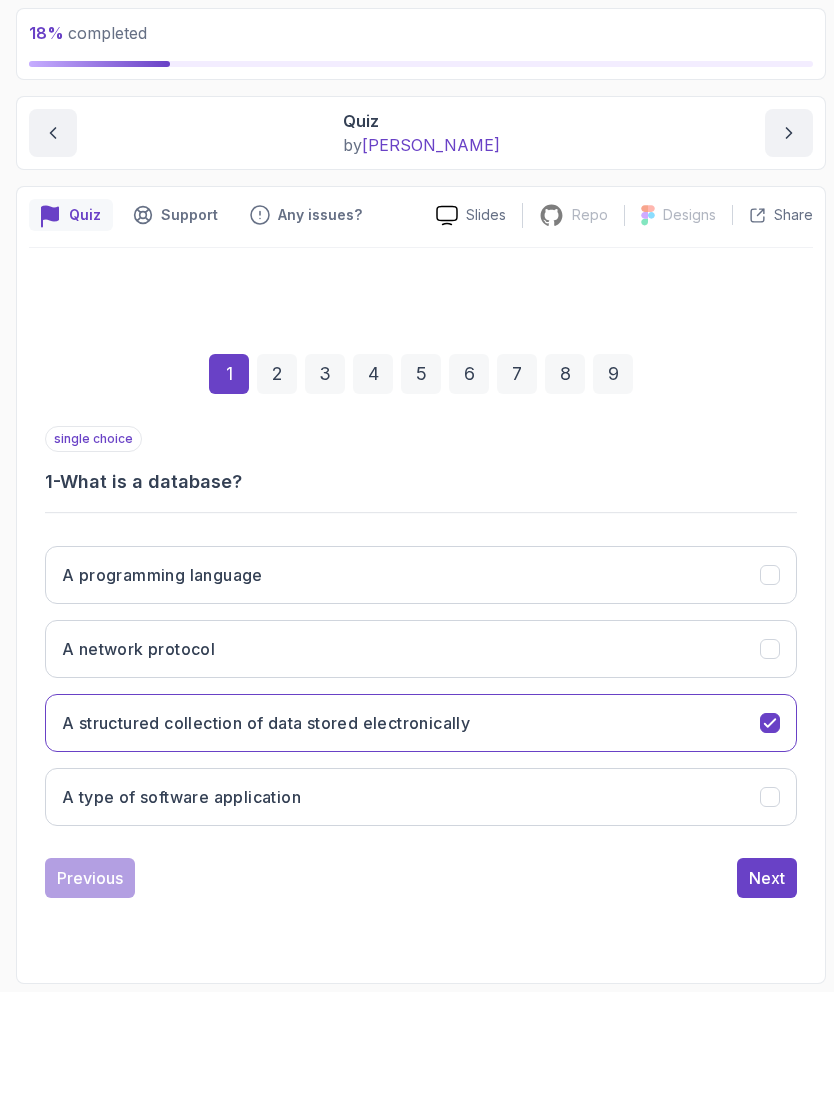 click on "Next" at bounding box center [767, 998] 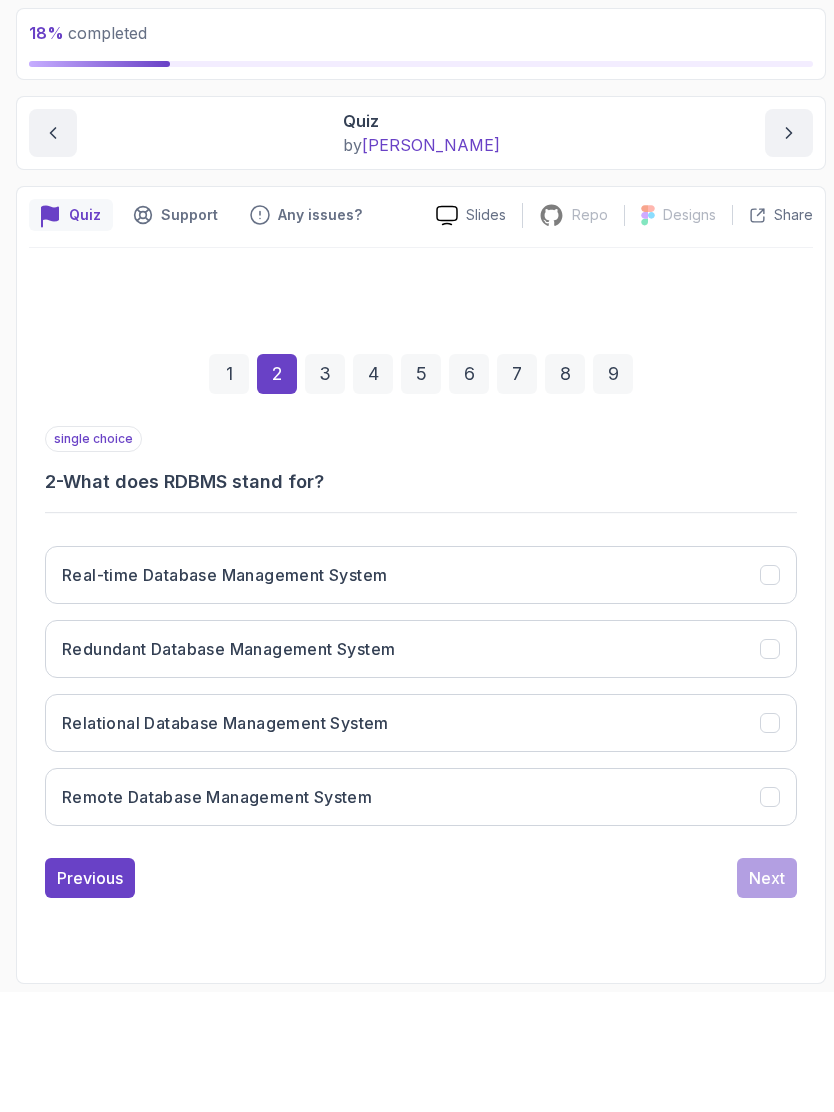 click on "Relational Database Management System" at bounding box center [421, 843] 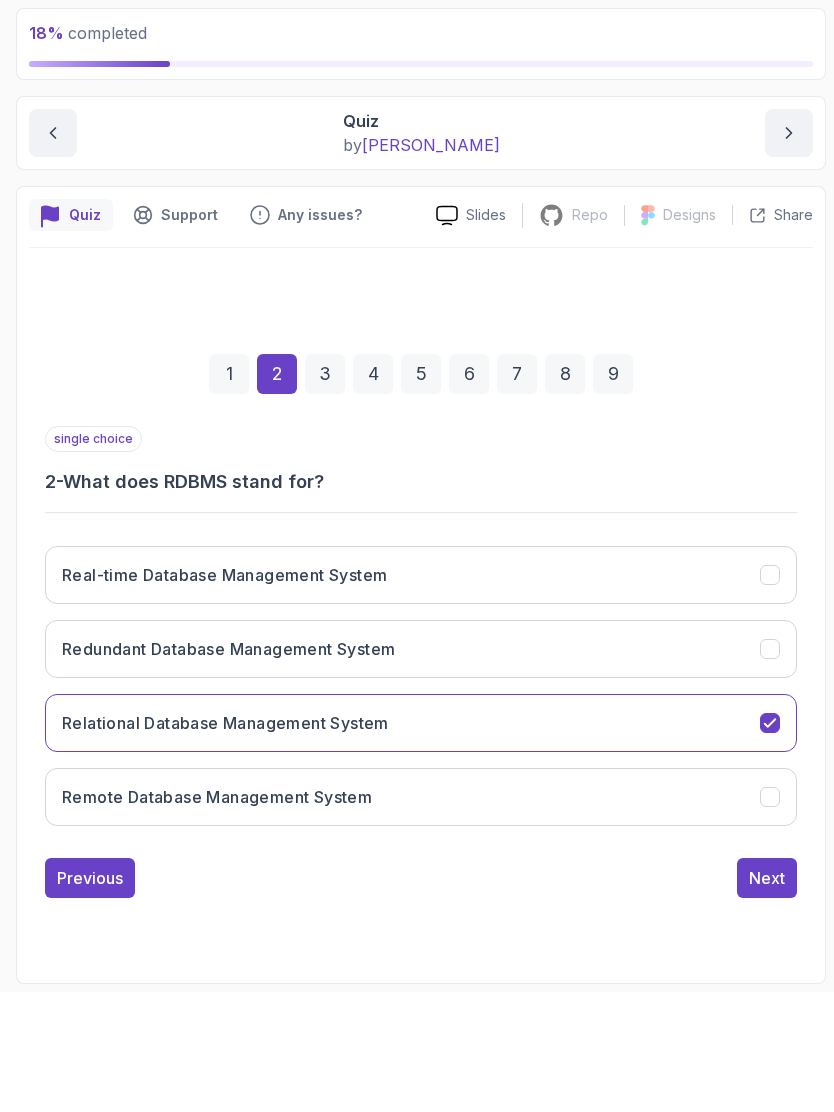 click on "Next" at bounding box center [767, 998] 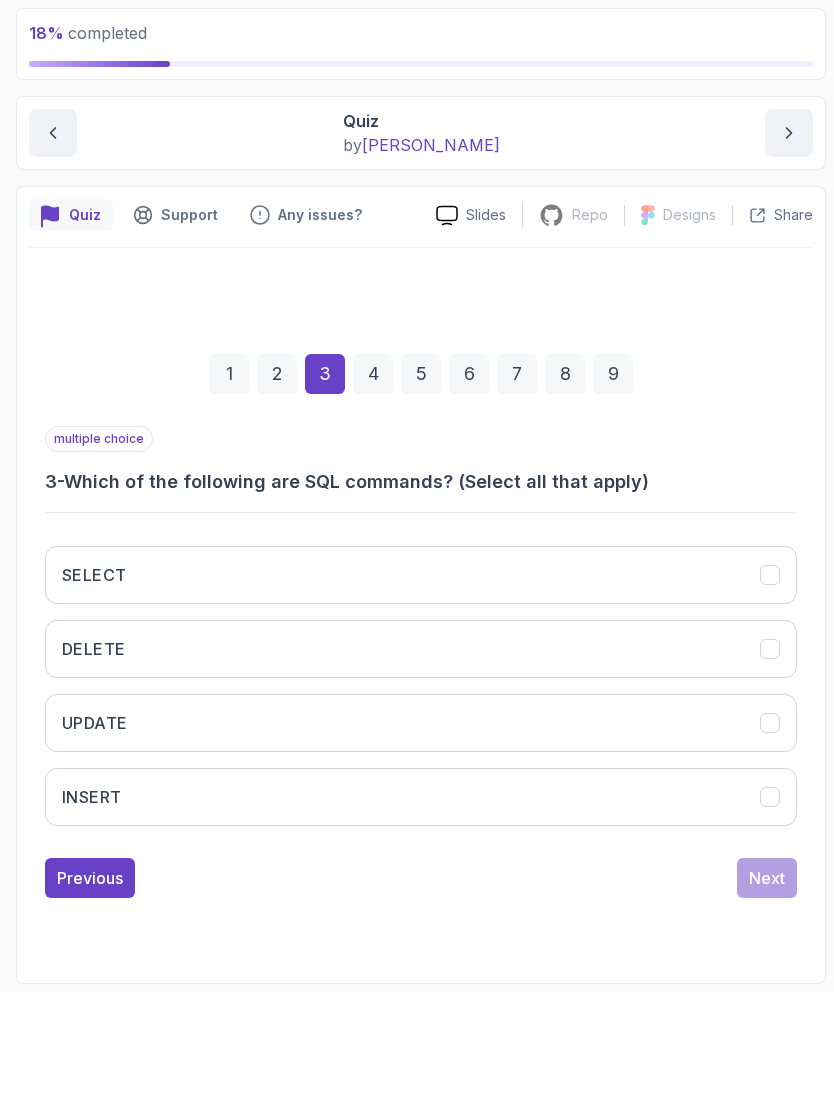 click at bounding box center (770, 695) 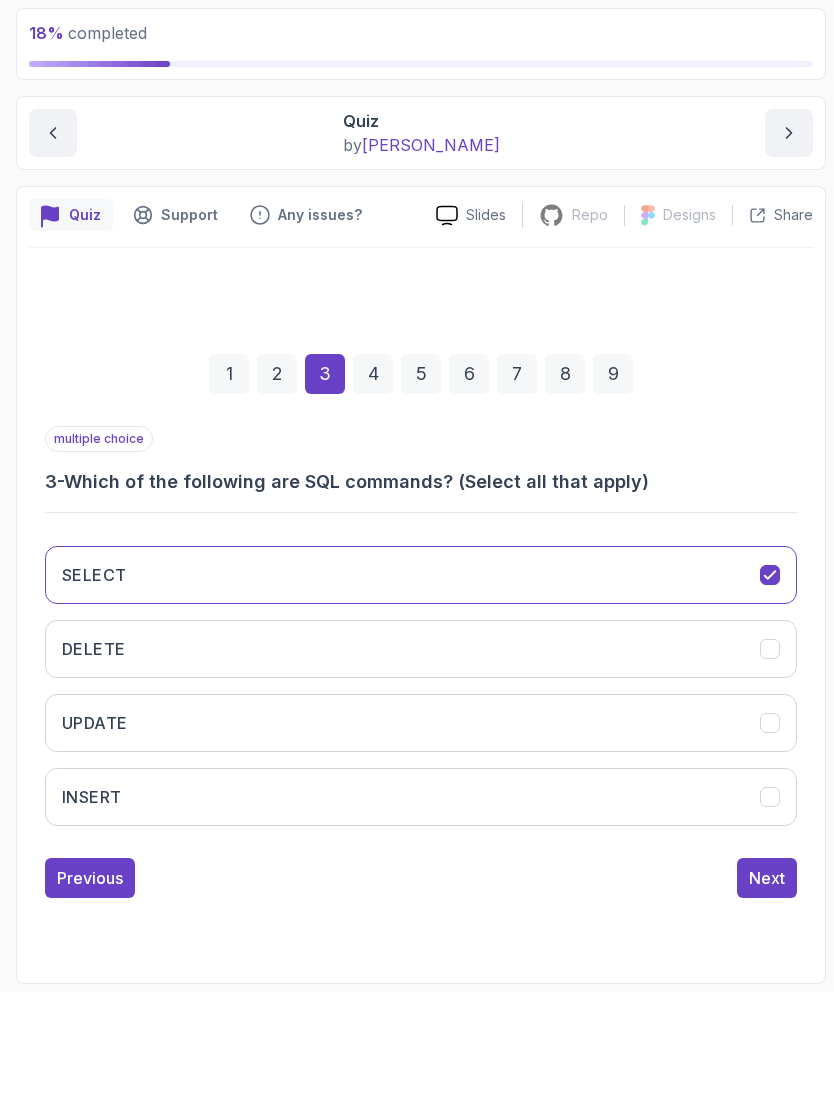 click at bounding box center [770, 769] 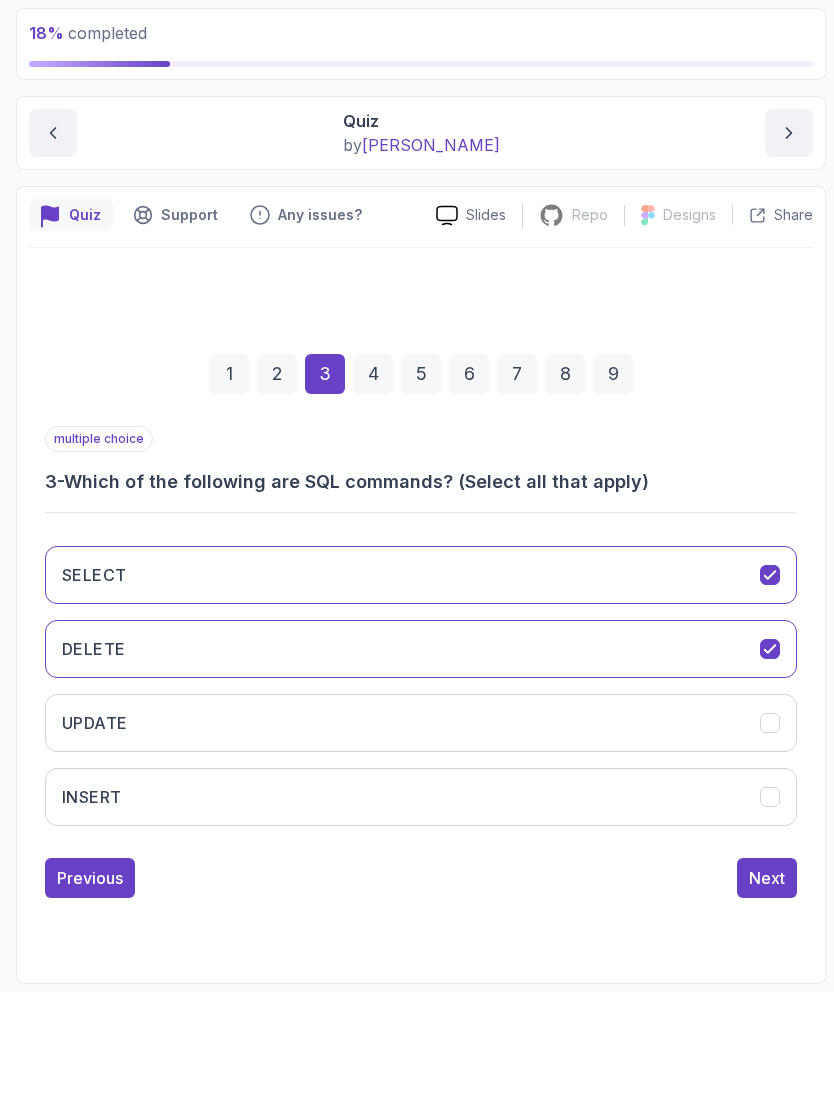 click on "UPDATE" at bounding box center (421, 843) 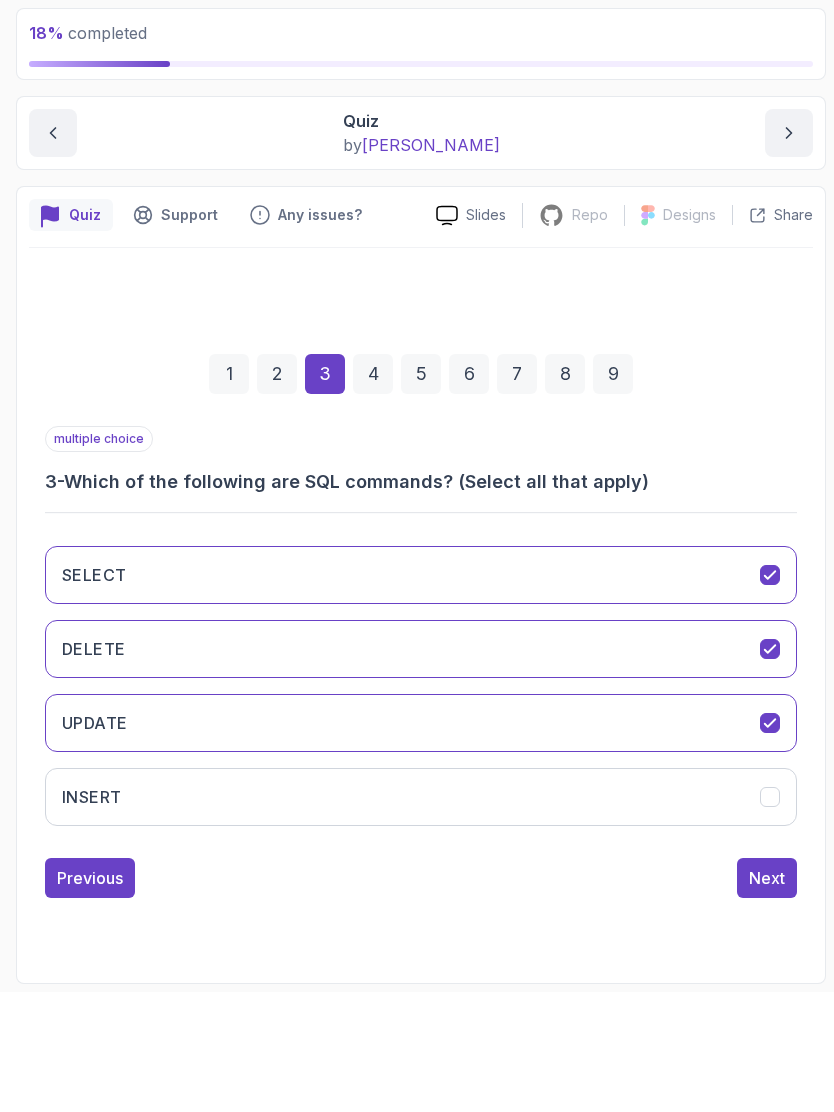 click at bounding box center (770, 917) 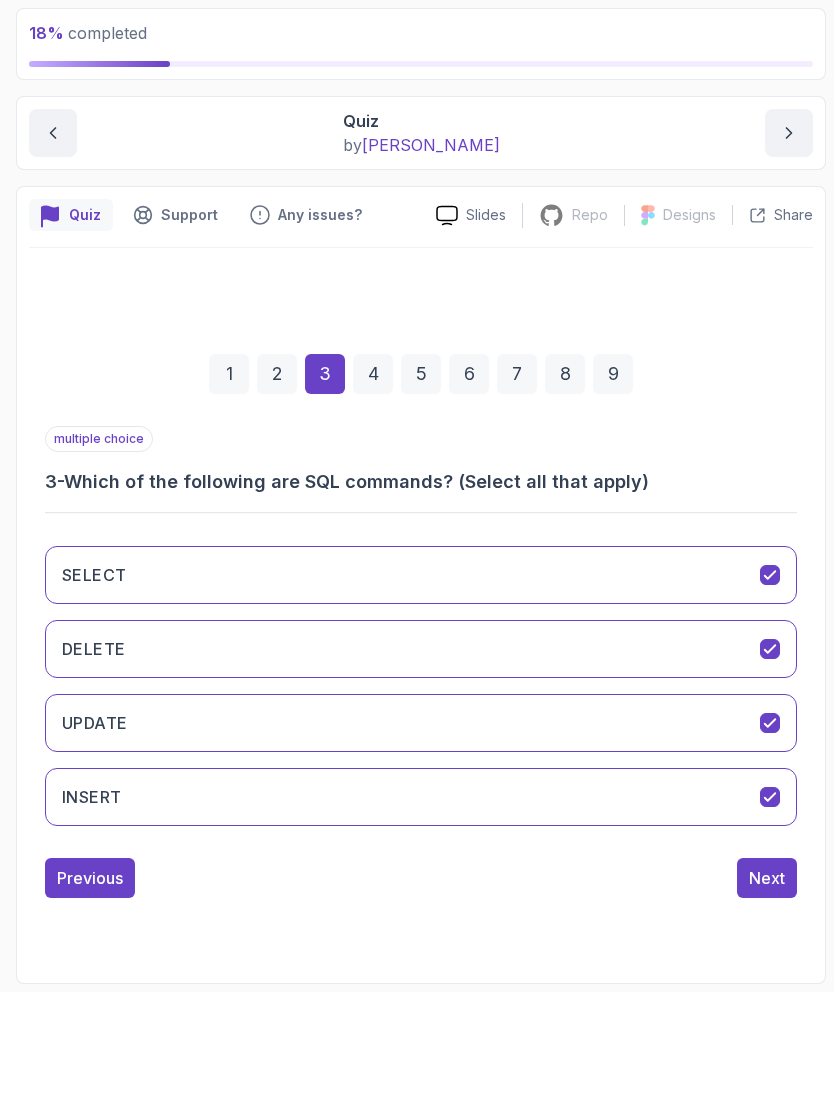 click on "Next" at bounding box center [767, 998] 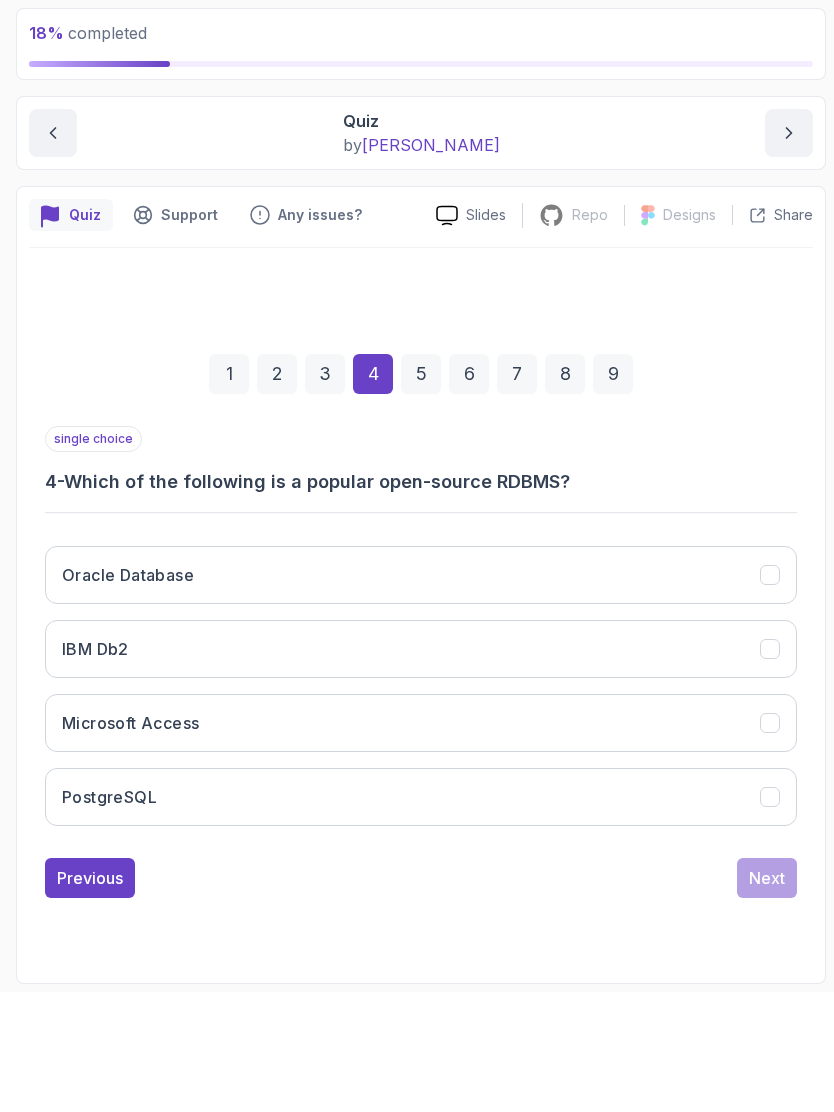 click at bounding box center (770, 917) 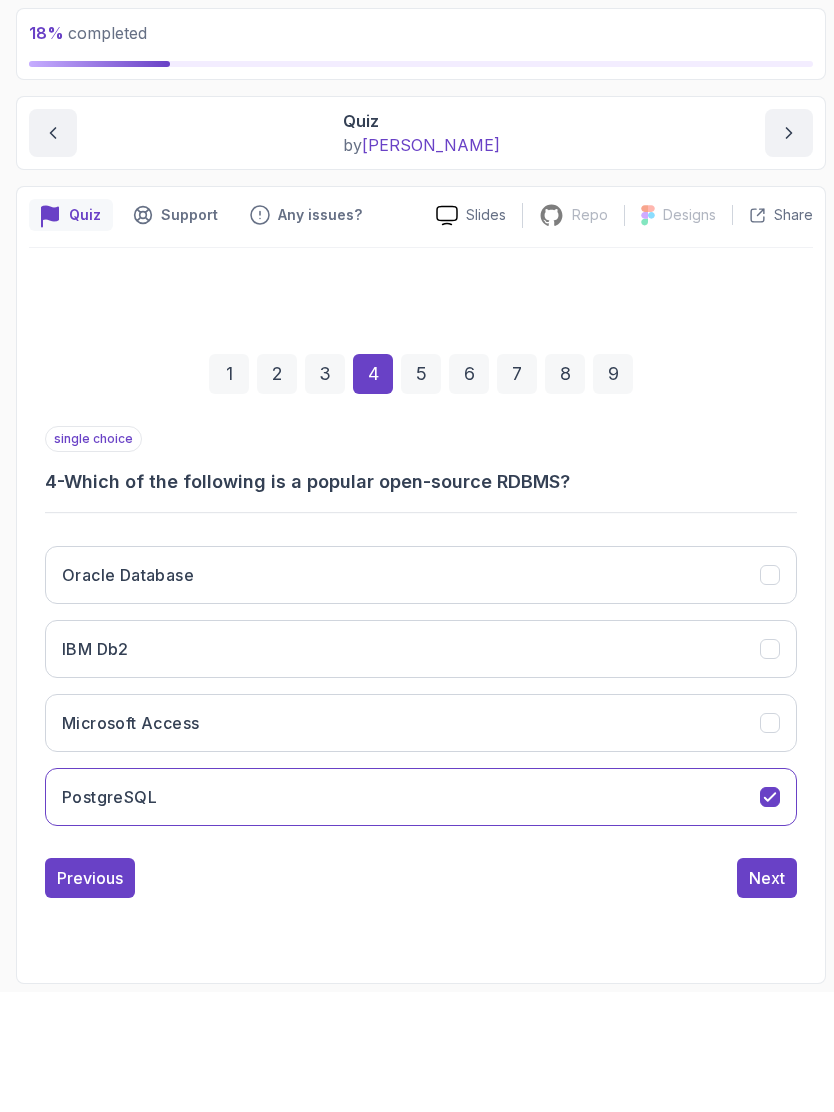 click on "Next" at bounding box center [767, 998] 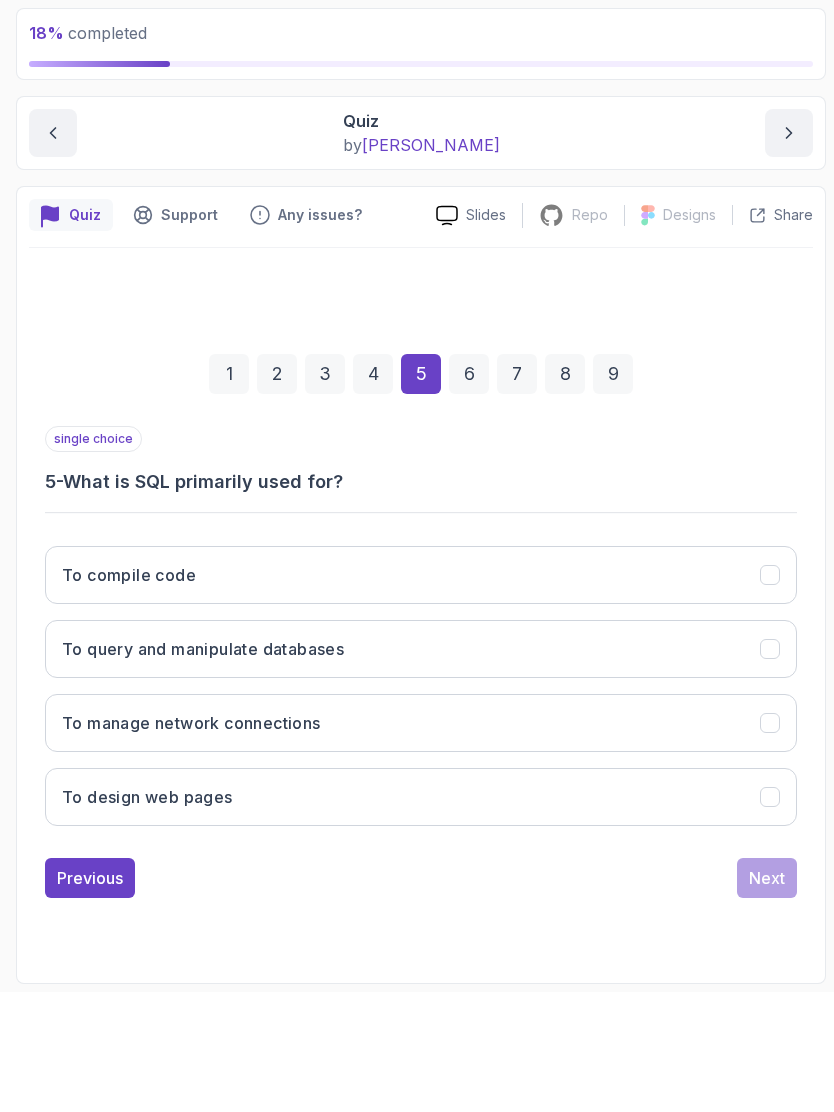 click on "To query and manipulate databases" at bounding box center (421, 769) 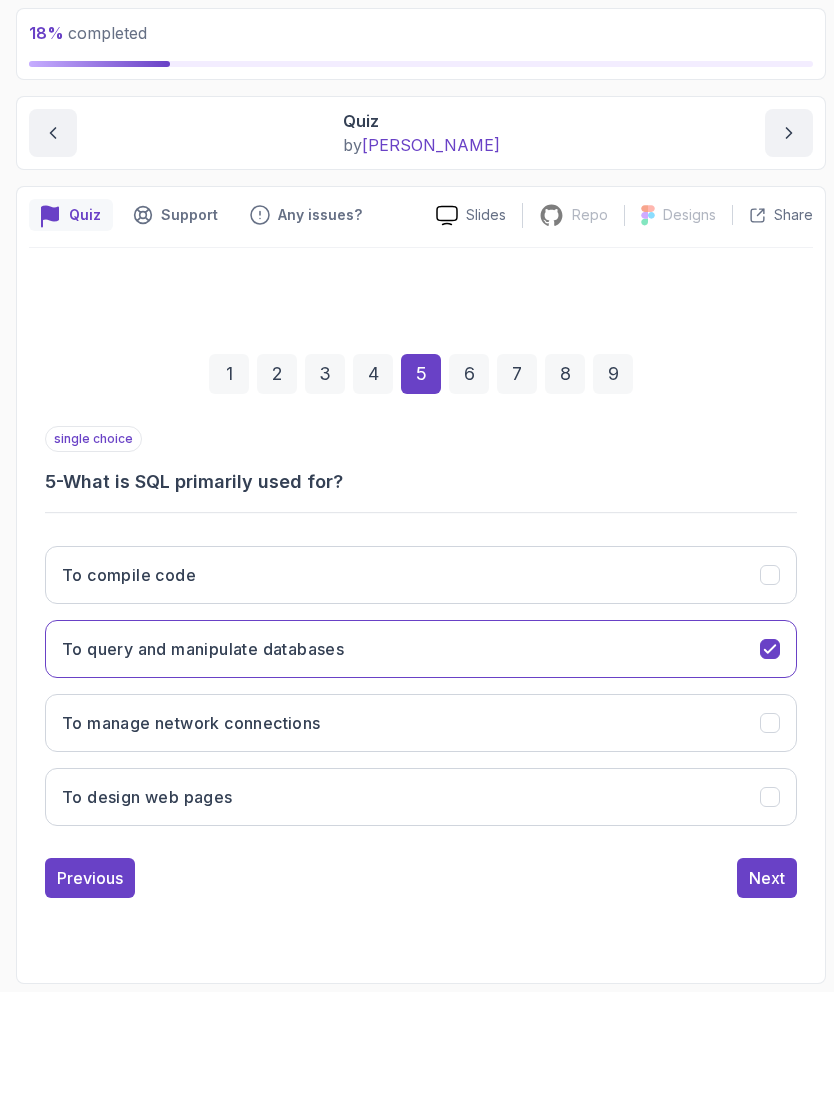 click on "Next" at bounding box center (767, 998) 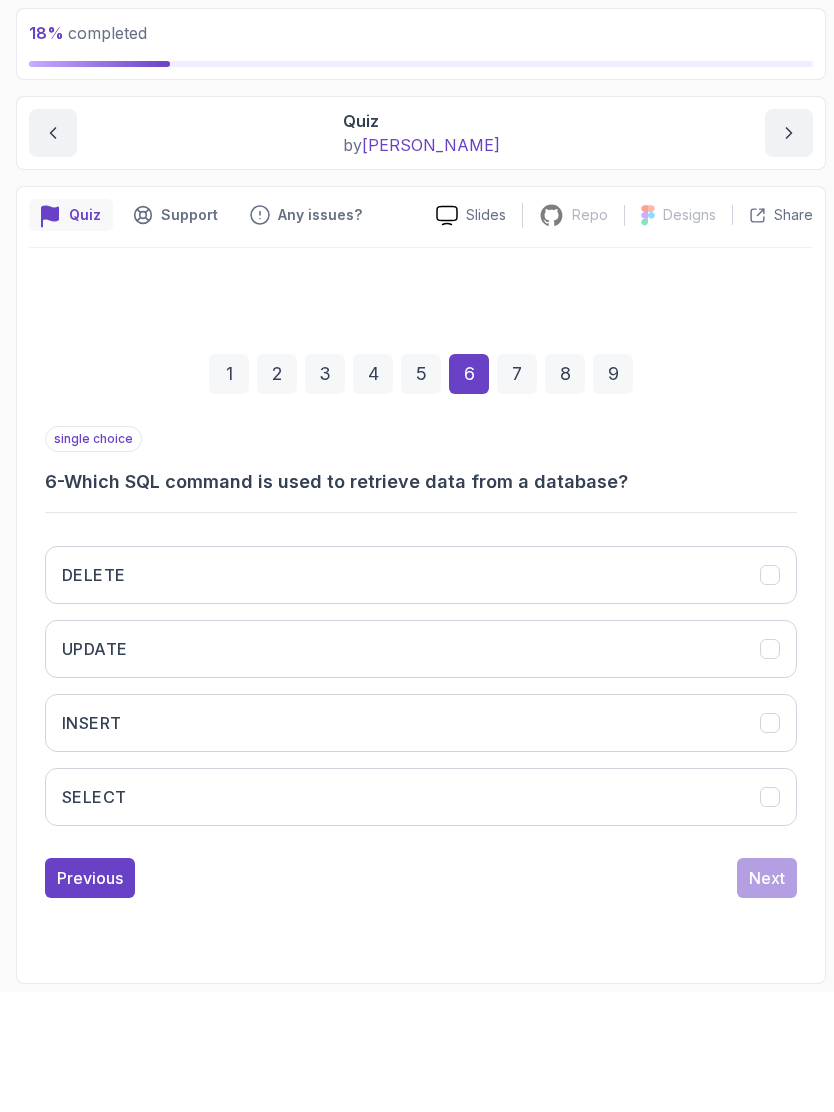 click at bounding box center (770, 917) 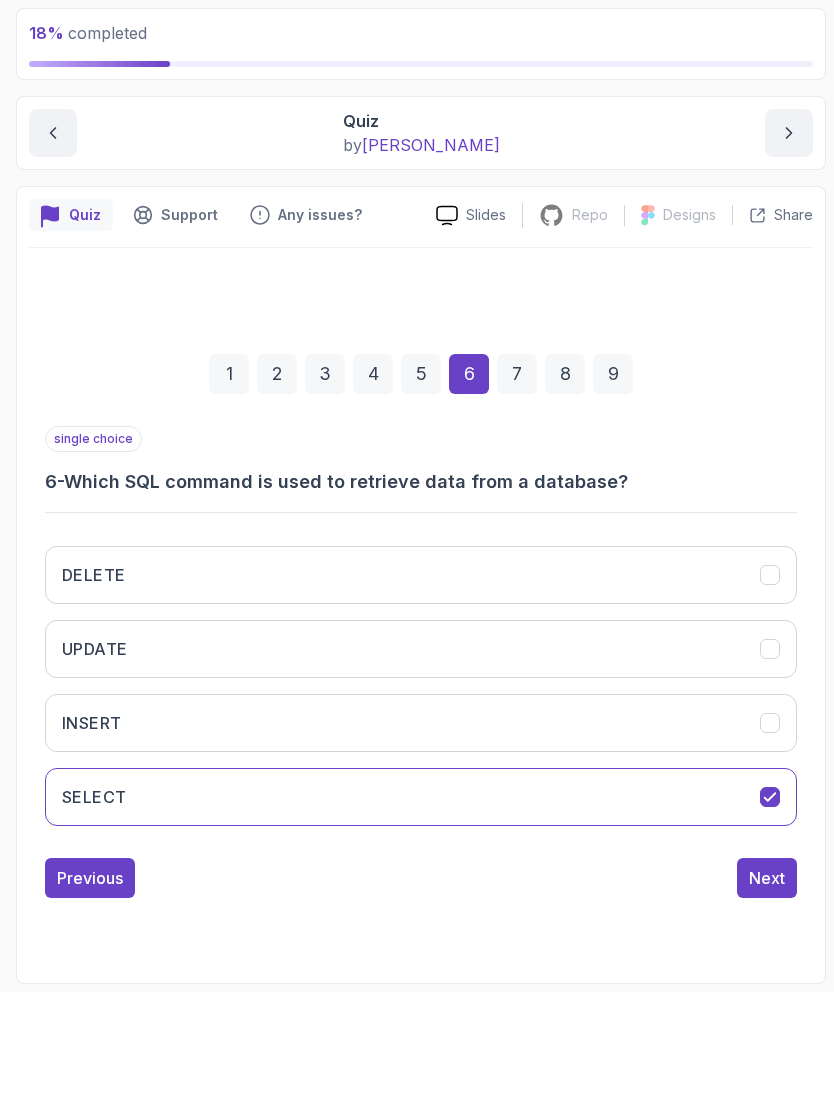 click on "Next" at bounding box center [767, 998] 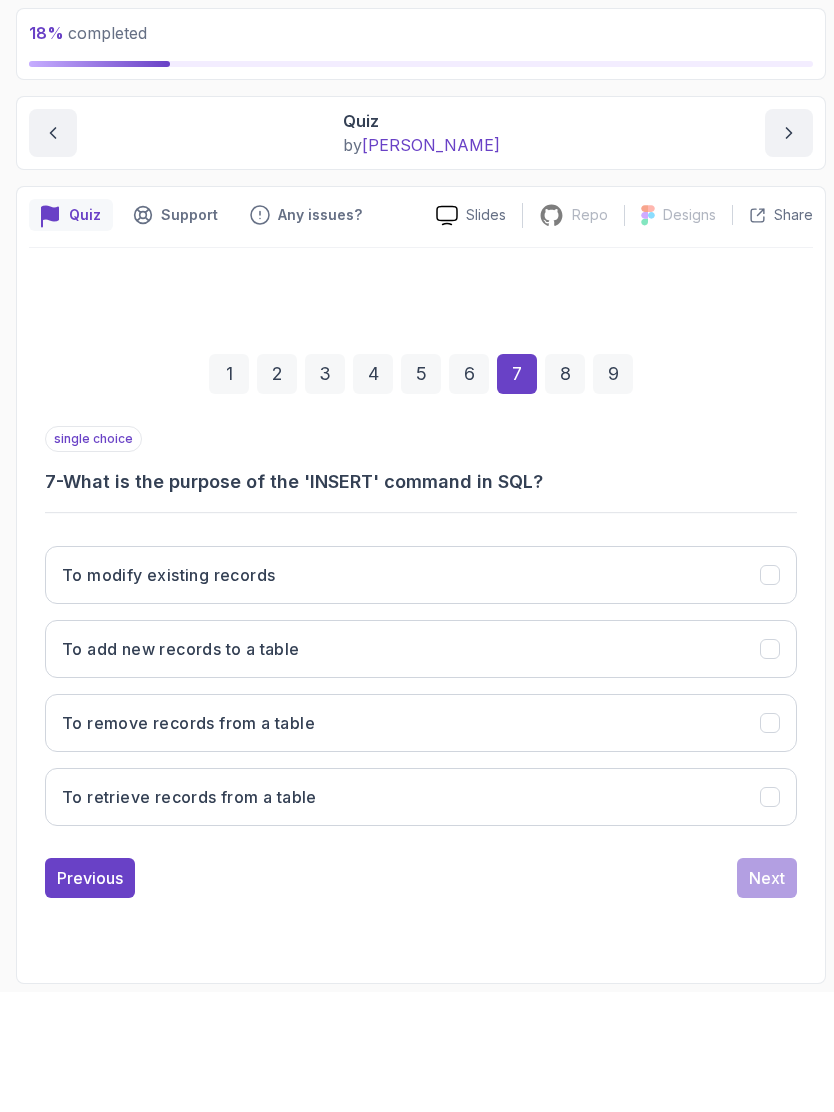 click on "To add new records to a table" at bounding box center [421, 769] 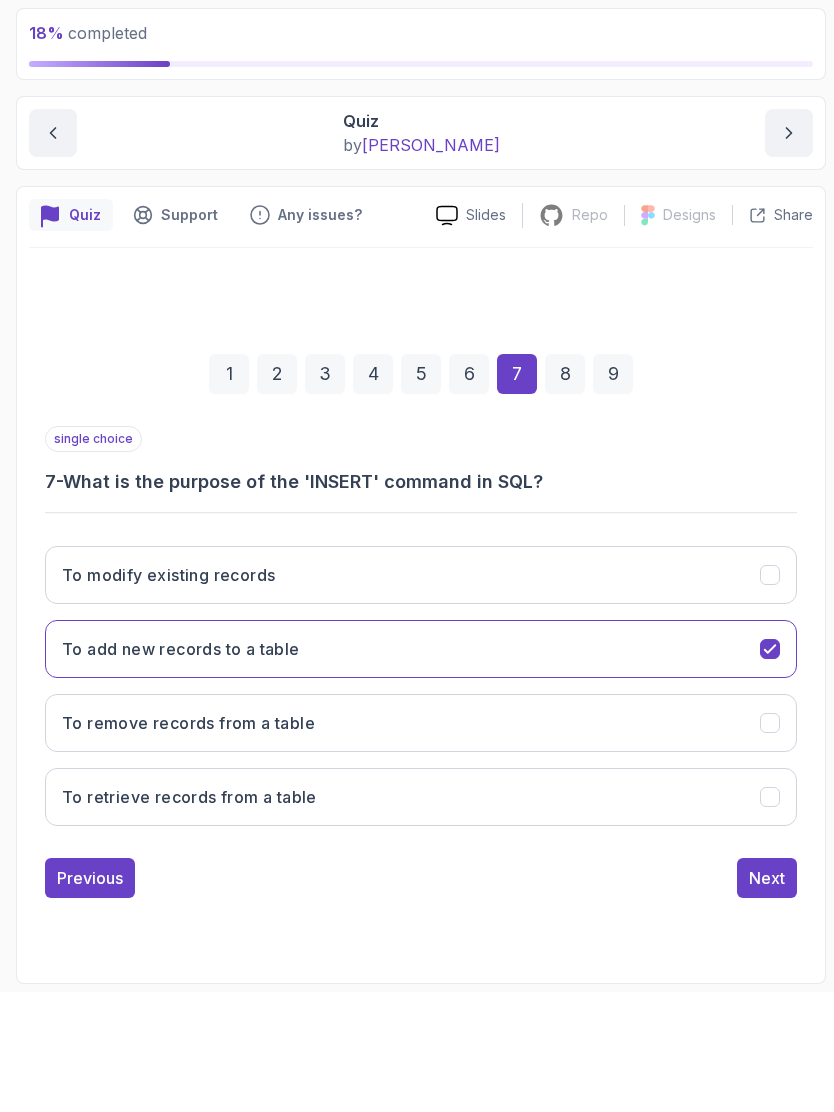 click on "Next" at bounding box center (767, 998) 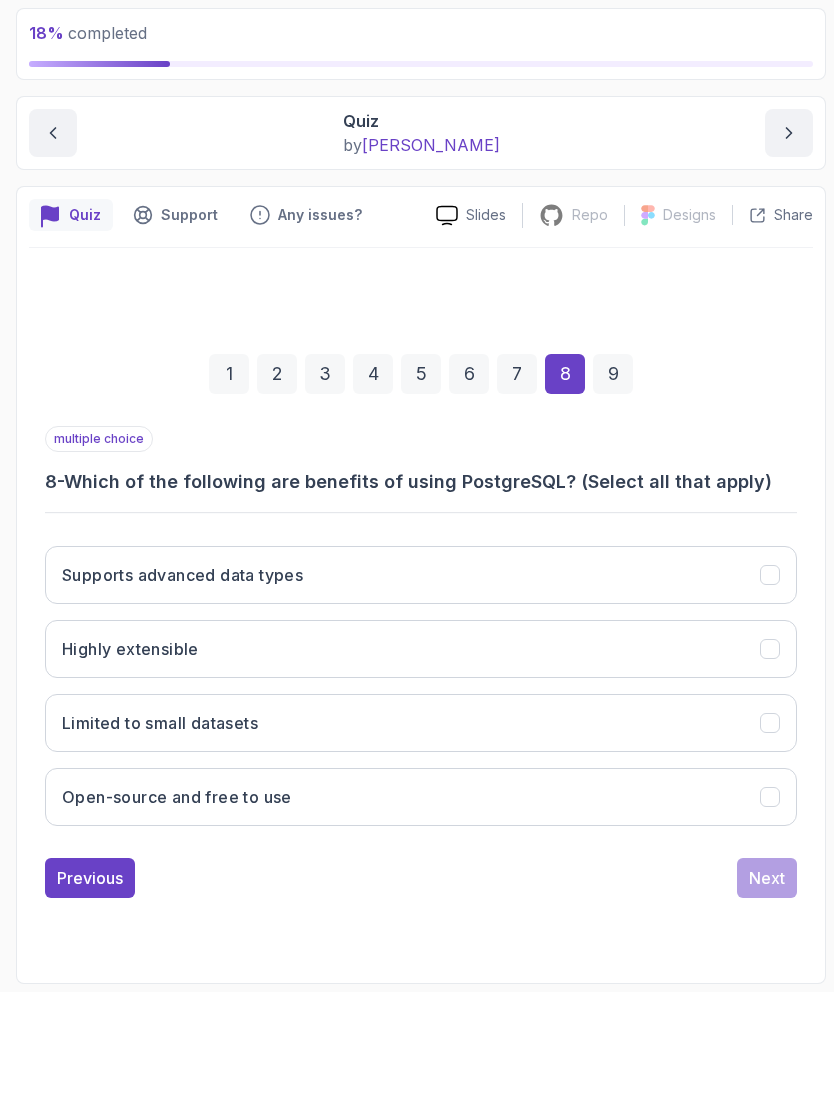 click at bounding box center (770, 917) 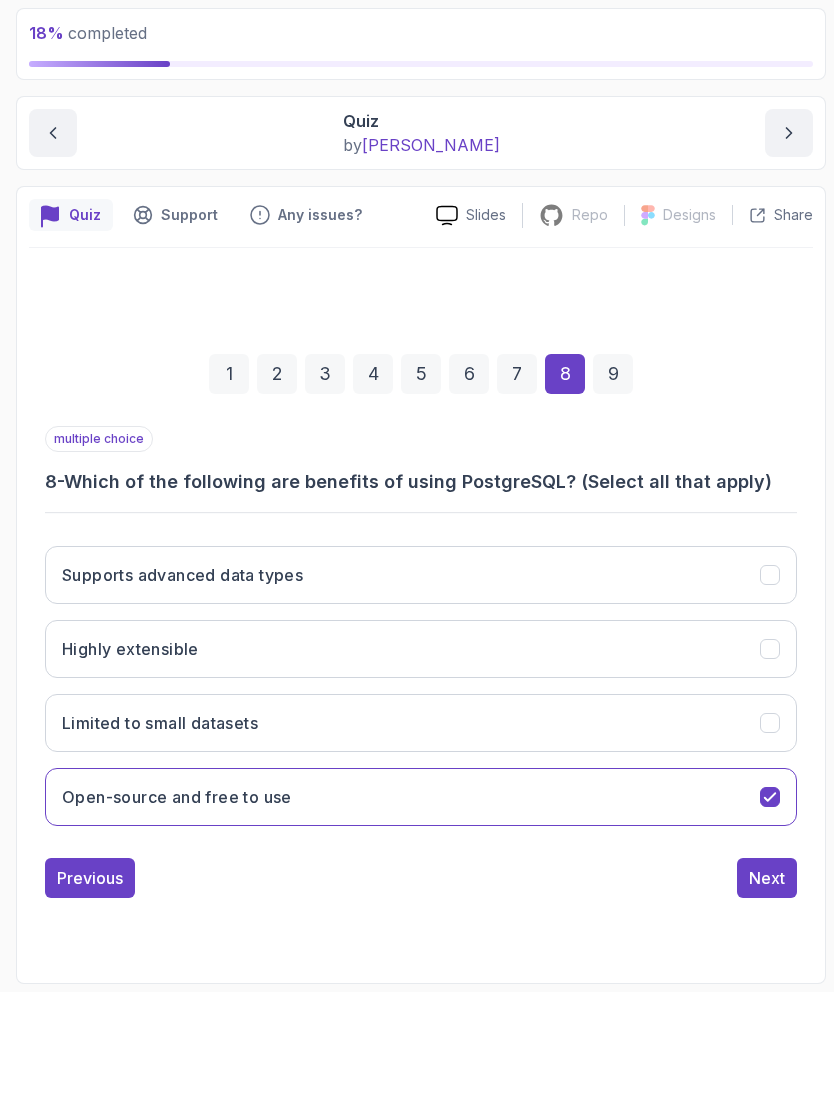click at bounding box center [770, 695] 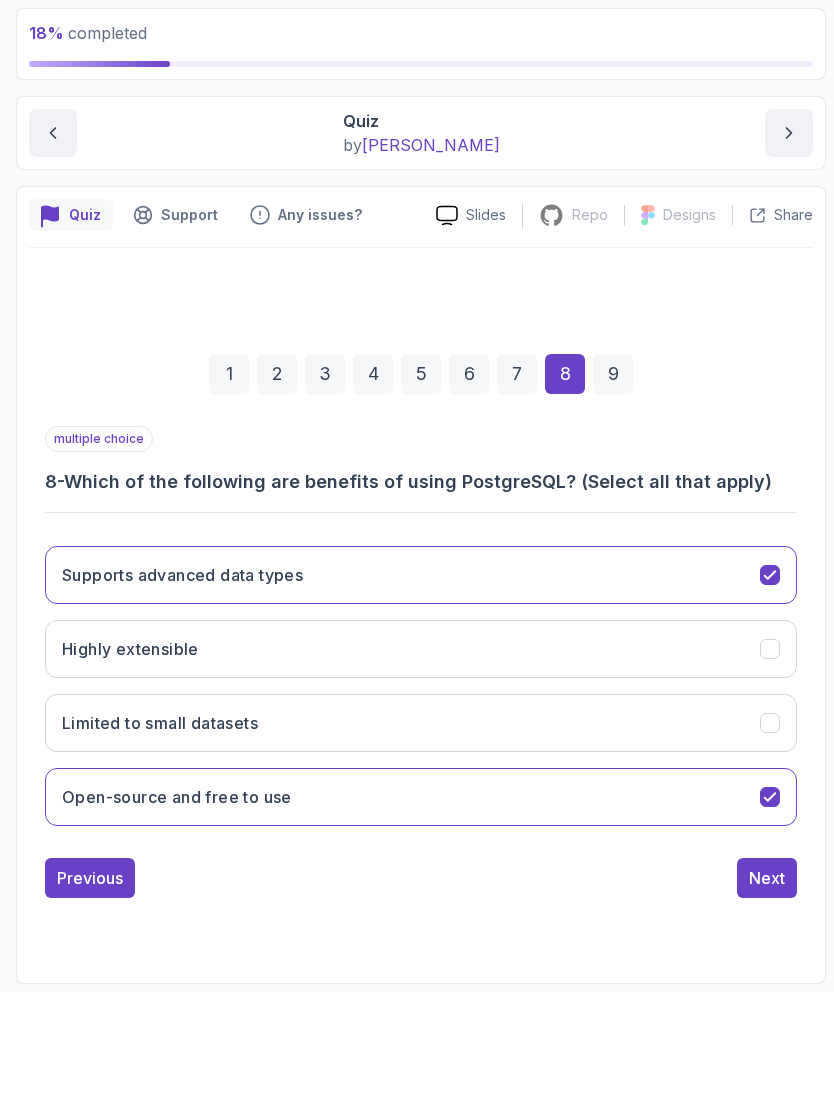 click at bounding box center (770, 769) 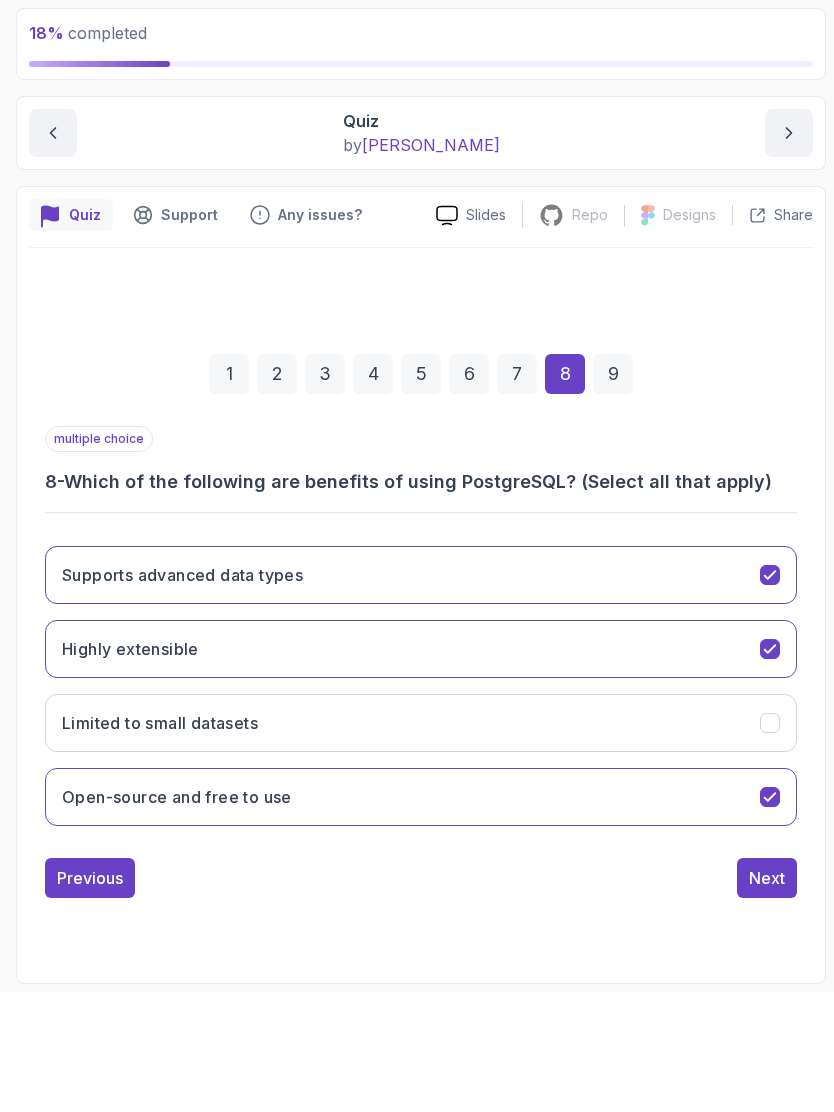click on "Next" at bounding box center [767, 998] 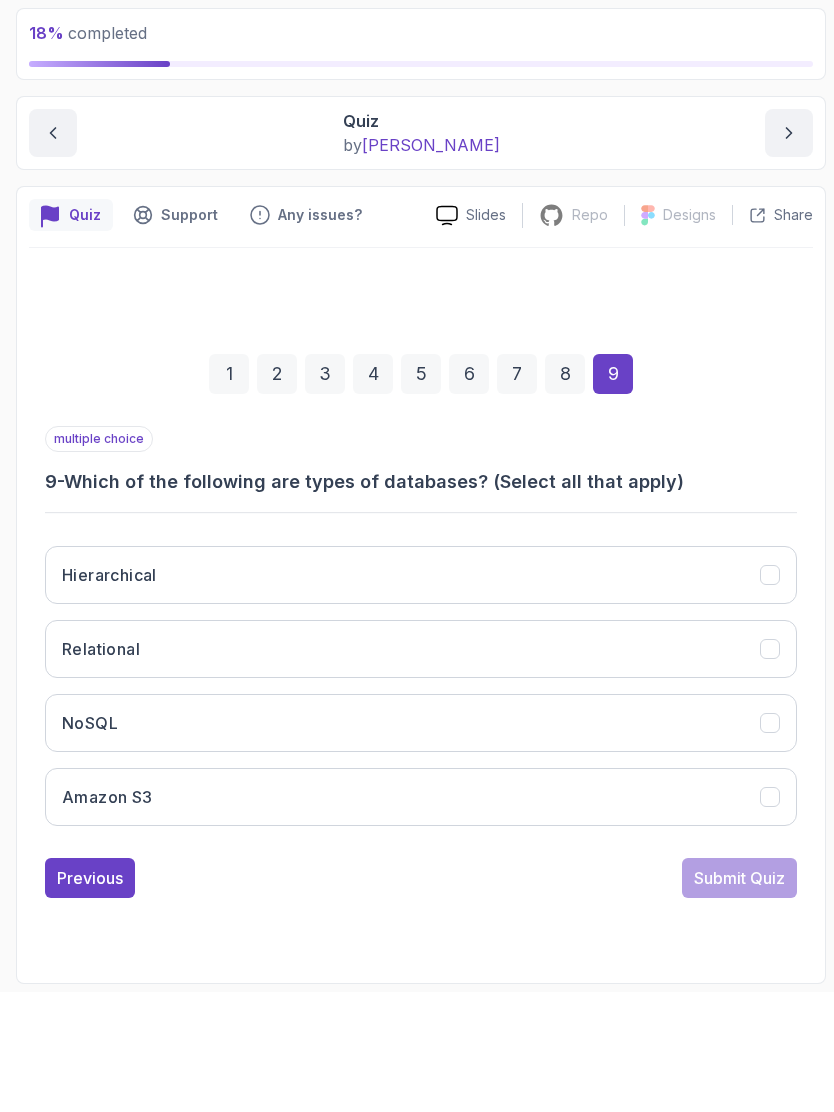 click at bounding box center [770, 769] 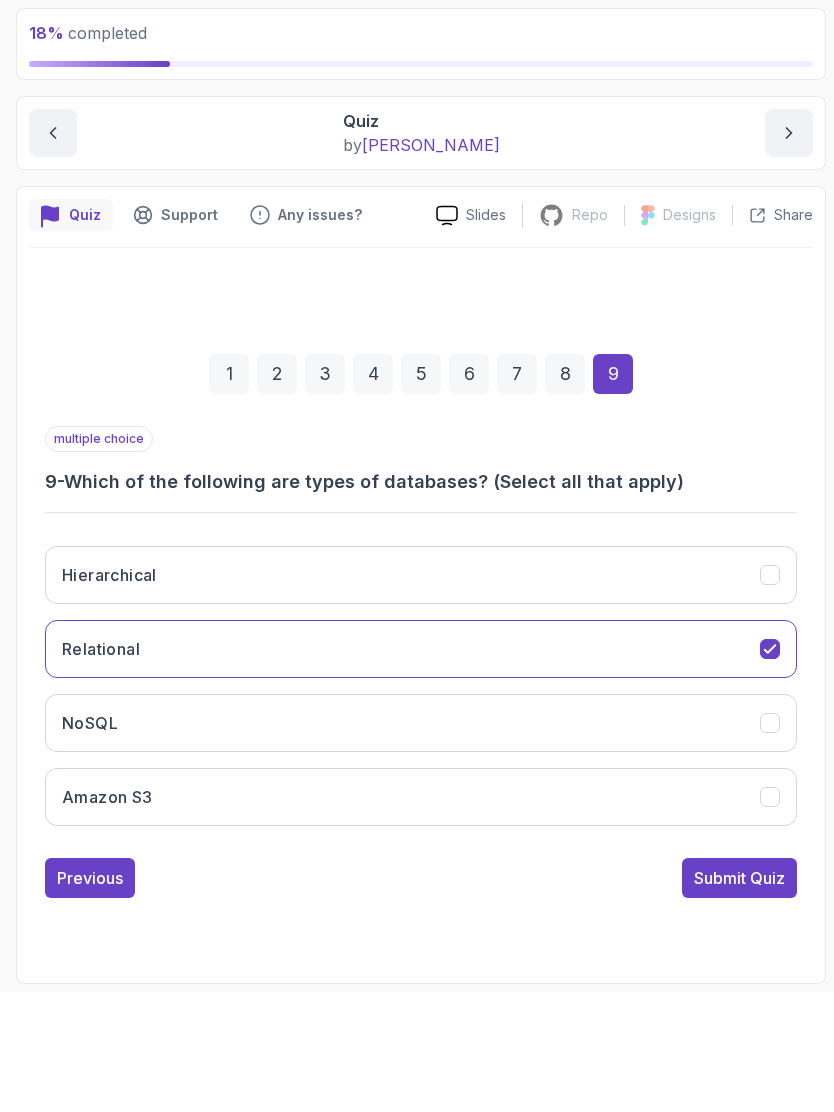 click at bounding box center [770, 843] 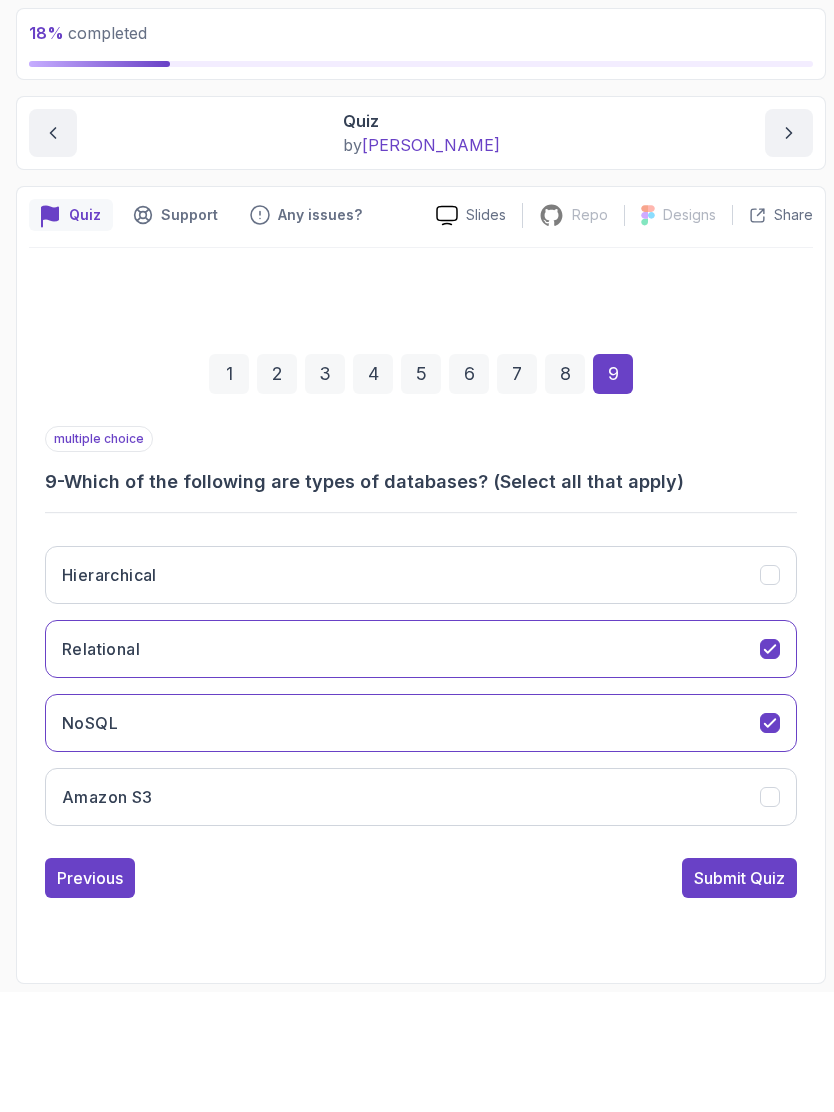 click on "Hierarchical" at bounding box center [421, 695] 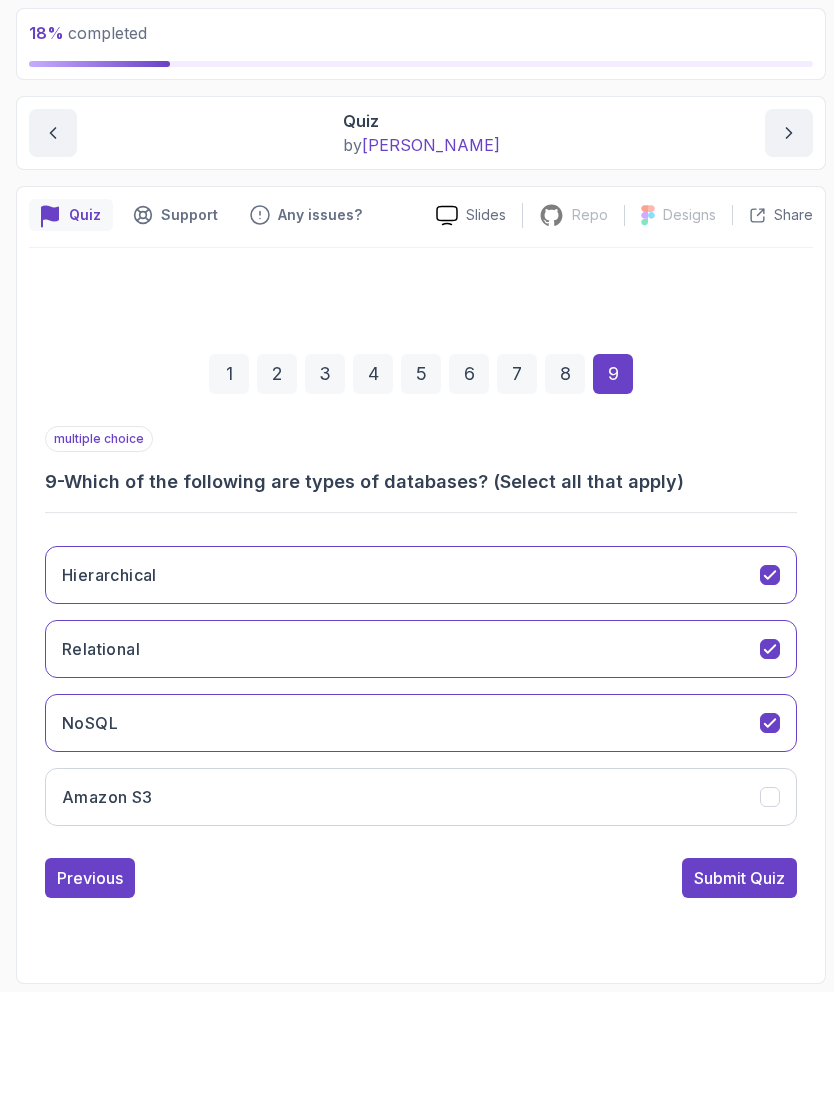 click on "Hierarchical" at bounding box center (421, 695) 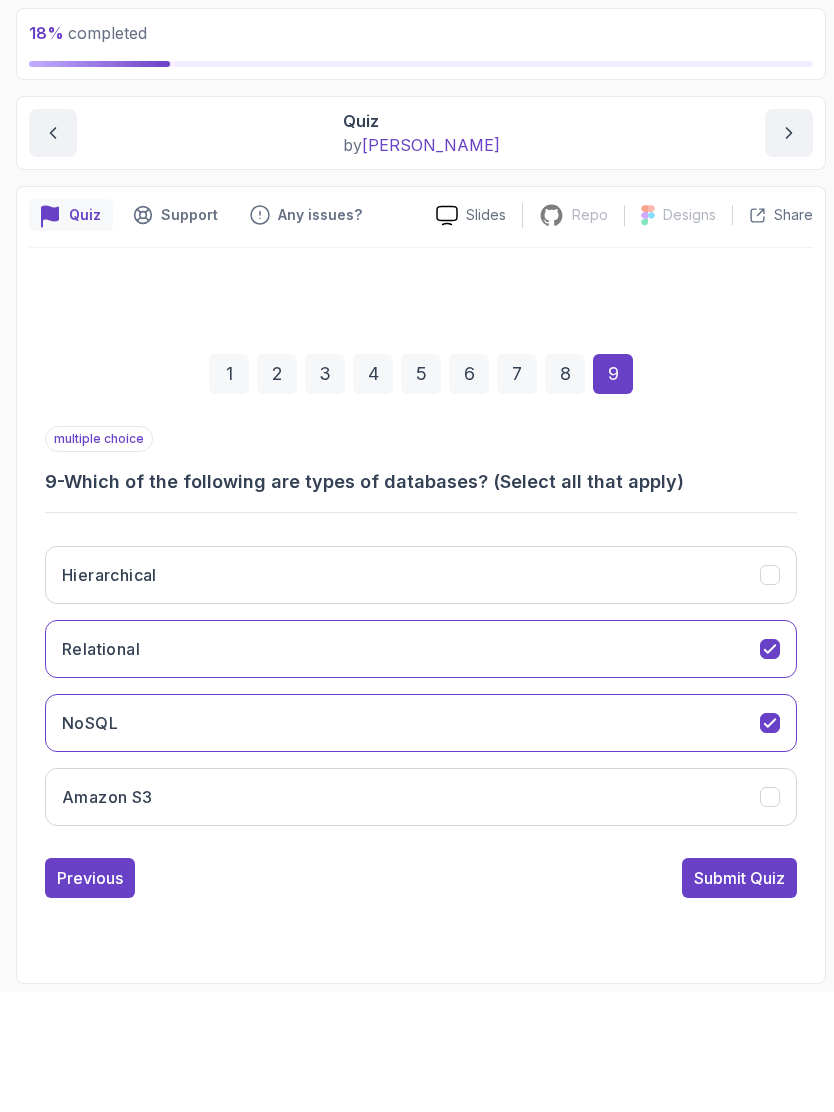 click on "Submit Quiz" at bounding box center [739, 998] 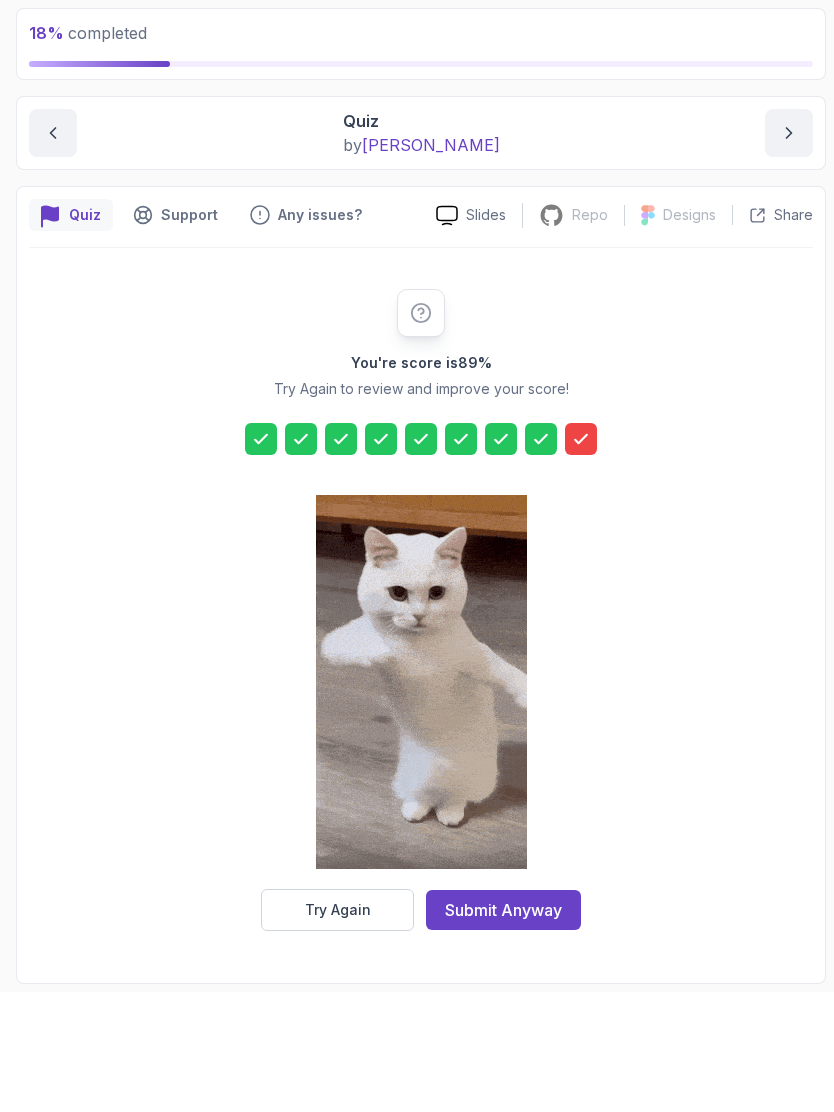 click on "Try Again" at bounding box center (338, 1030) 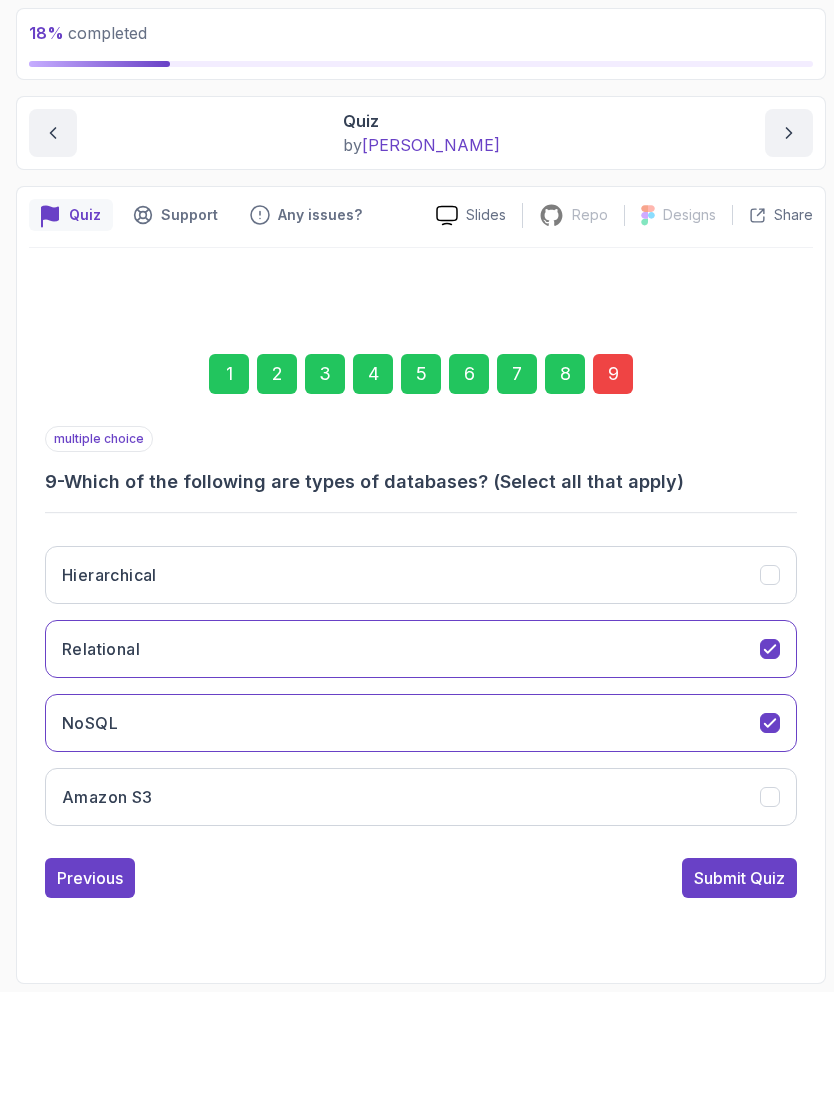 click at bounding box center (770, 695) 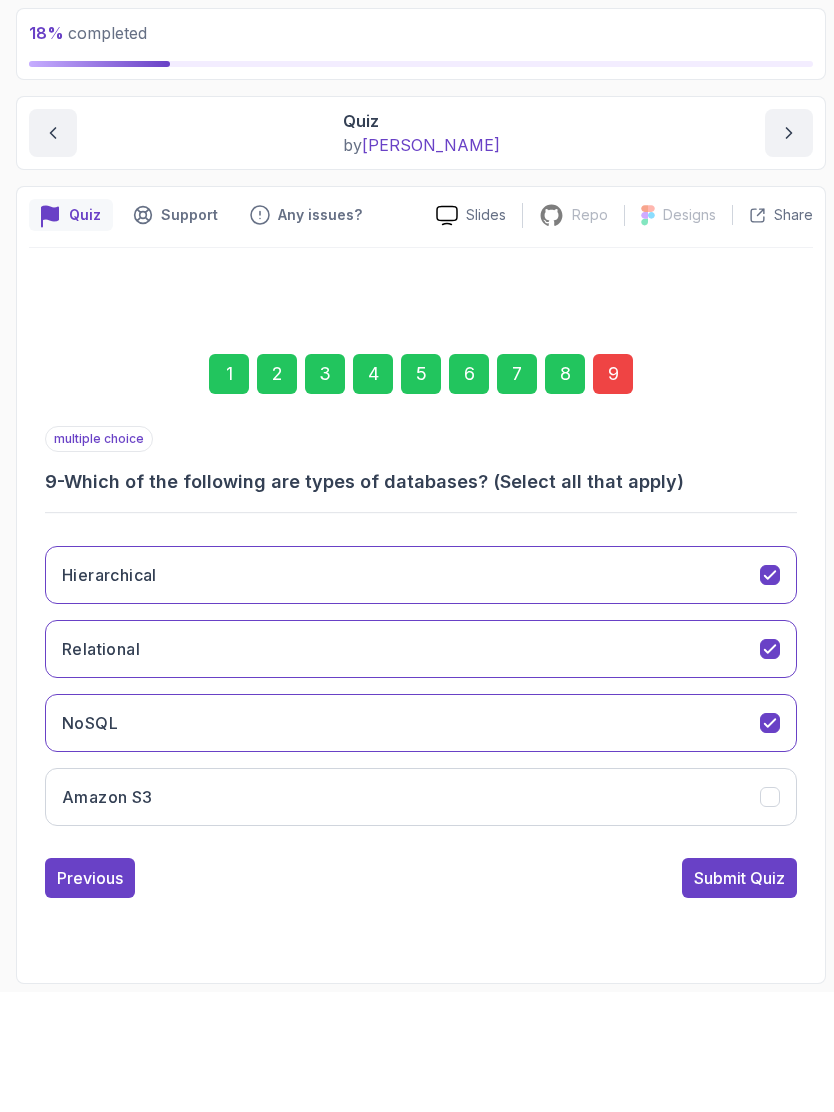 click on "Submit Quiz" at bounding box center (739, 998) 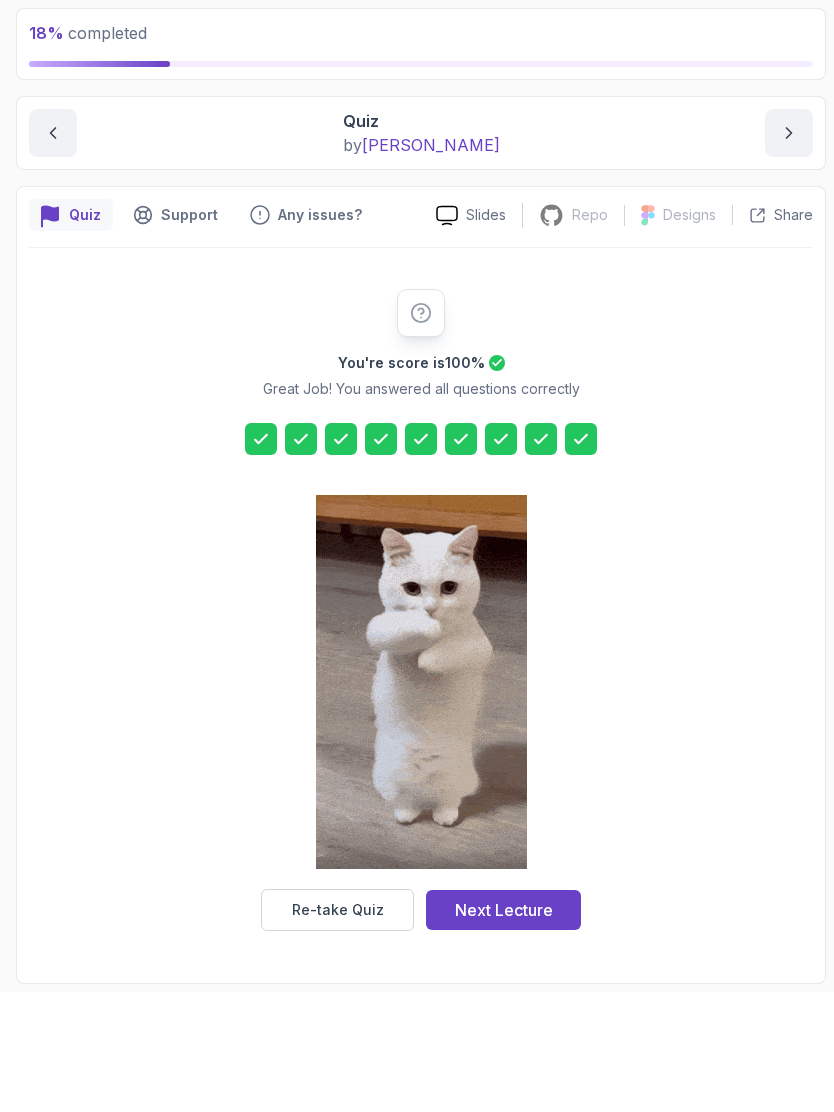 click on "Next Lecture" at bounding box center (504, 1030) 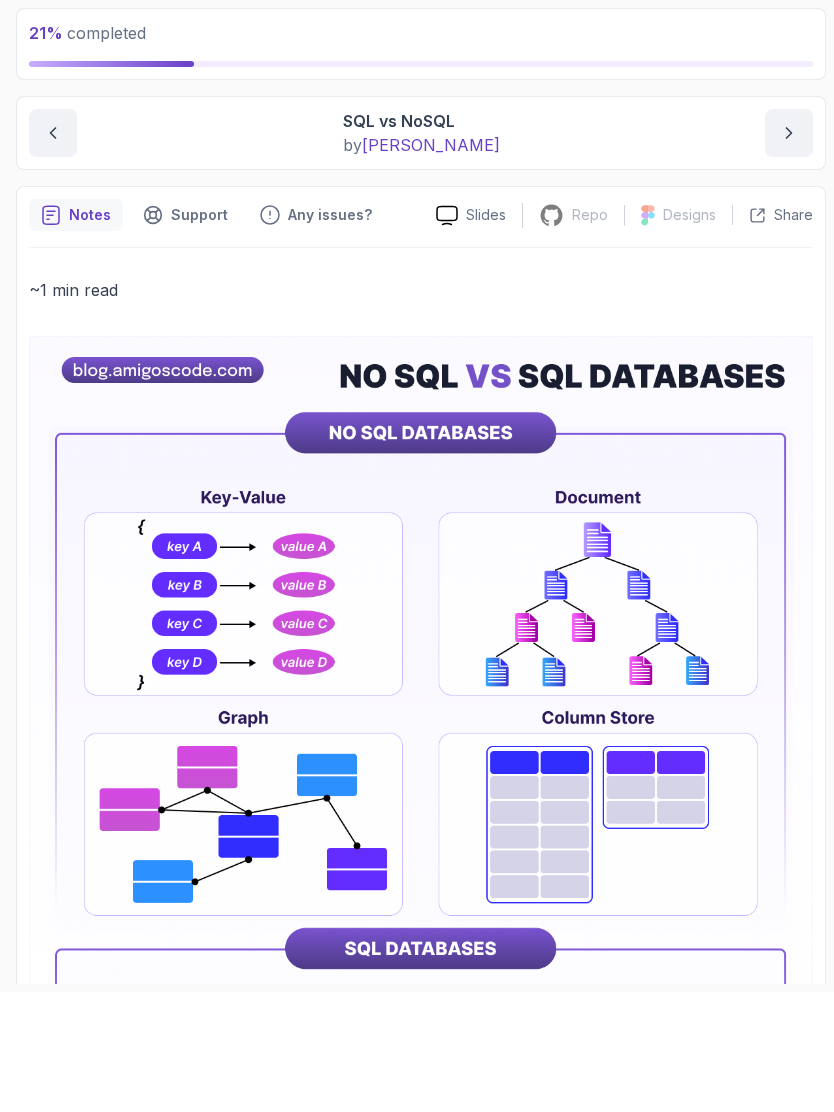scroll, scrollTop: 0, scrollLeft: 0, axis: both 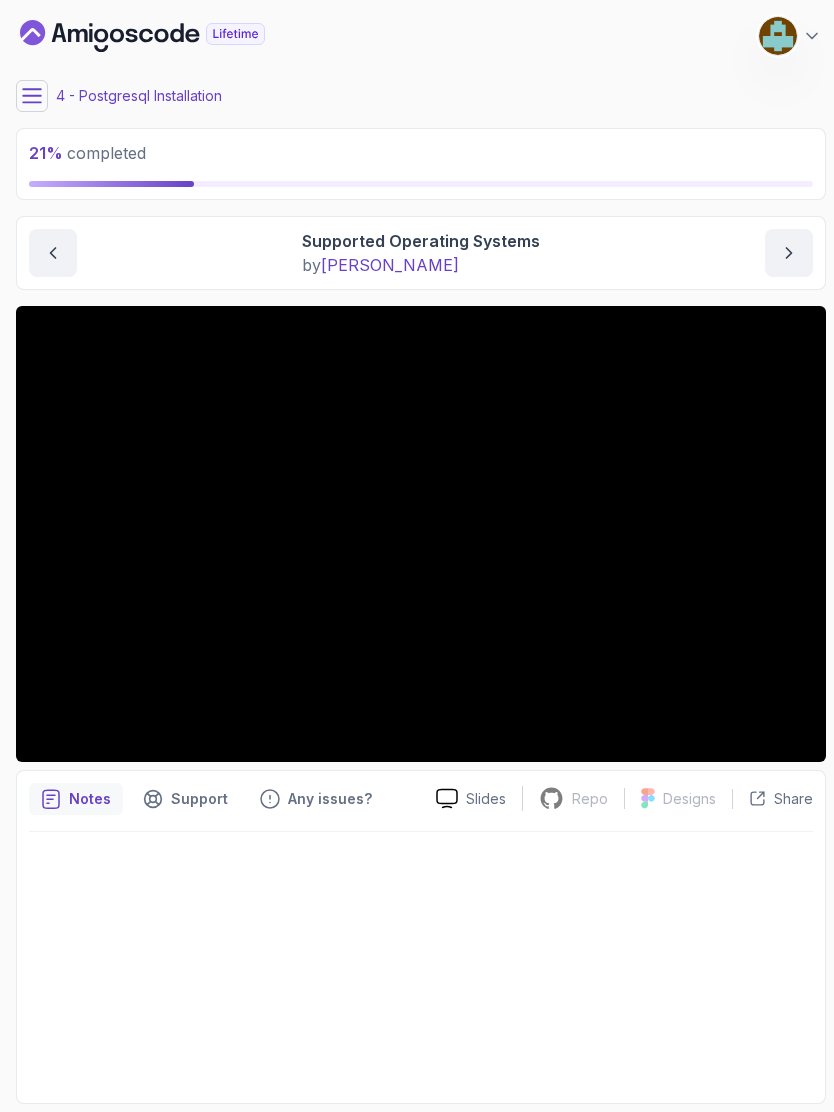 click at bounding box center (32, 96) 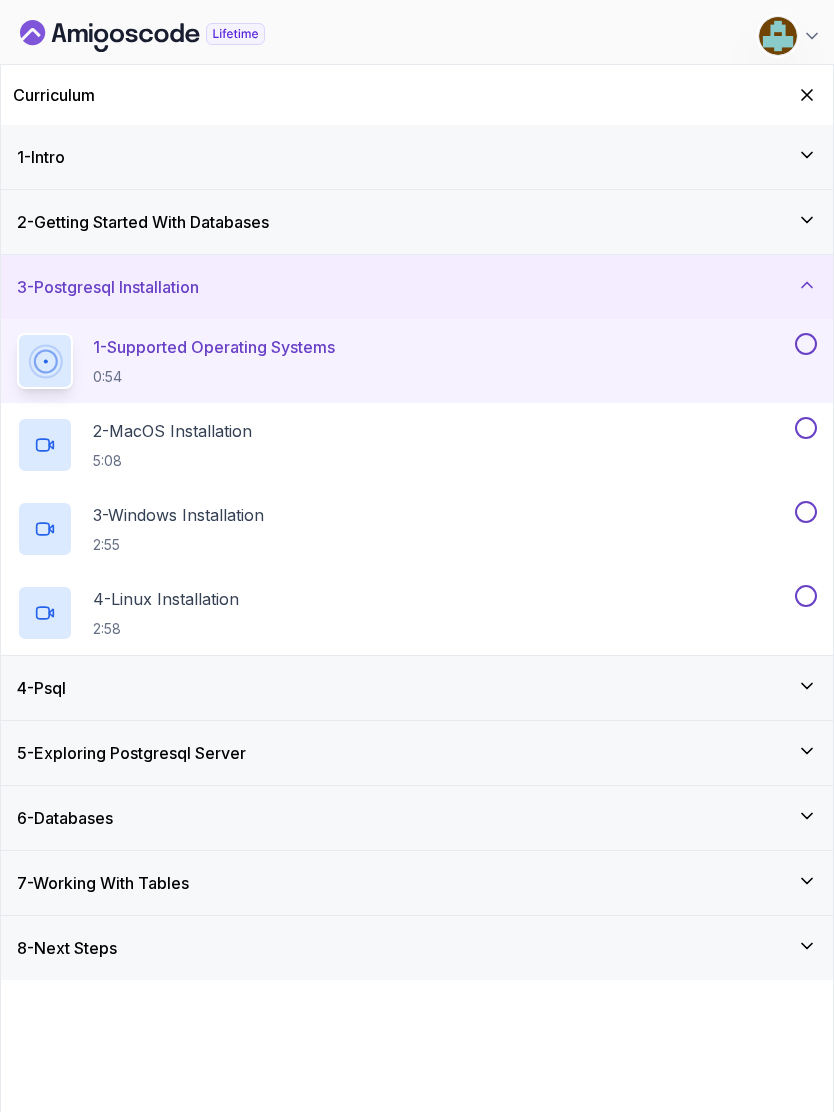 click 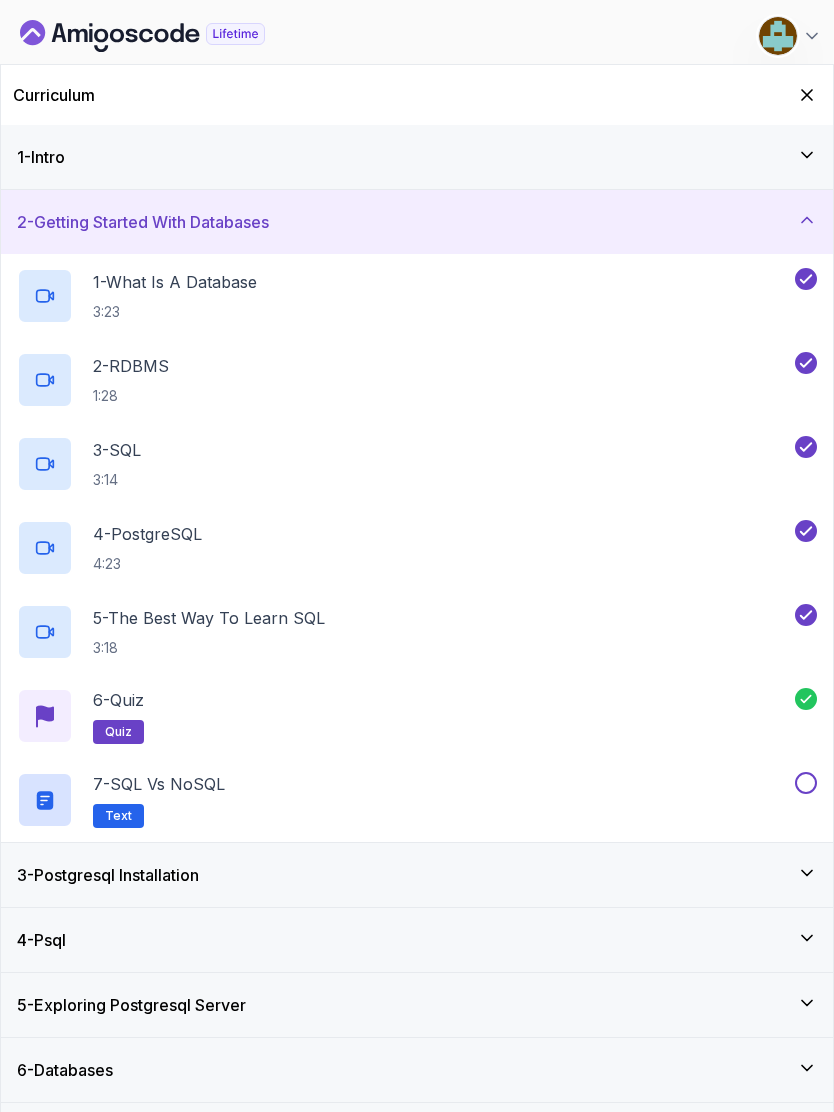 click at bounding box center (806, 783) 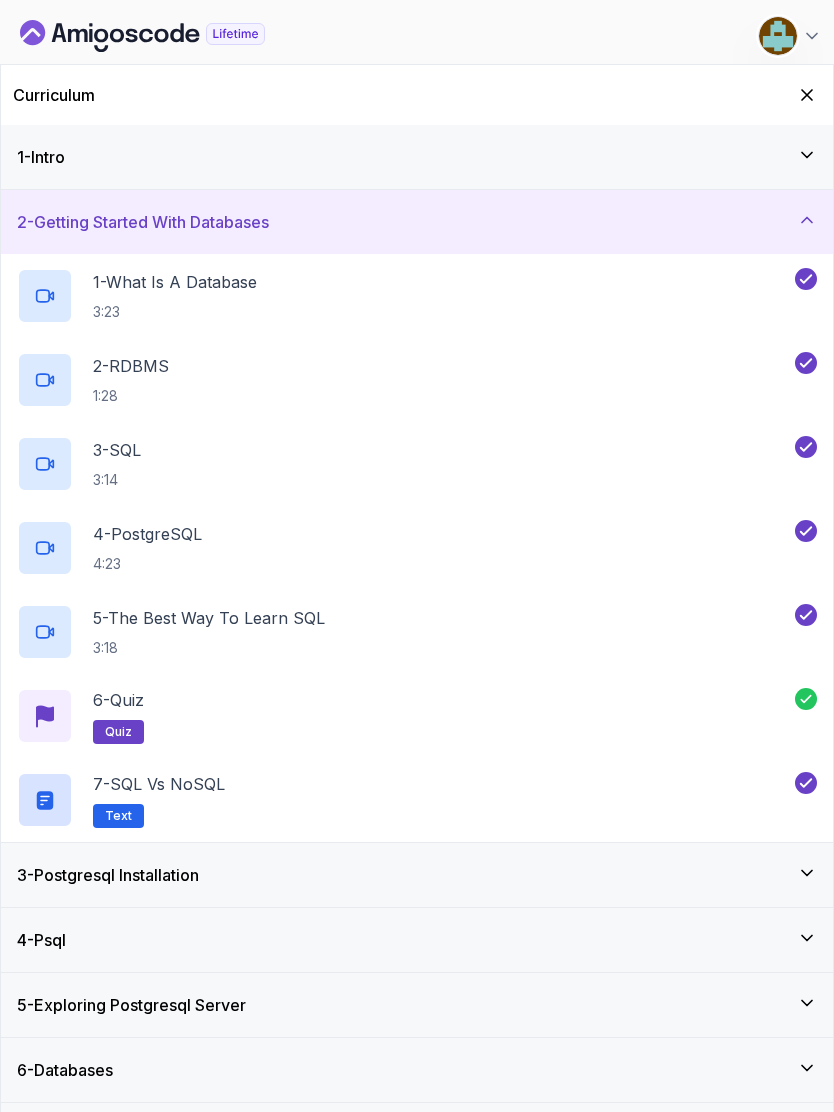 click 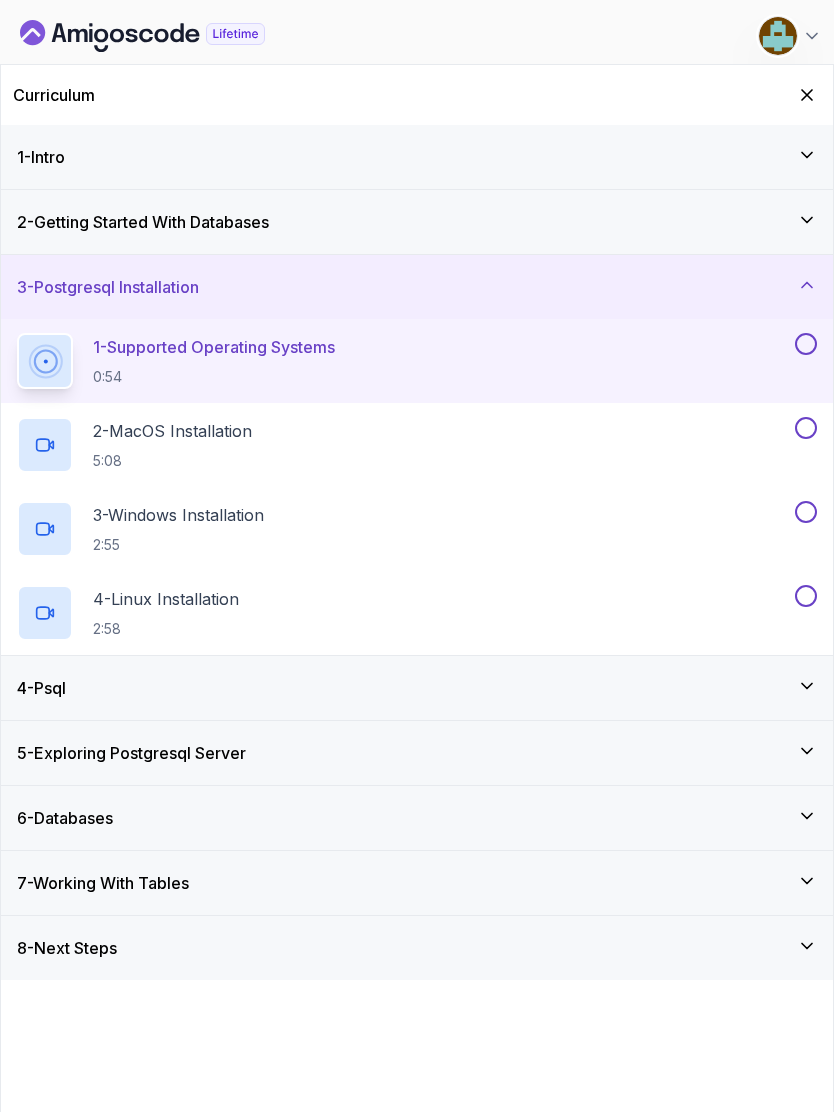 click at bounding box center [806, 344] 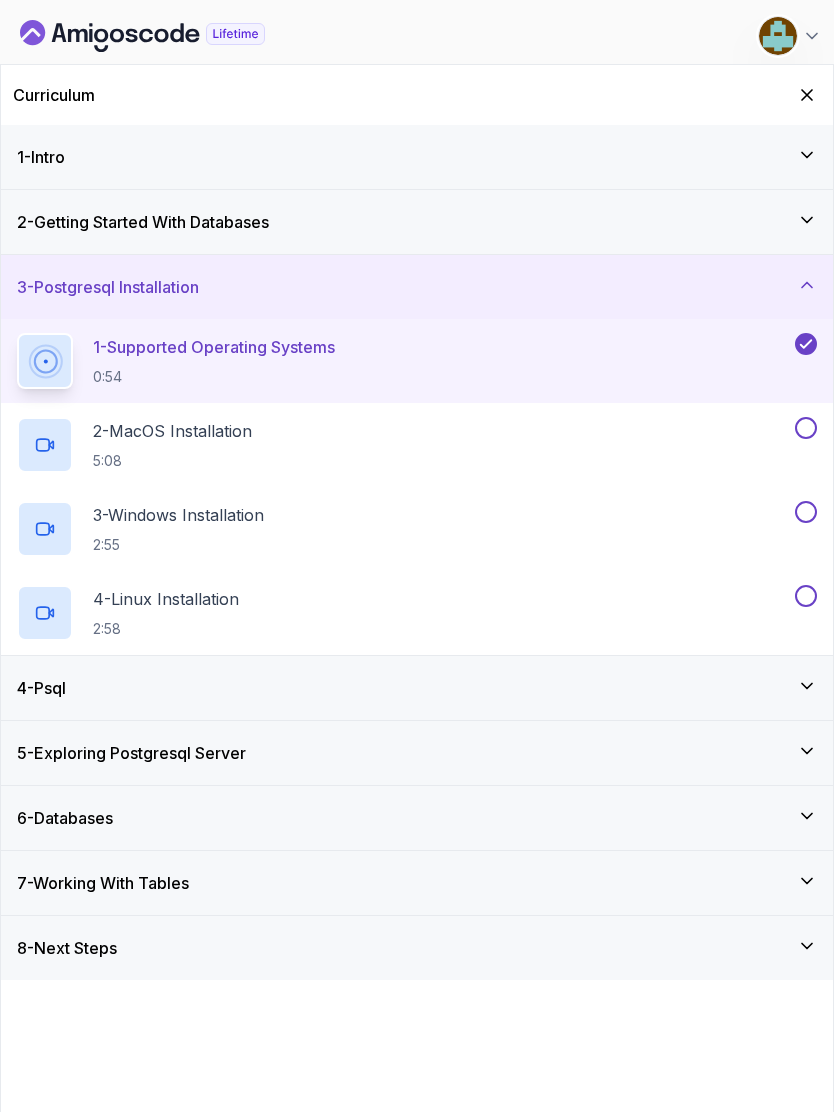 click at bounding box center [806, 428] 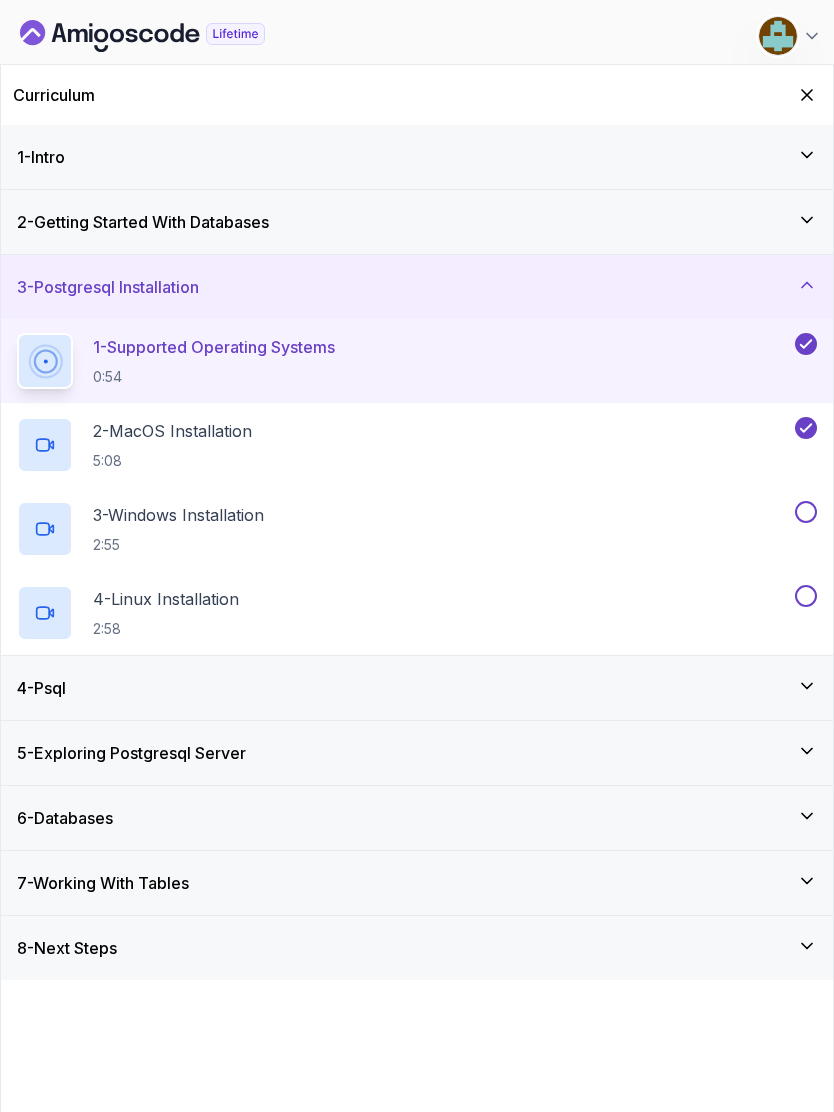 click at bounding box center [804, 512] 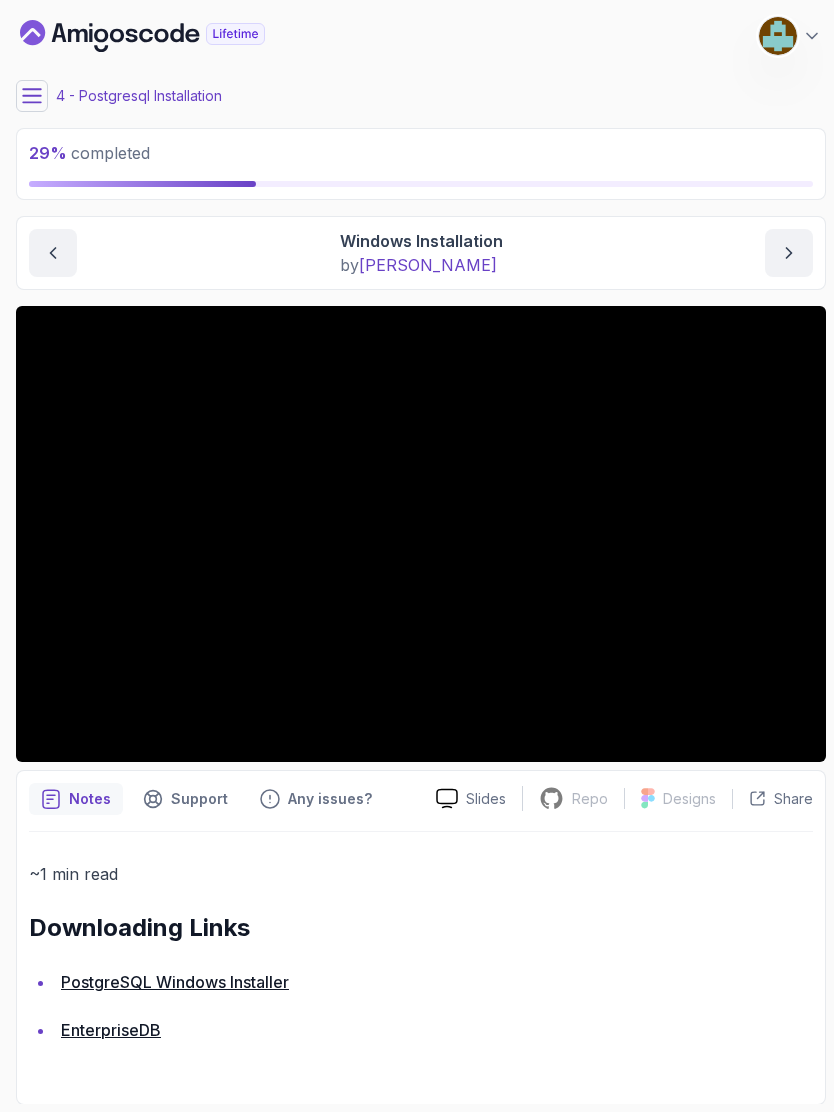 click 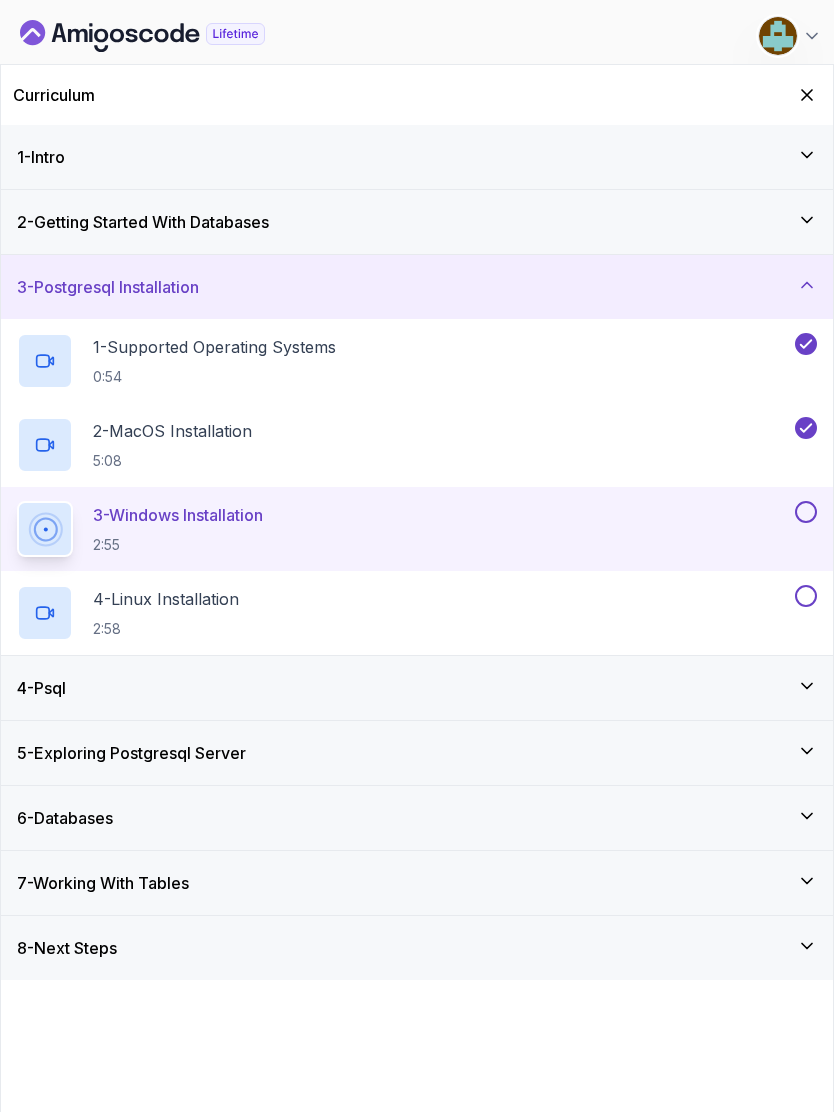 click at bounding box center (806, 512) 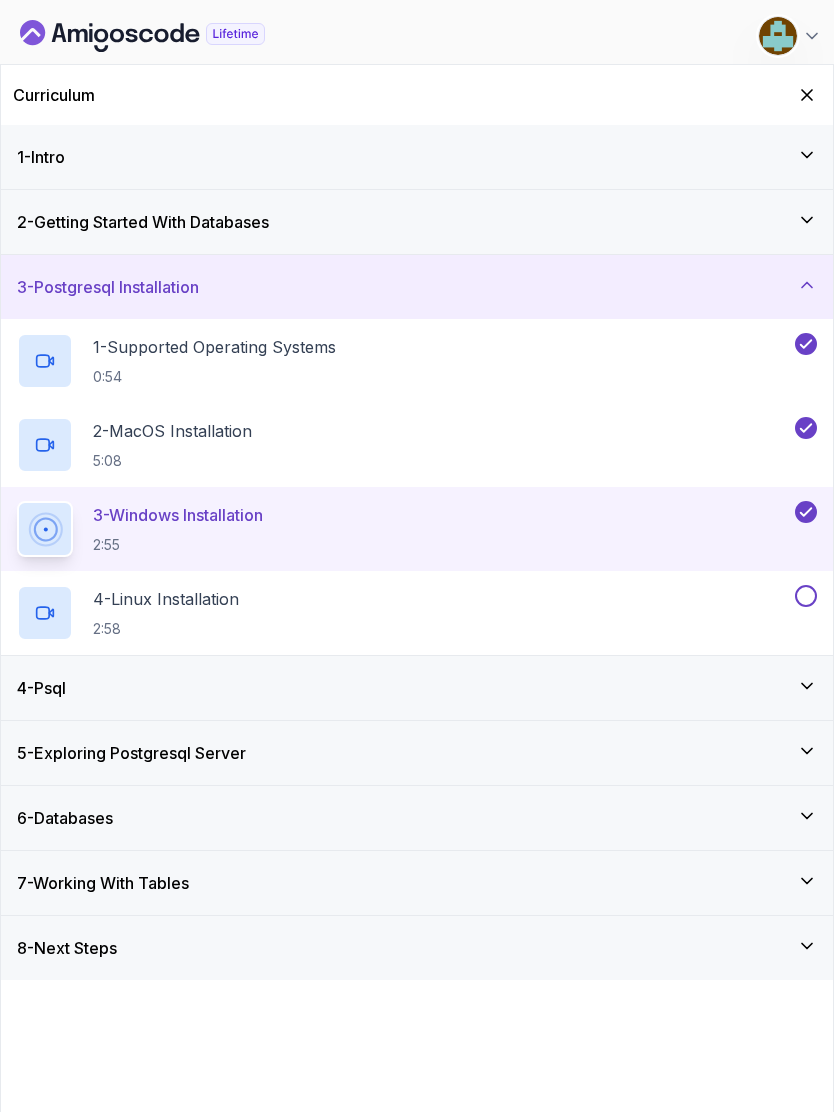 click at bounding box center (804, 596) 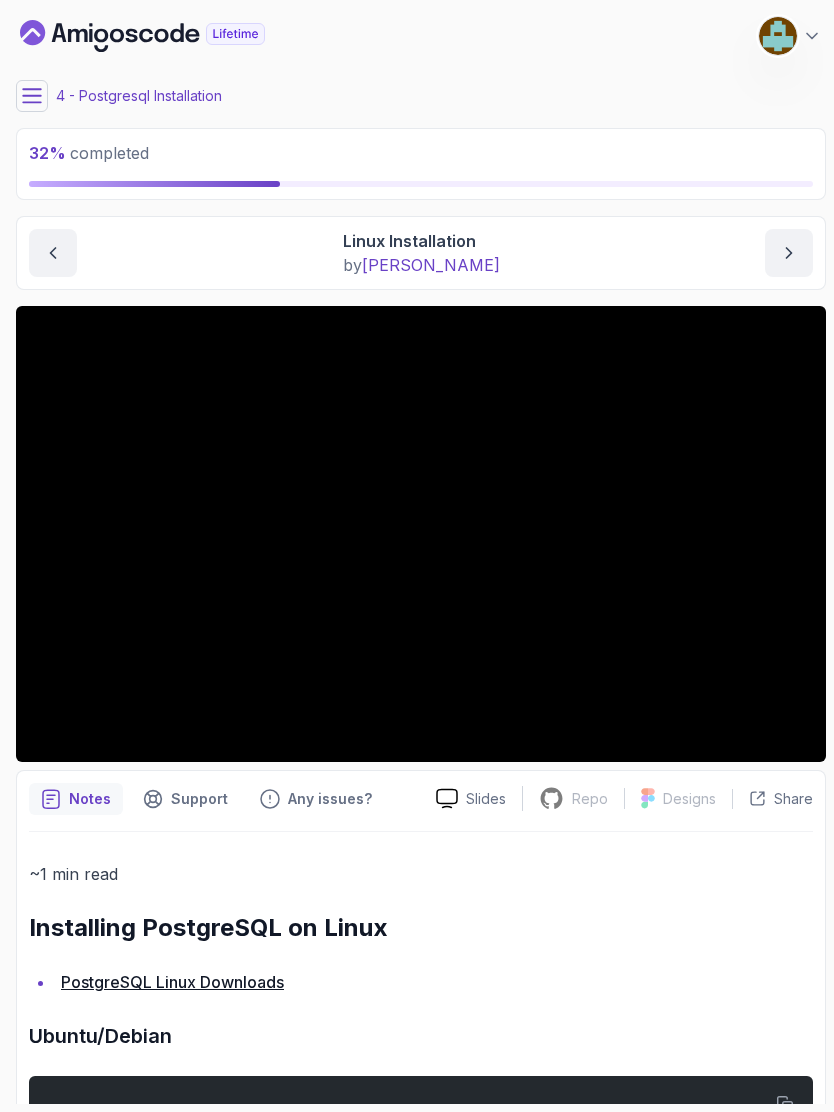 click 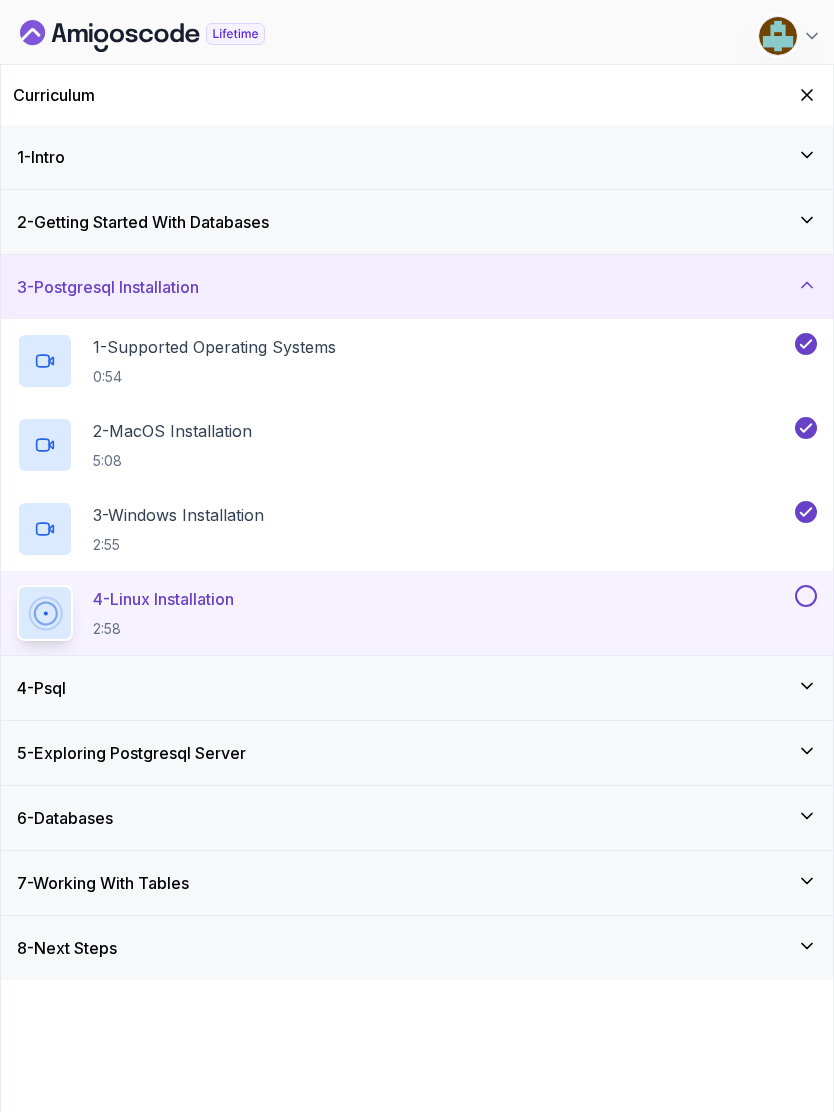 click at bounding box center [806, 596] 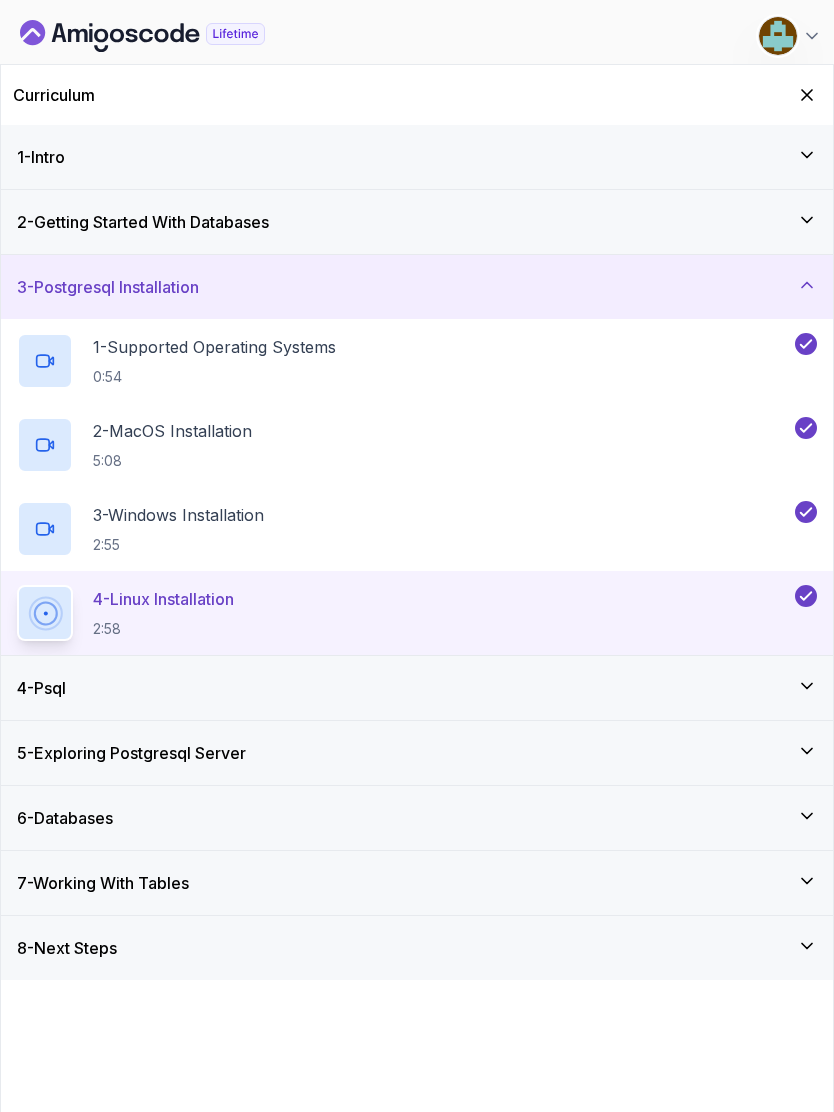 click 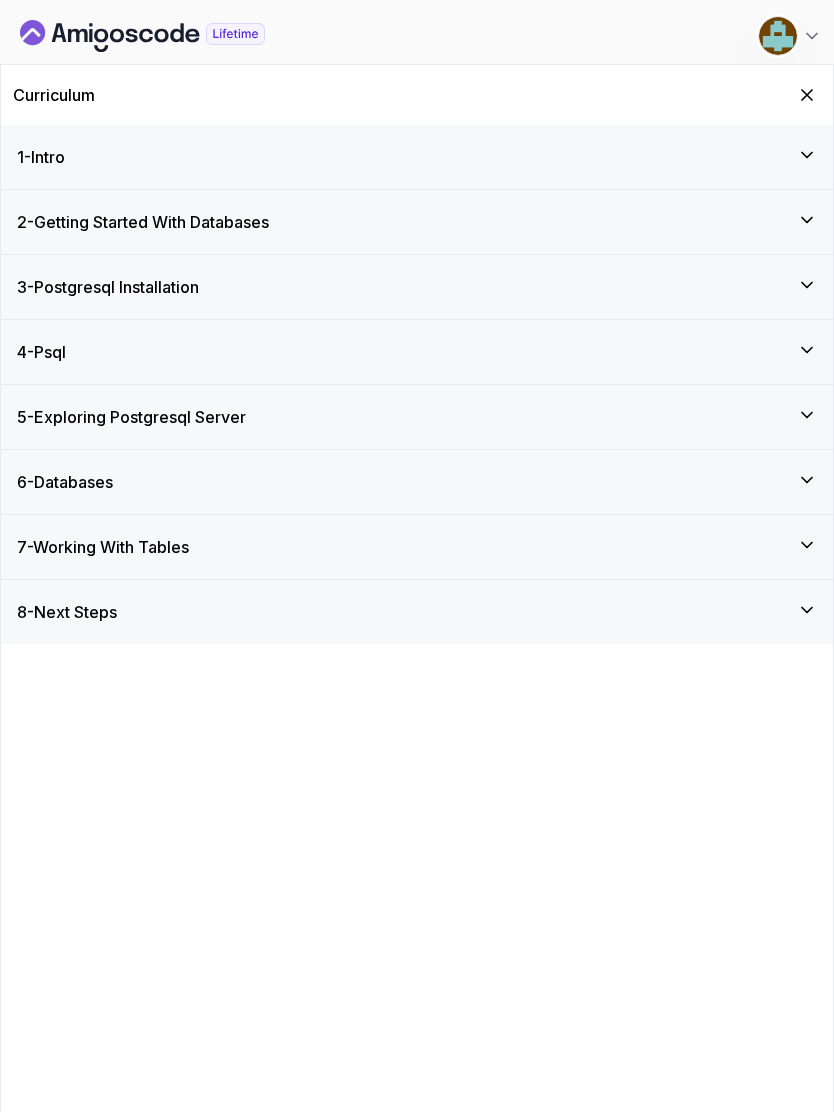 click 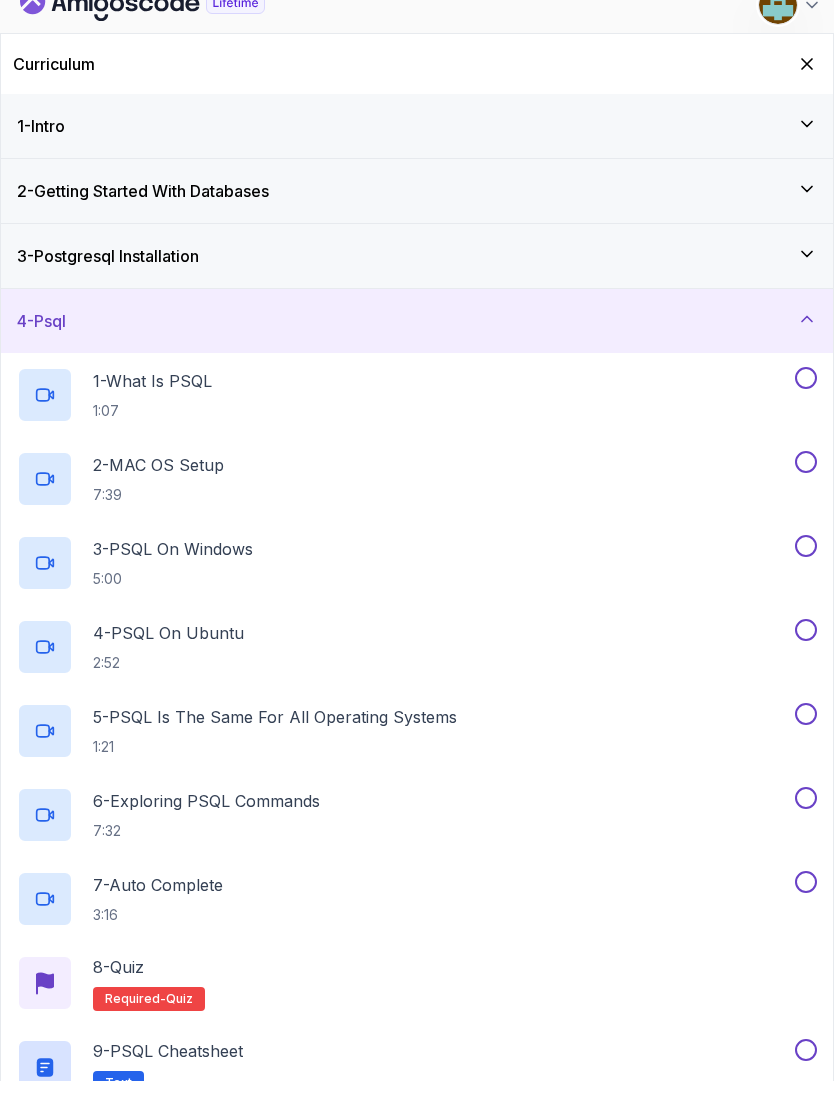 click on "1  -  What Is PSQL 1:07" at bounding box center (404, 426) 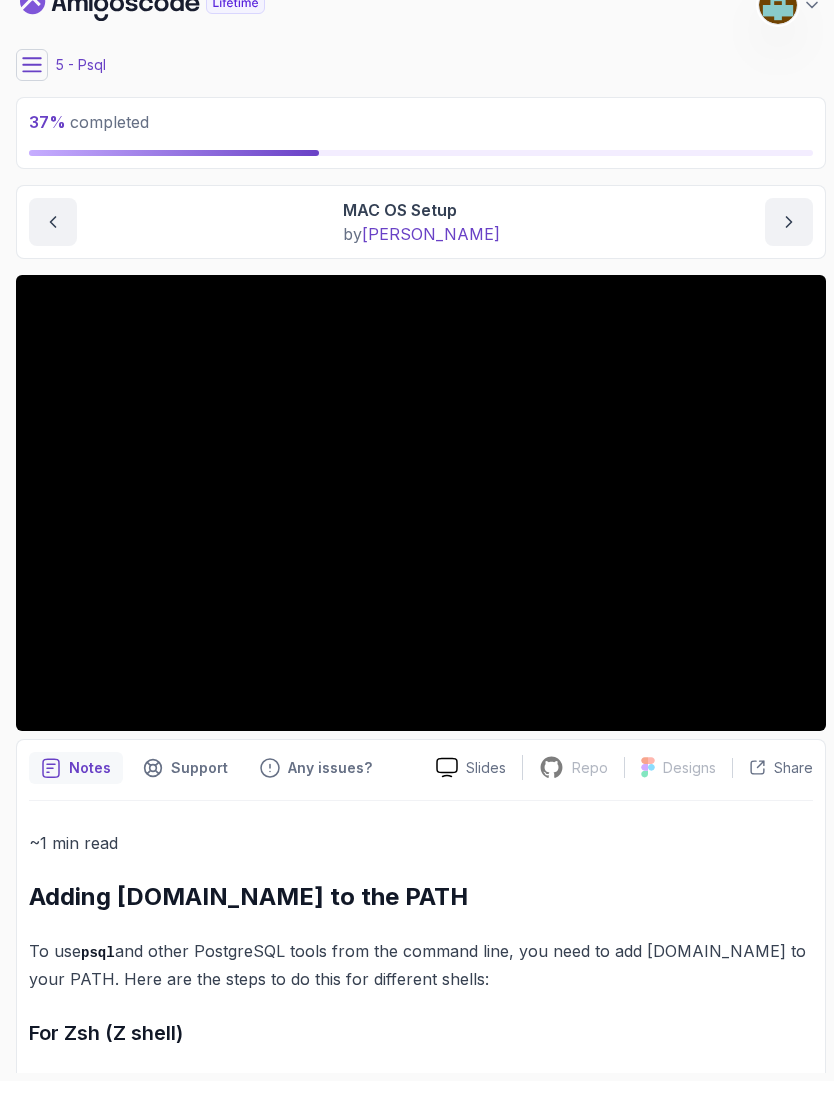 scroll, scrollTop: 0, scrollLeft: 0, axis: both 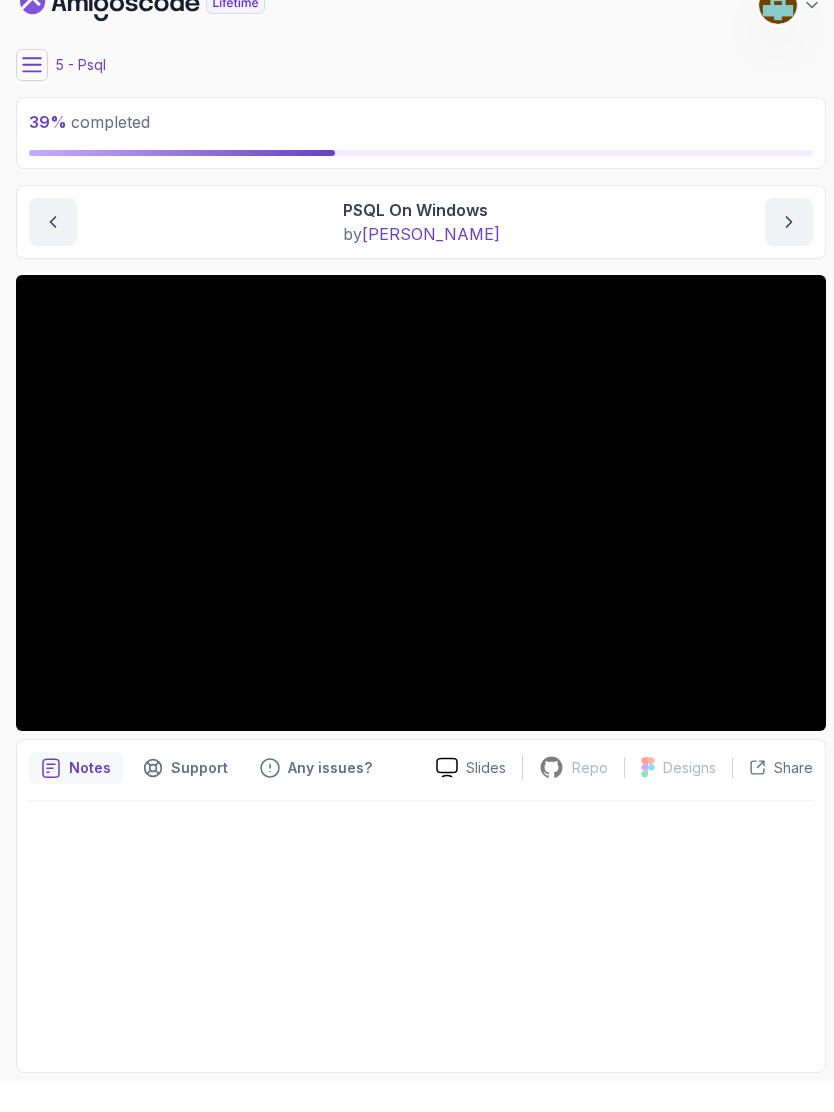click at bounding box center [32, 96] 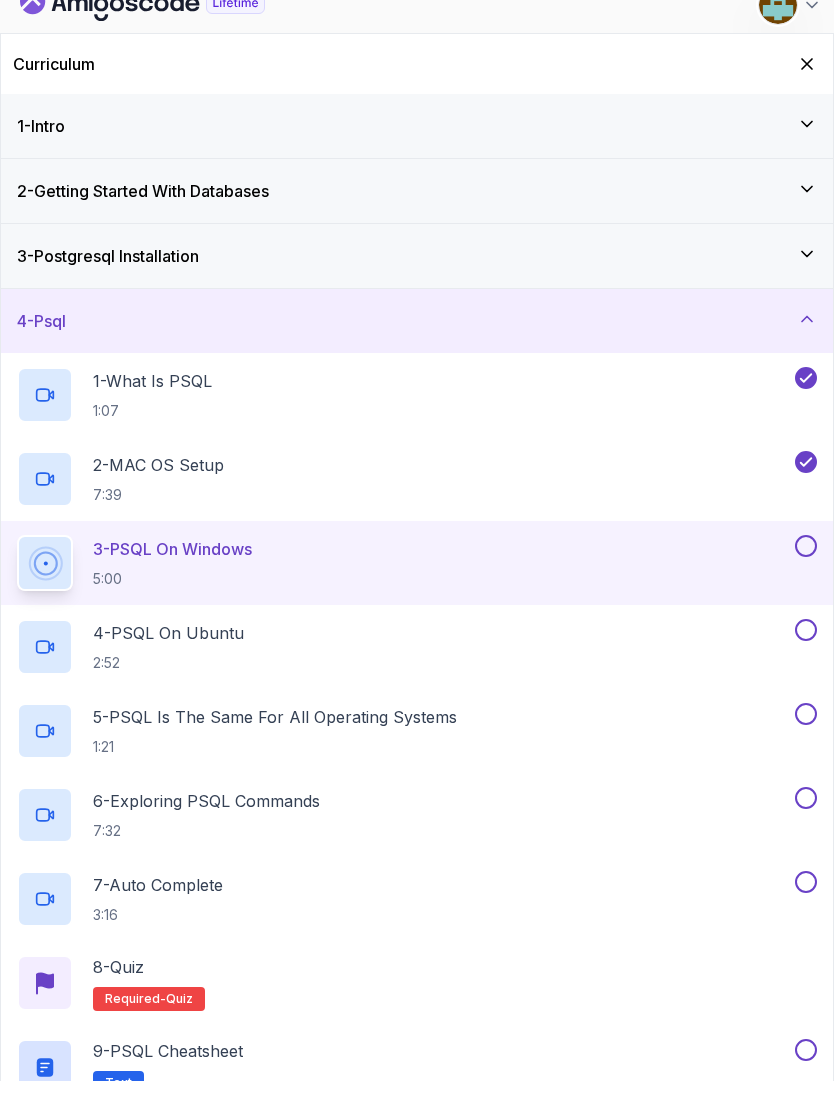 click at bounding box center (806, 577) 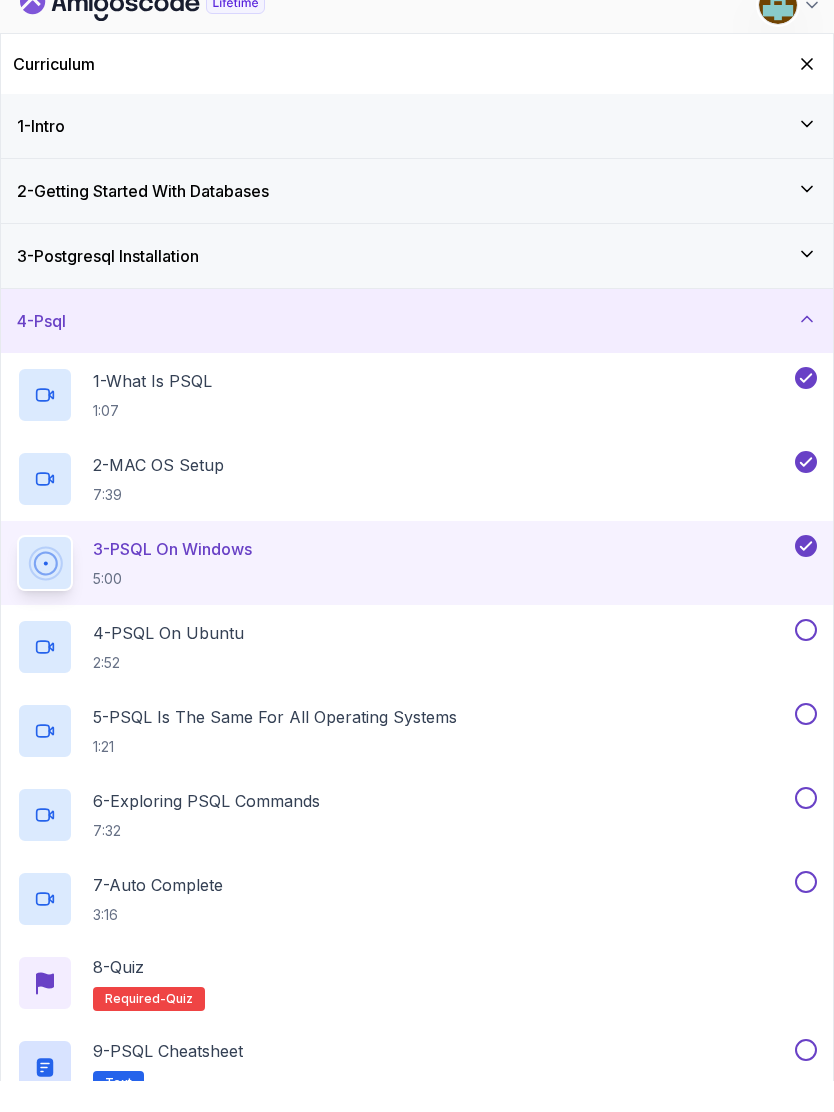 click on "4  -  PSQL On Ubuntu 2:52" at bounding box center [417, 678] 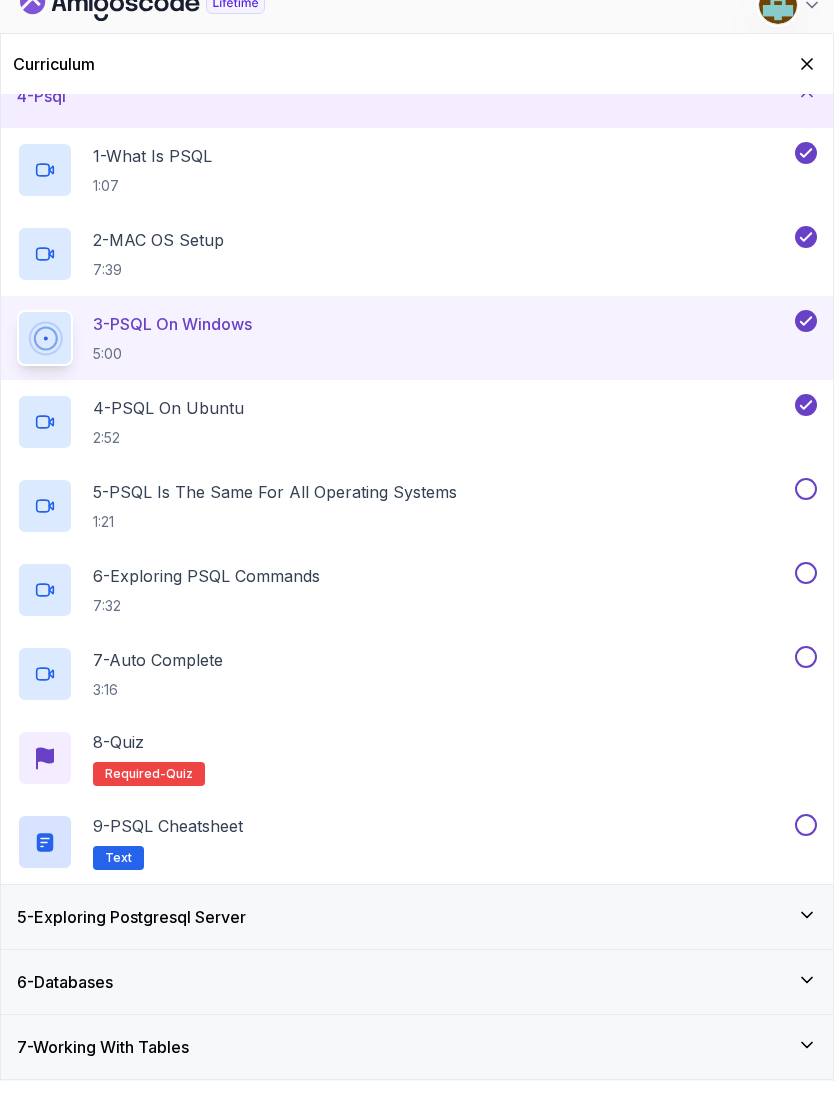 scroll, scrollTop: 225, scrollLeft: 0, axis: vertical 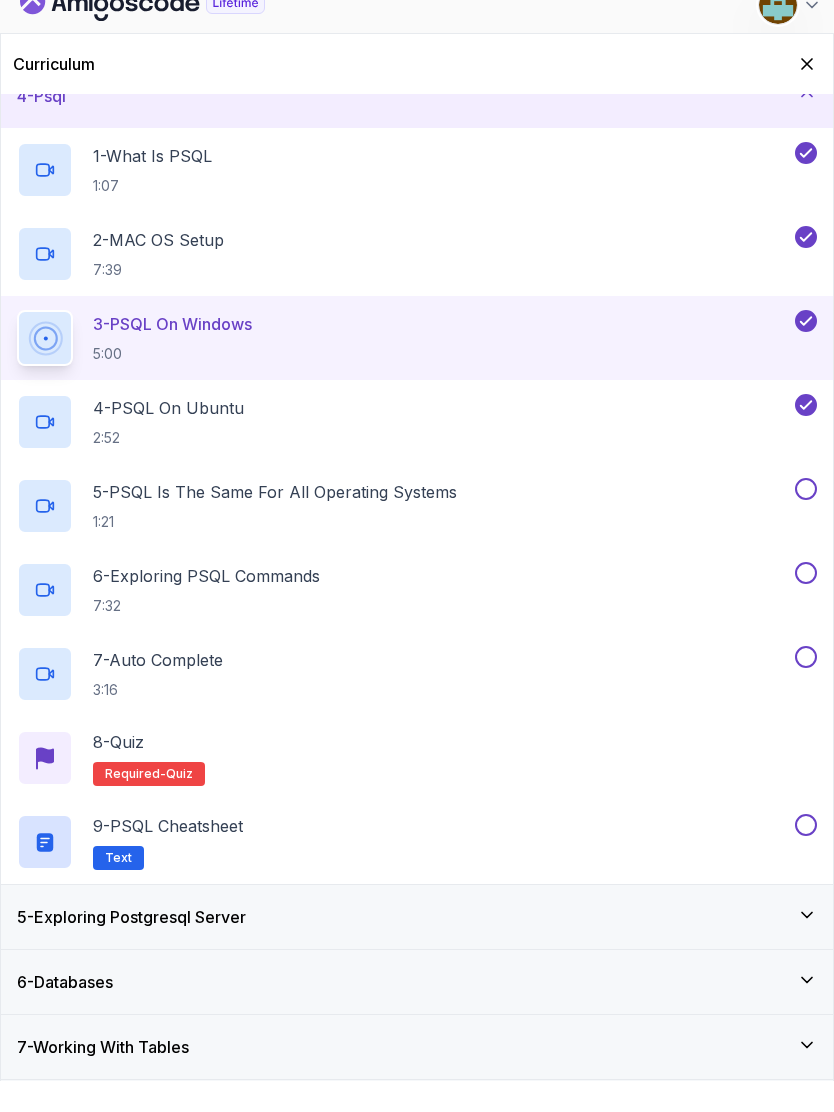 click at bounding box center [806, 520] 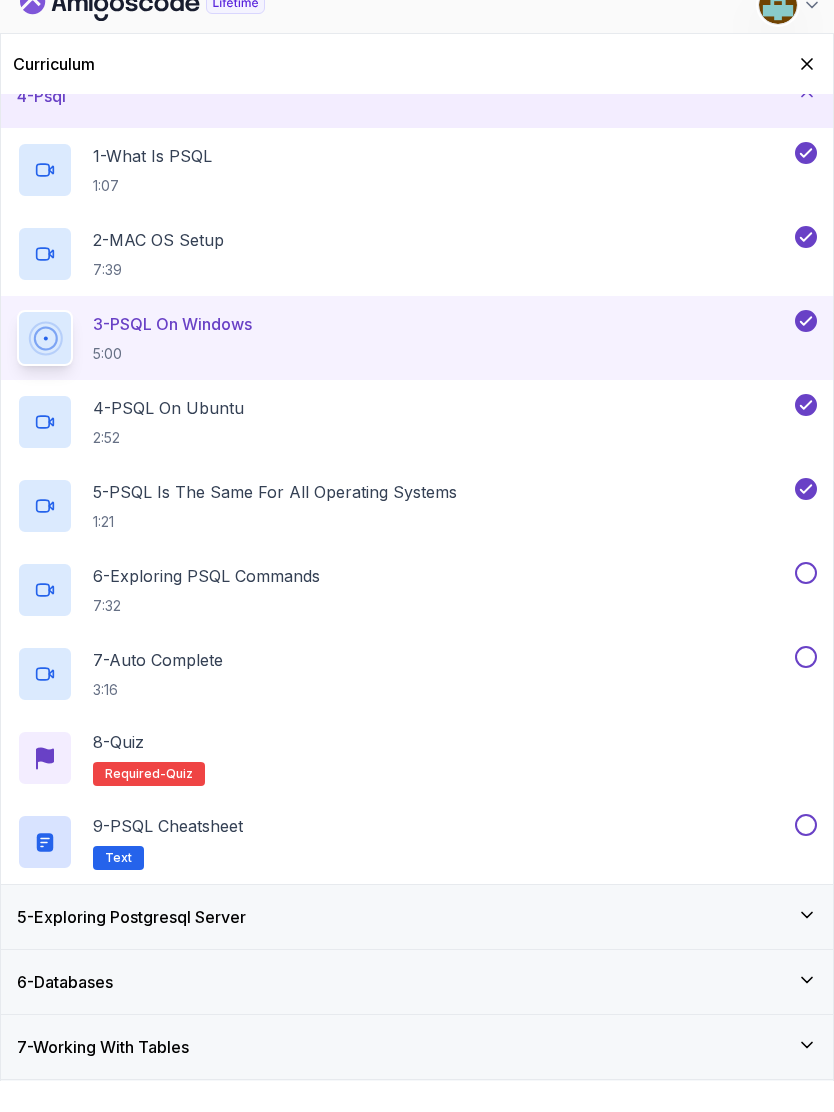 click on "6  -  Exploring PSQL Commands" at bounding box center (206, 607) 